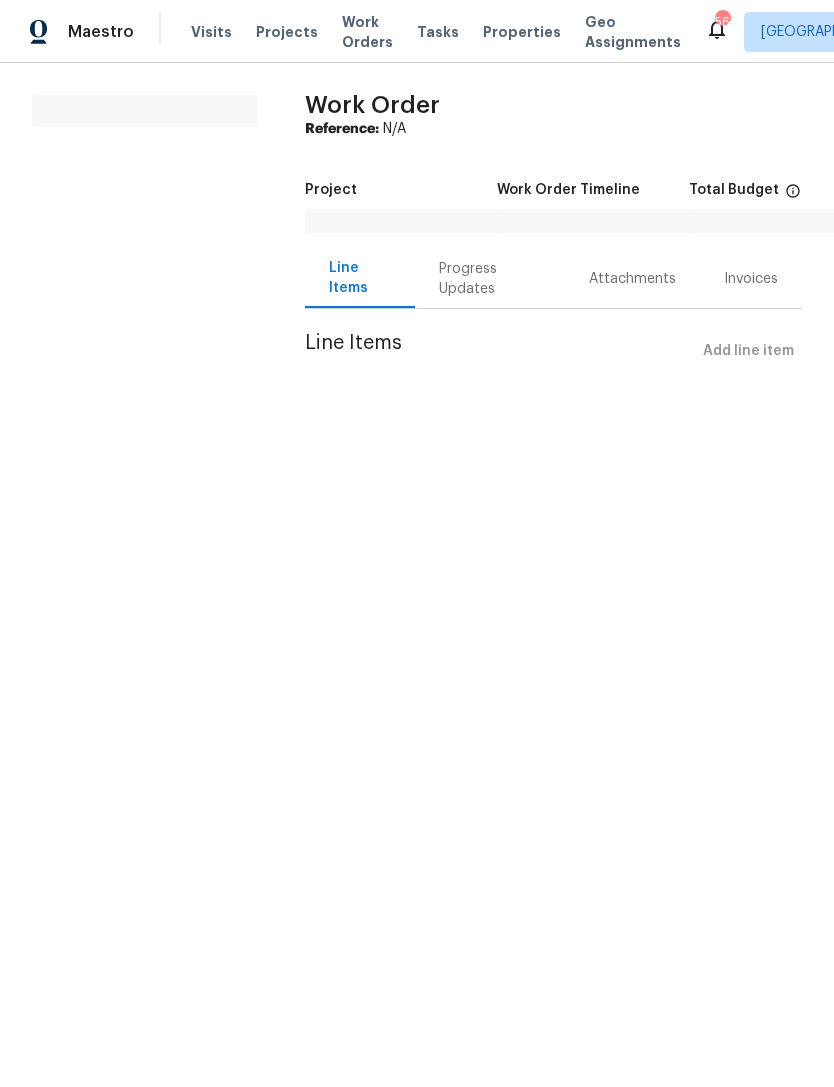 scroll, scrollTop: 0, scrollLeft: 0, axis: both 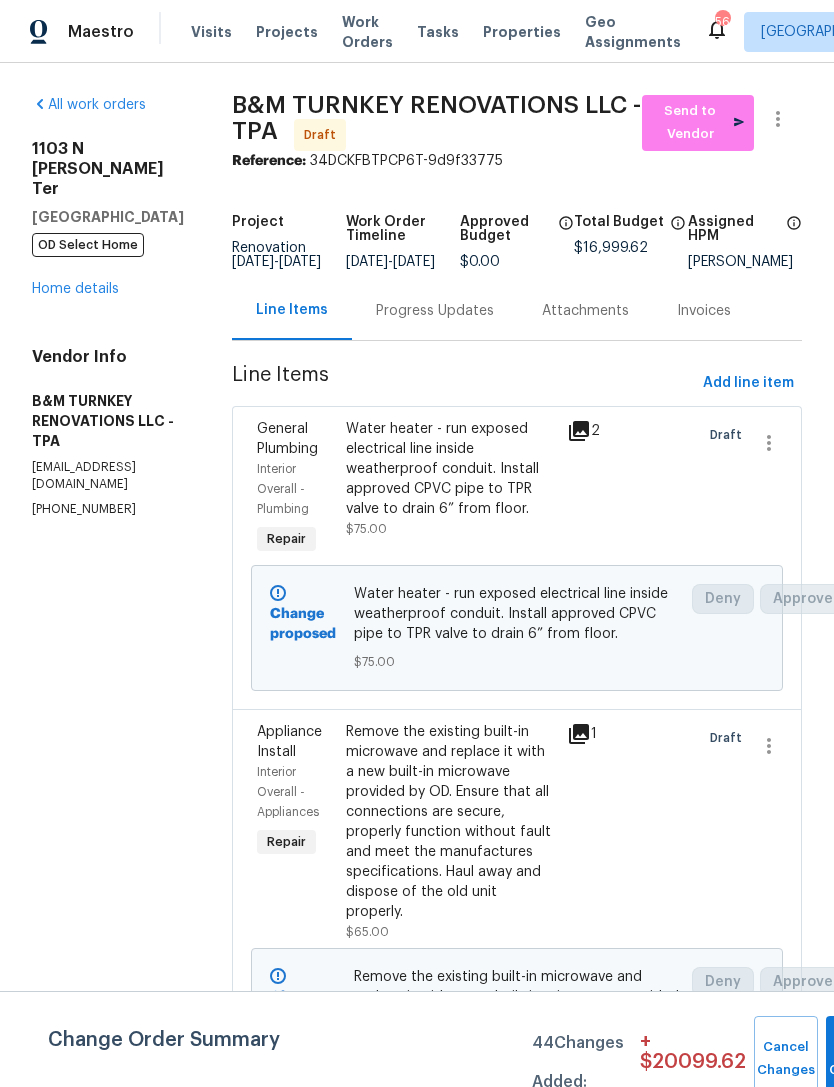 click on "Home details" at bounding box center (75, 289) 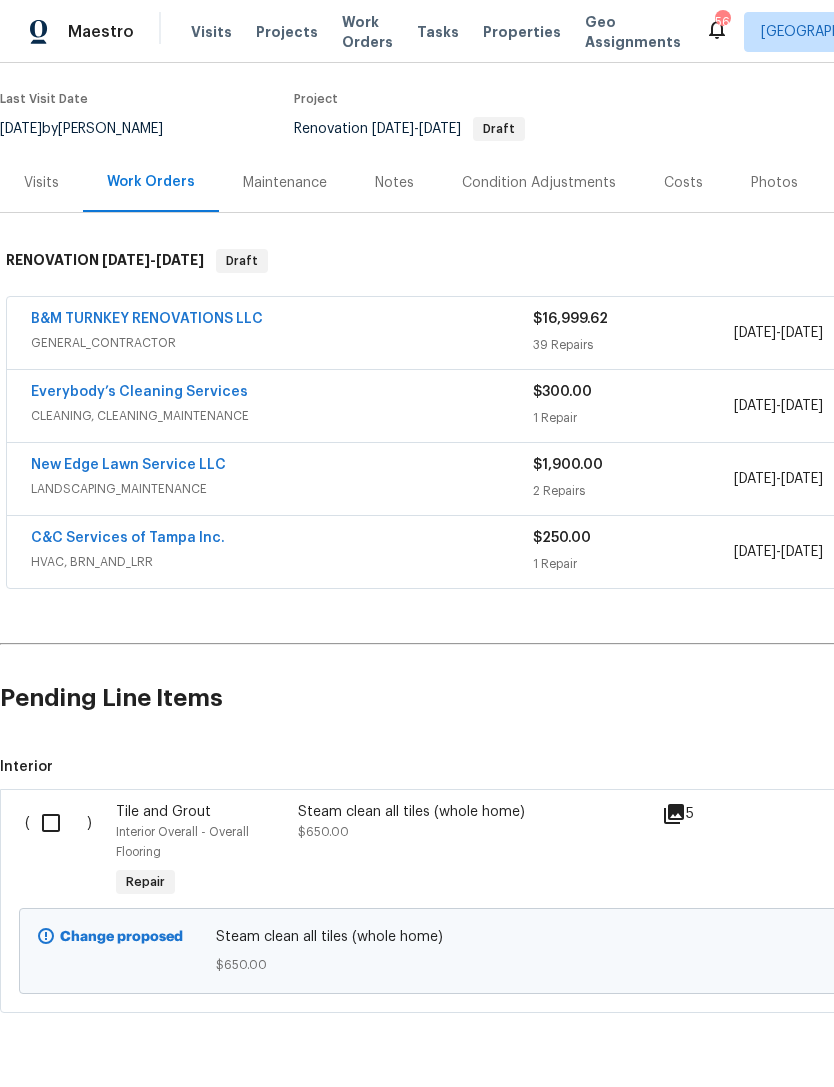 scroll, scrollTop: 150, scrollLeft: 0, axis: vertical 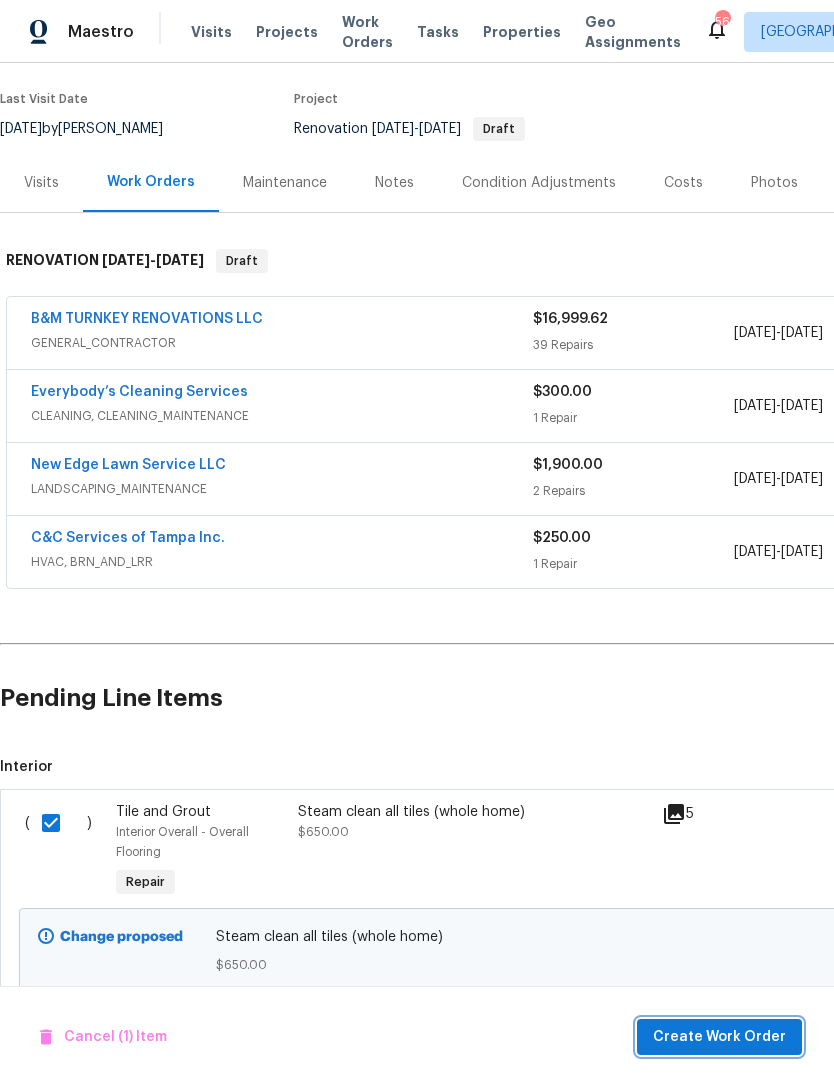 click on "Create Work Order" at bounding box center [719, 1037] 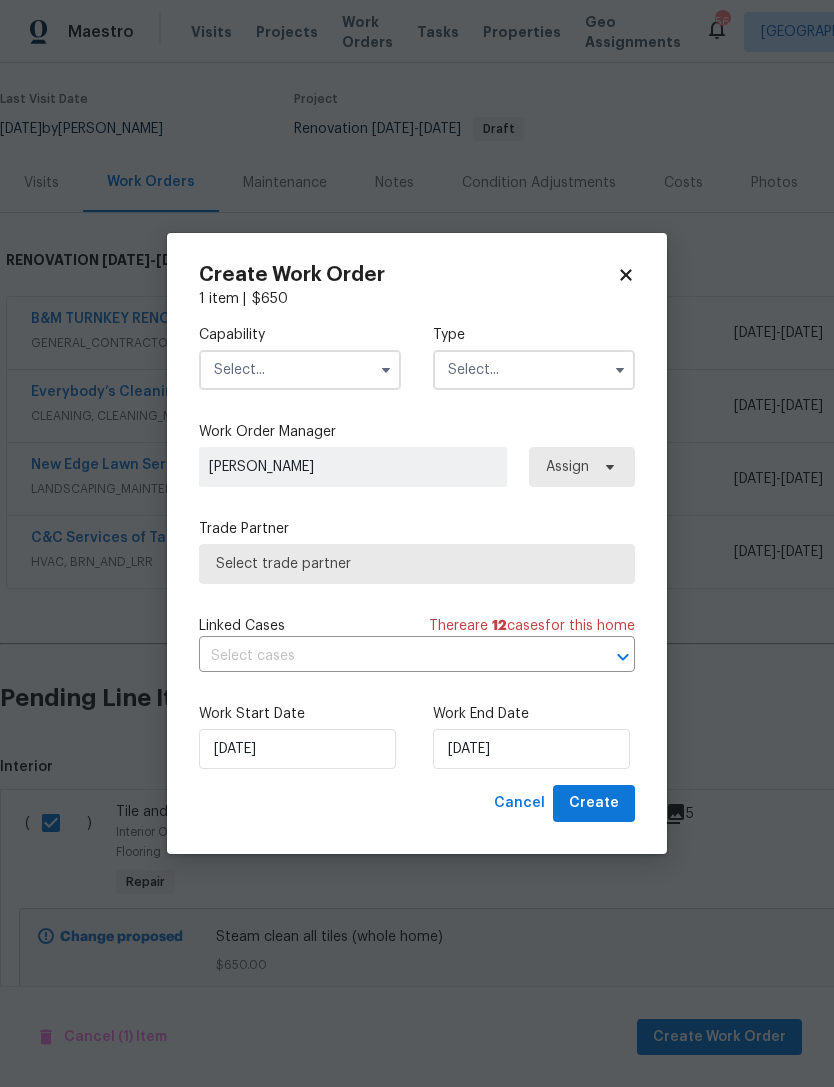 click at bounding box center (300, 370) 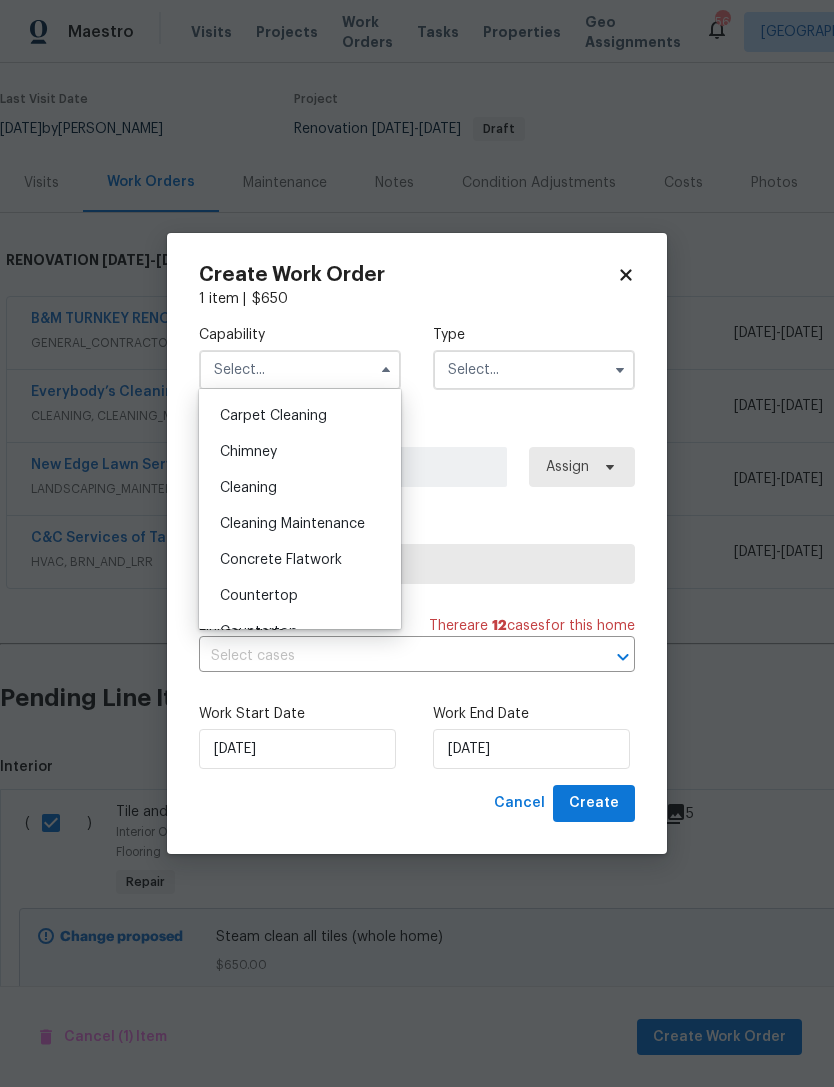scroll, scrollTop: 204, scrollLeft: 0, axis: vertical 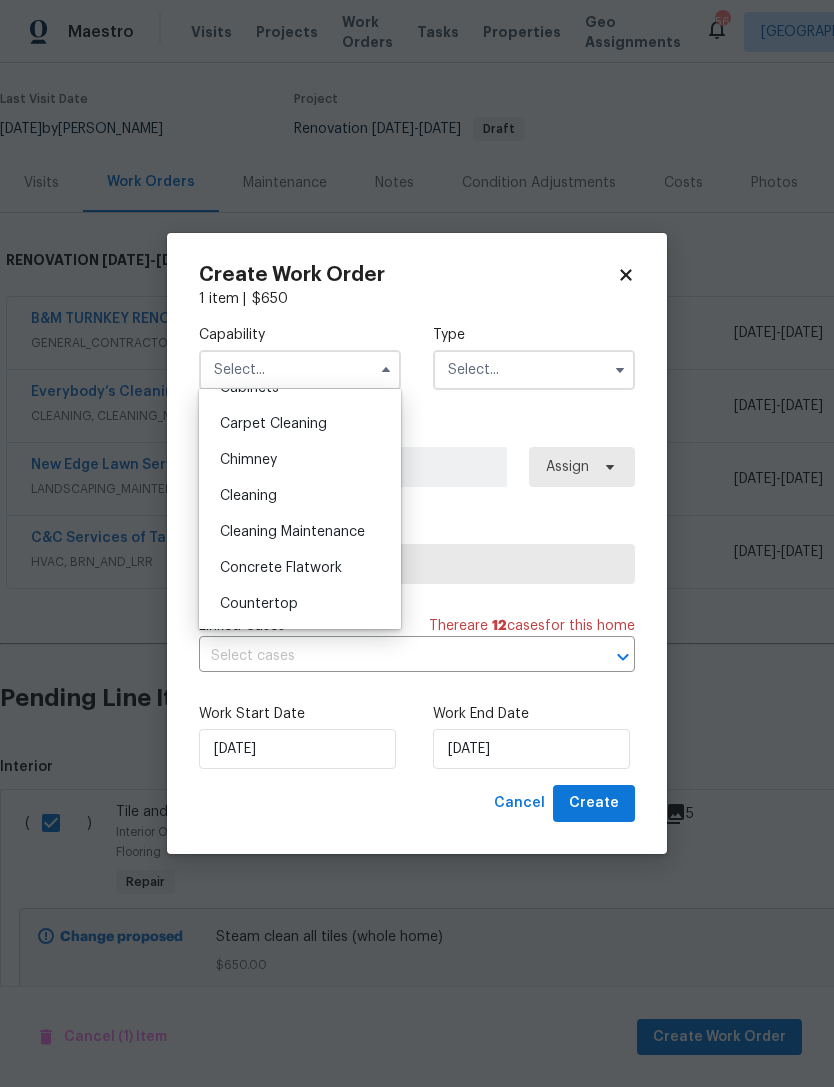 click on "Carpet Cleaning" at bounding box center [300, 424] 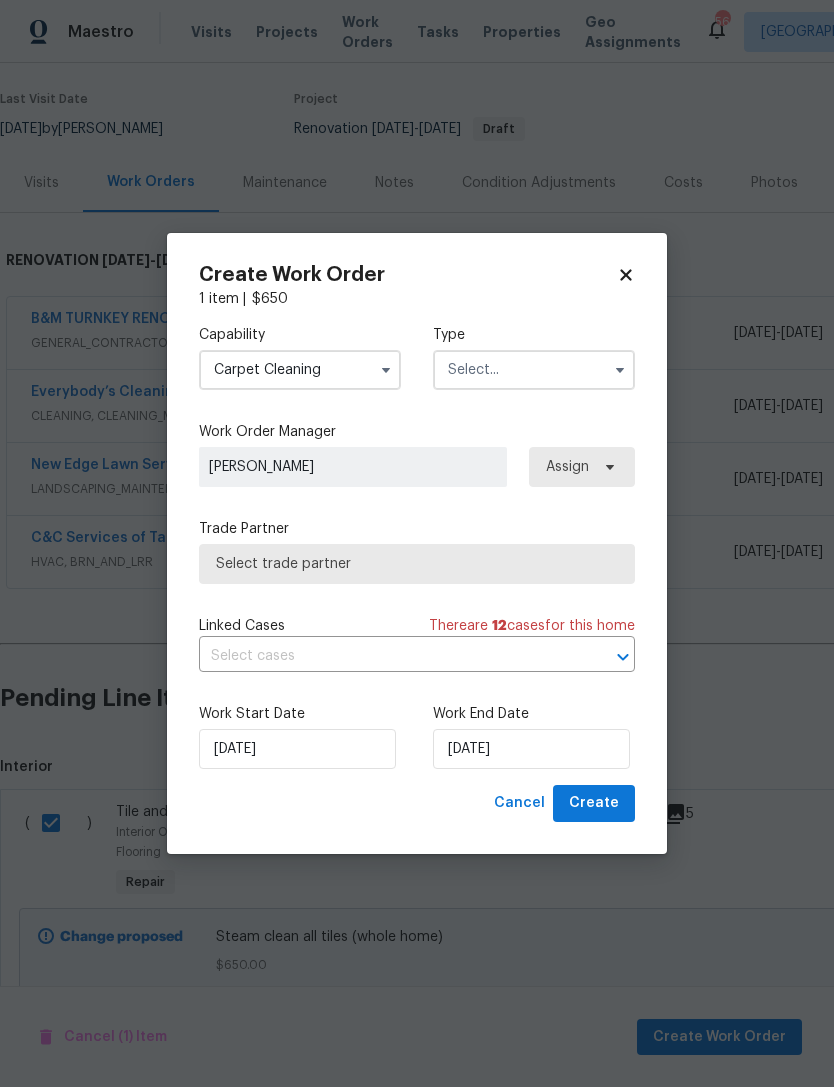 click at bounding box center [534, 370] 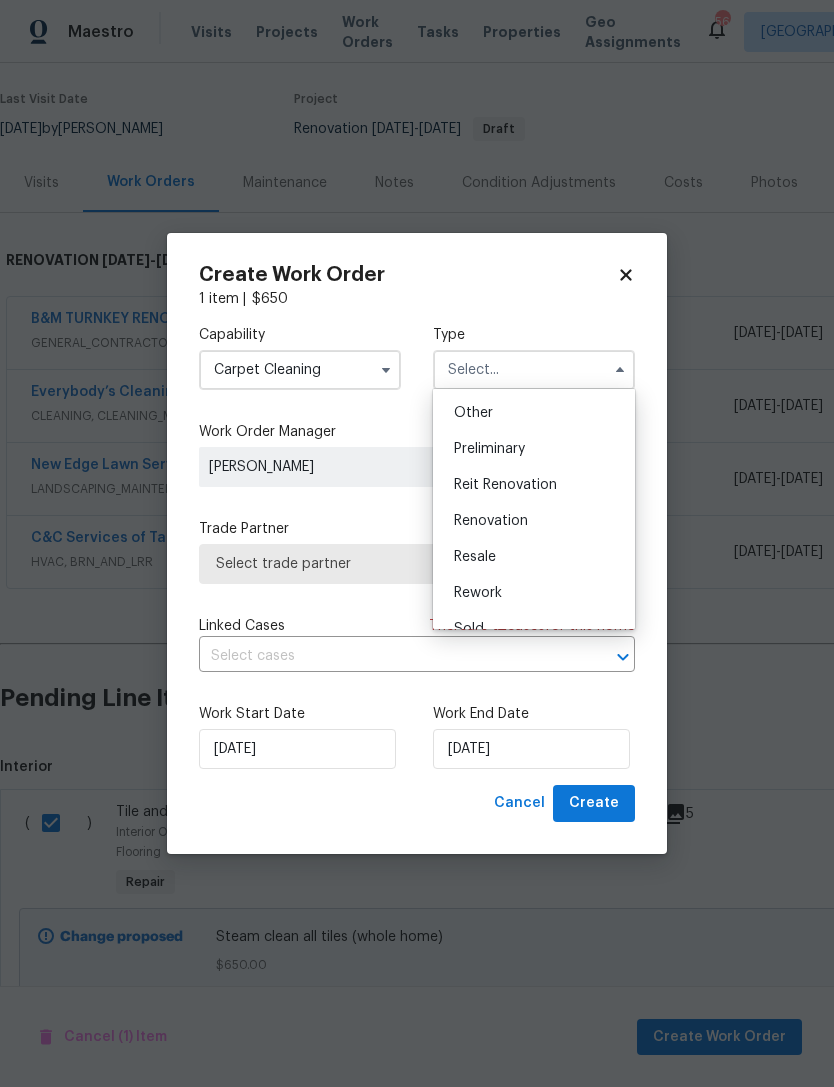 scroll, scrollTop: 393, scrollLeft: 0, axis: vertical 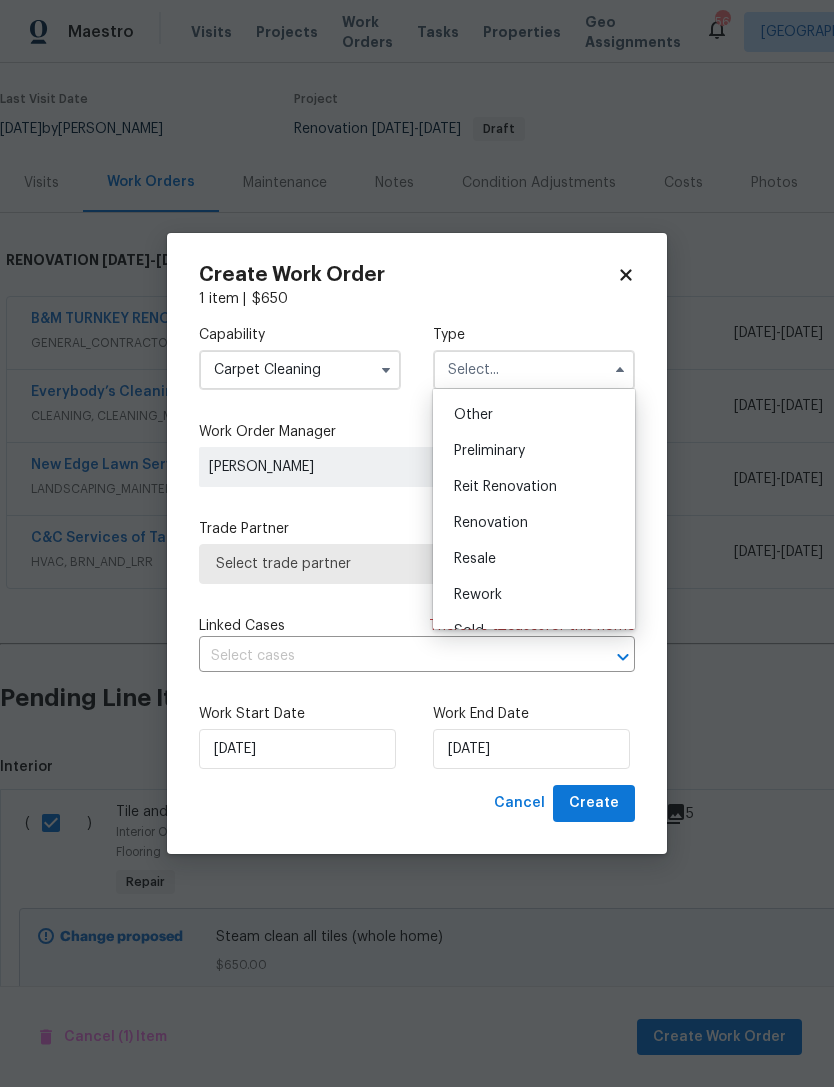 click on "Renovation" at bounding box center [534, 523] 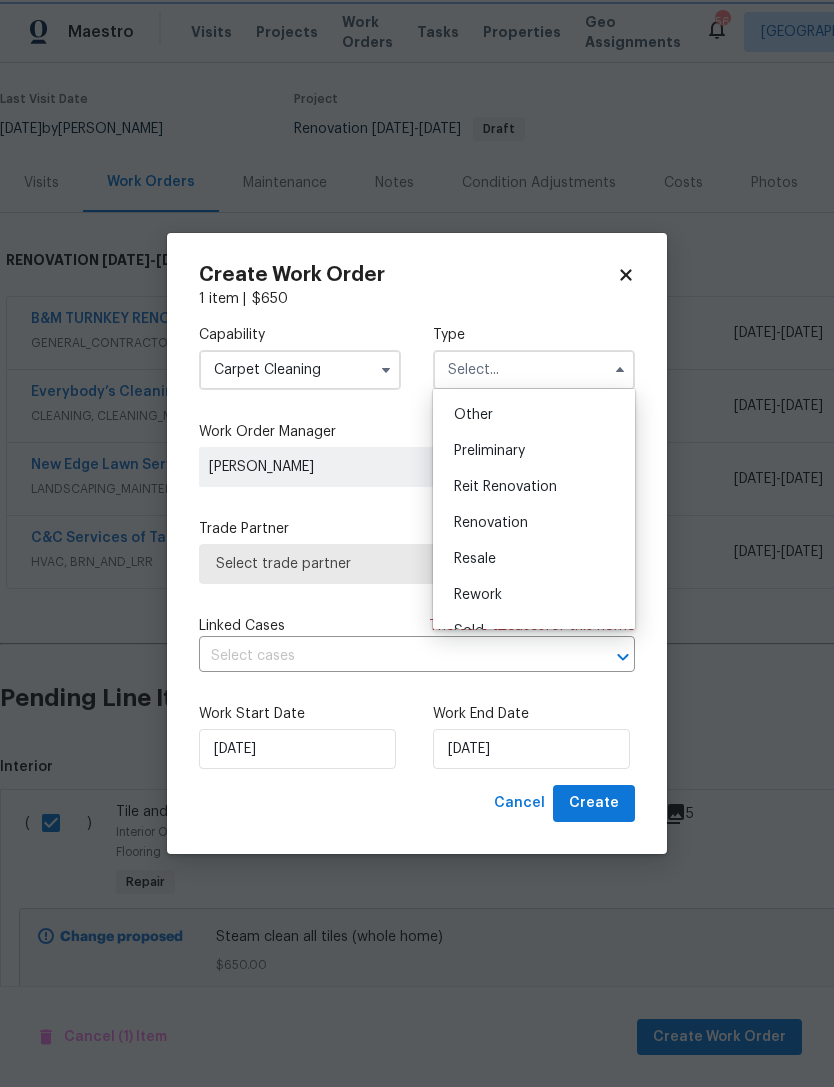 type on "Renovation" 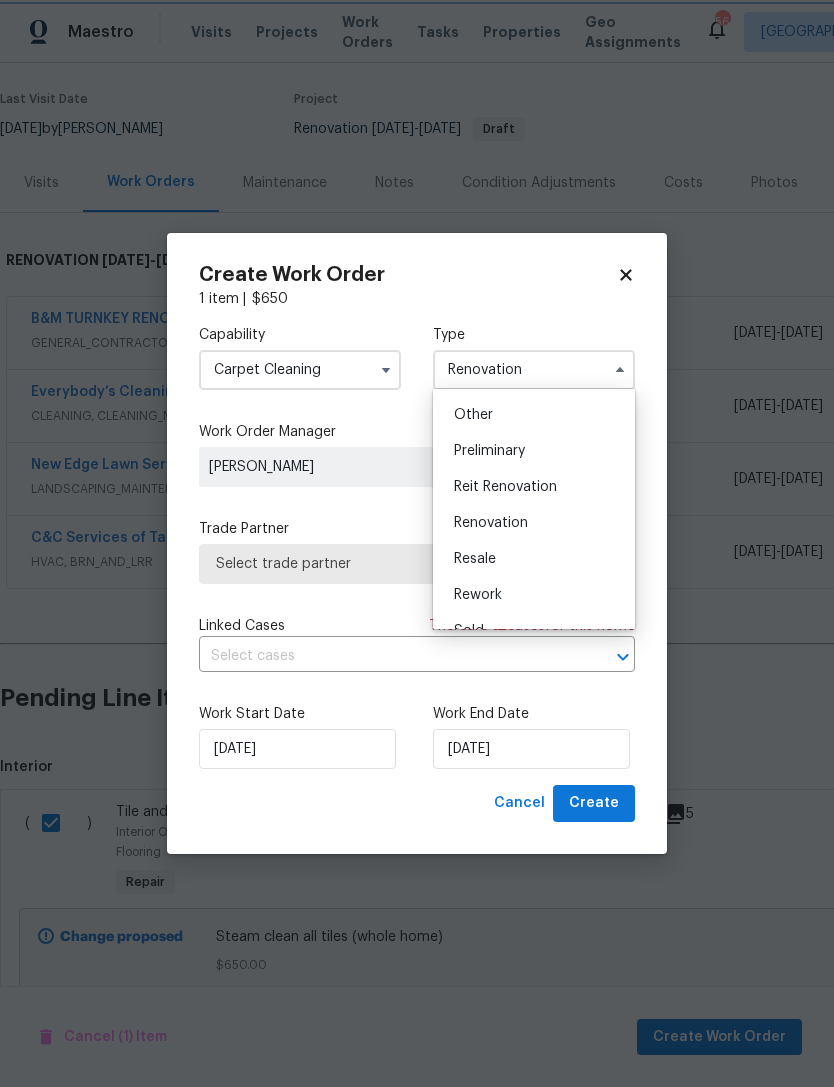 scroll, scrollTop: 0, scrollLeft: 0, axis: both 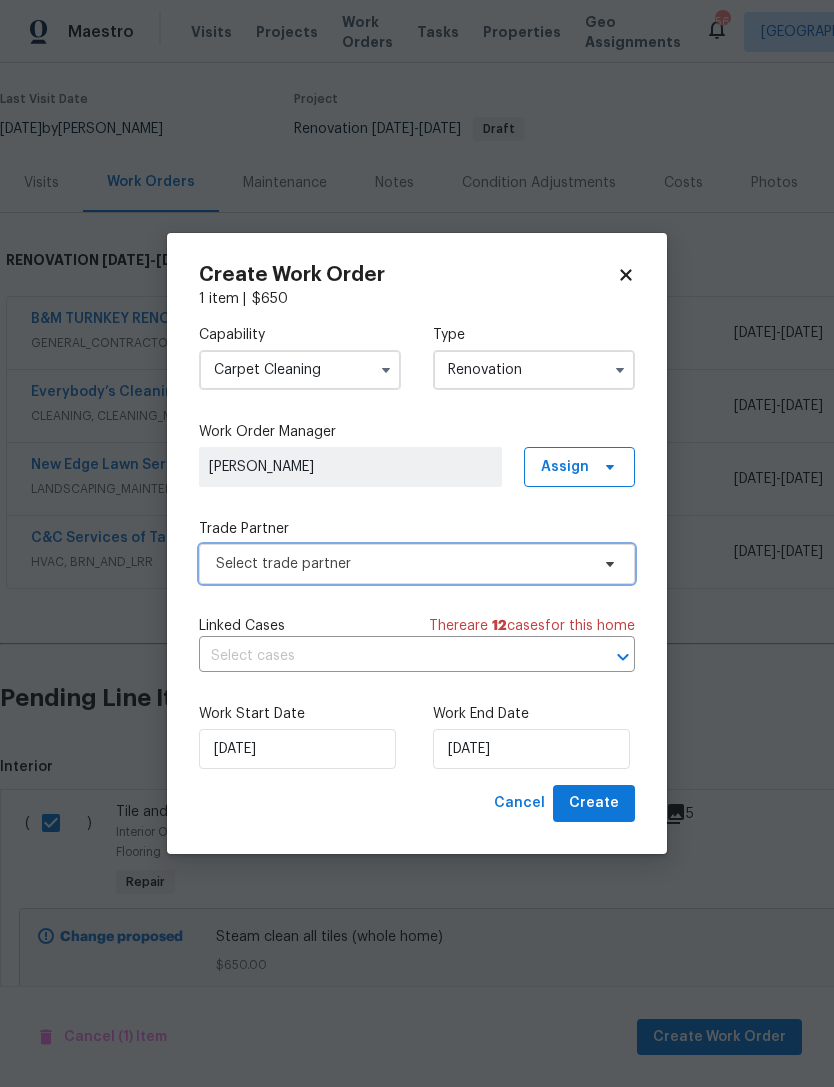 click on "Select trade partner" at bounding box center (402, 564) 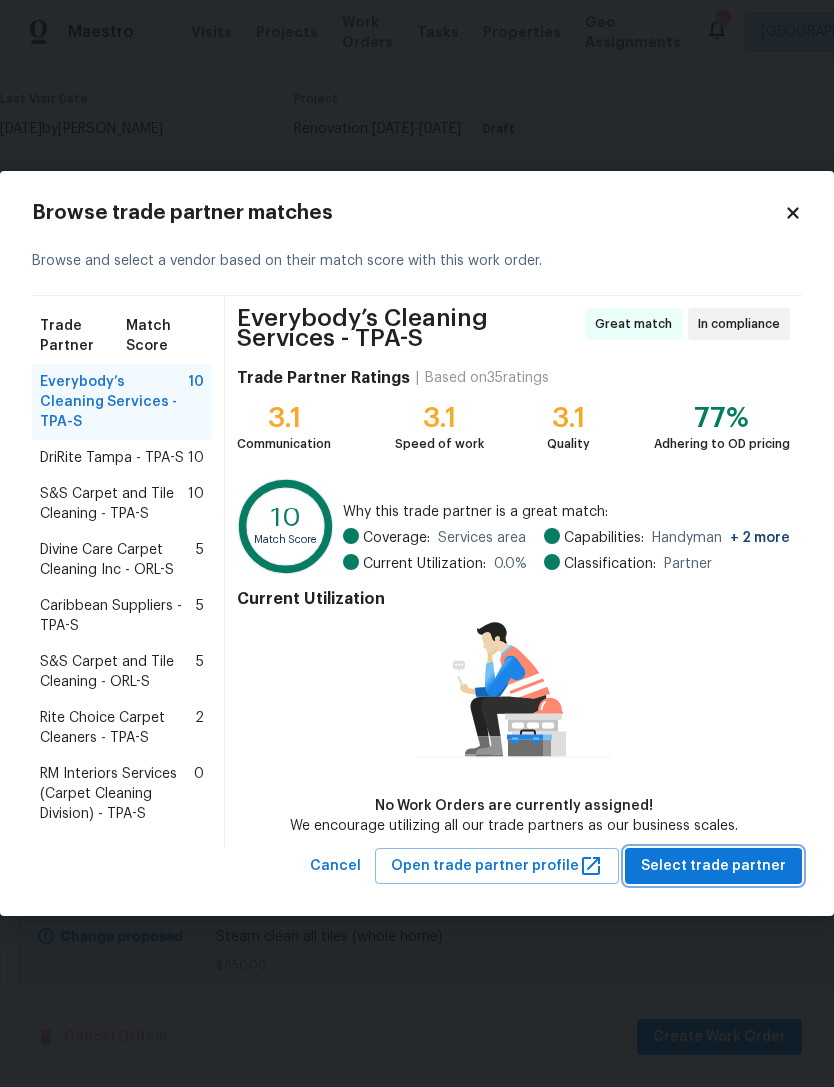 click on "Select trade partner" at bounding box center [713, 866] 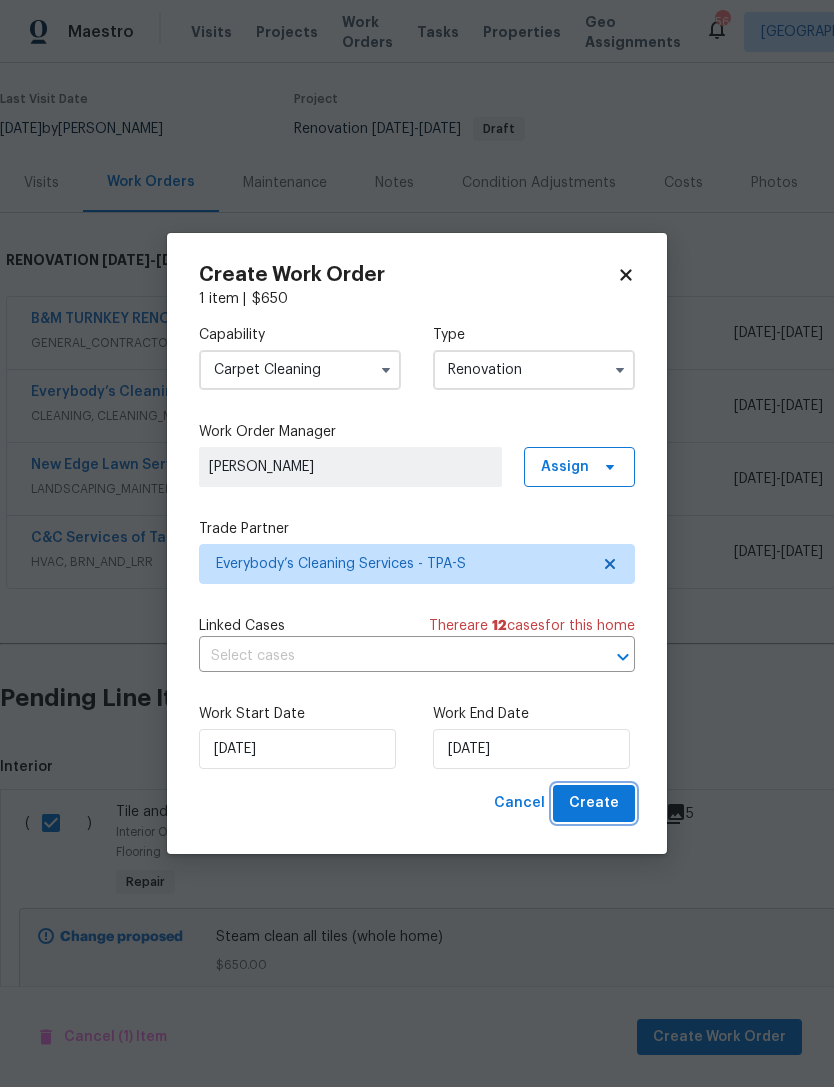 click on "Create" at bounding box center [594, 803] 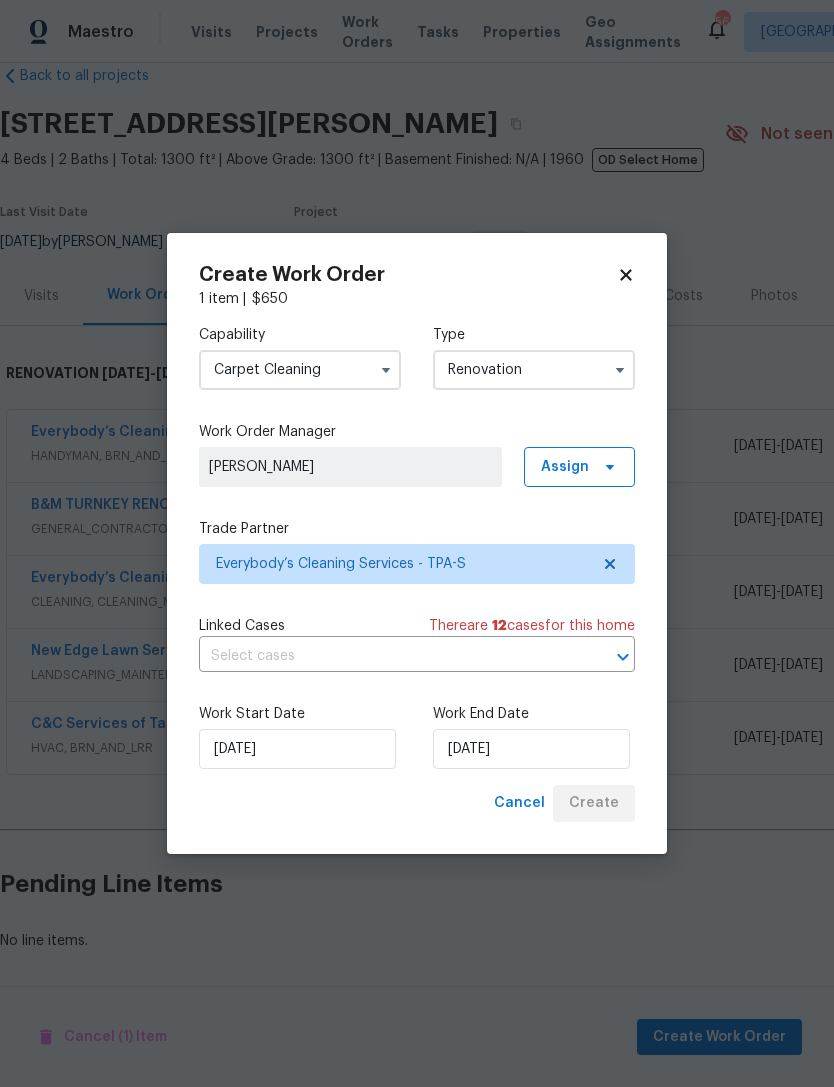 scroll, scrollTop: 0, scrollLeft: 0, axis: both 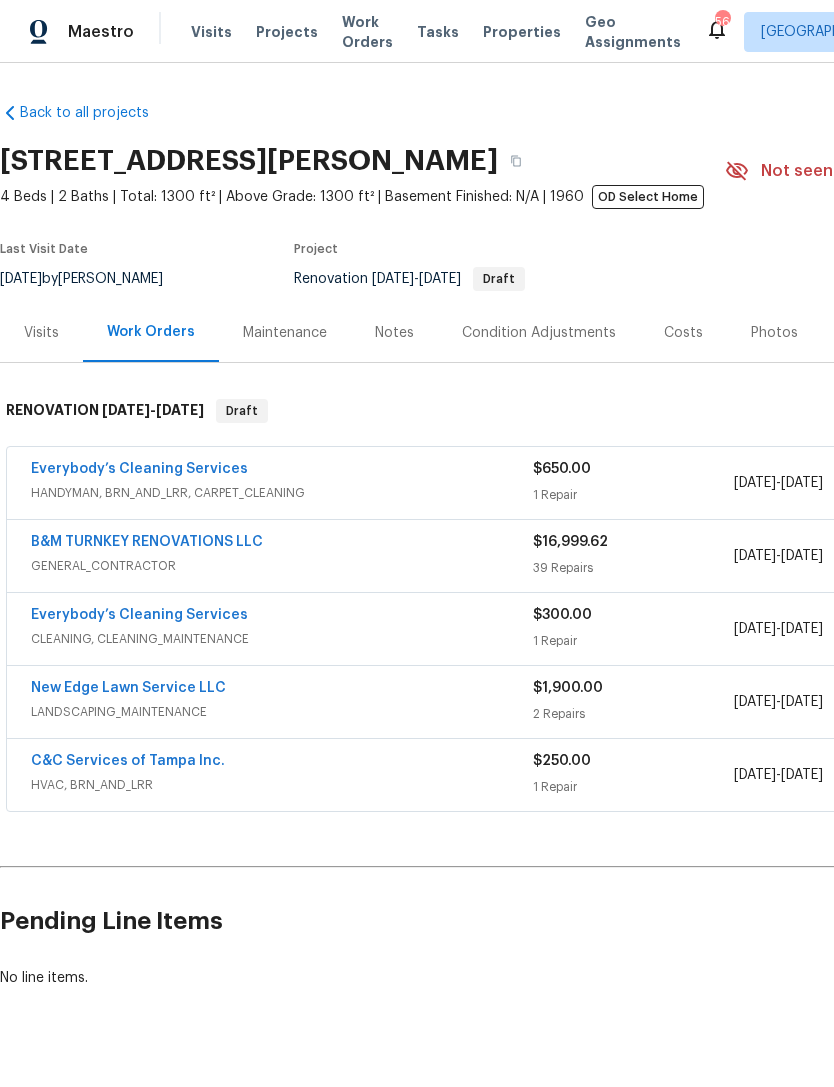 click on "B&M TURNKEY RENOVATIONS LLC" at bounding box center [147, 542] 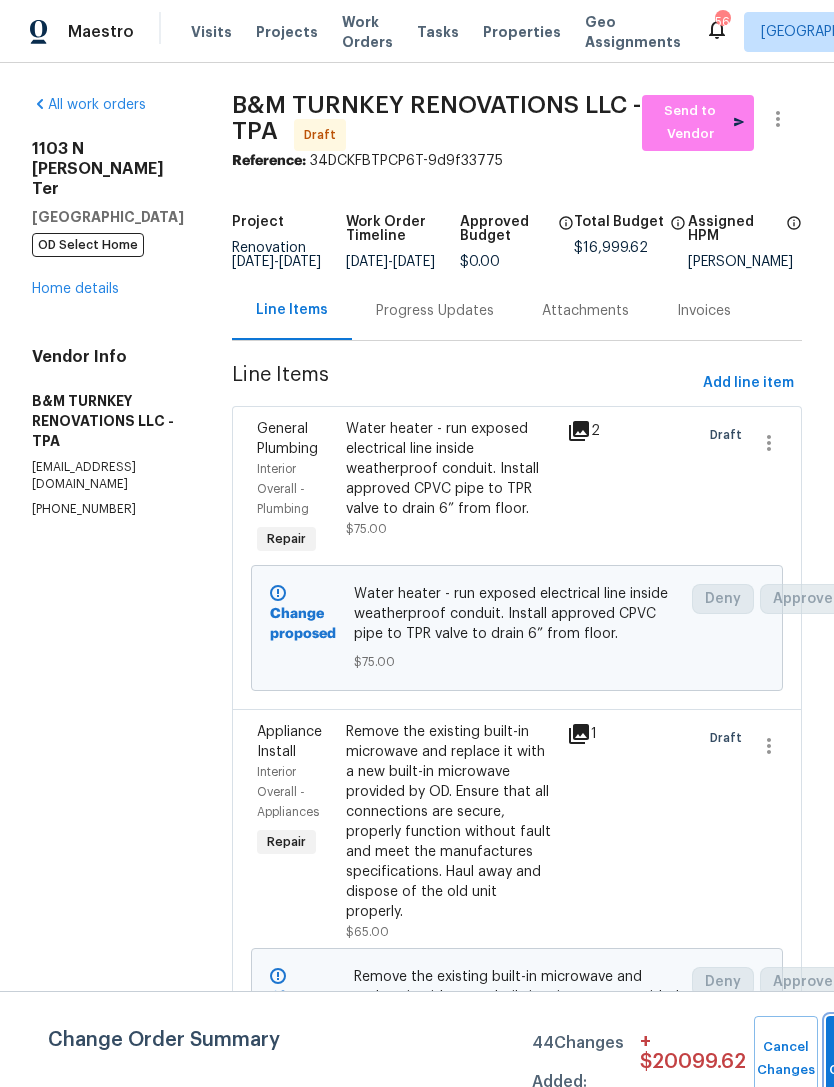 click on "Submit Changes" at bounding box center [858, 1059] 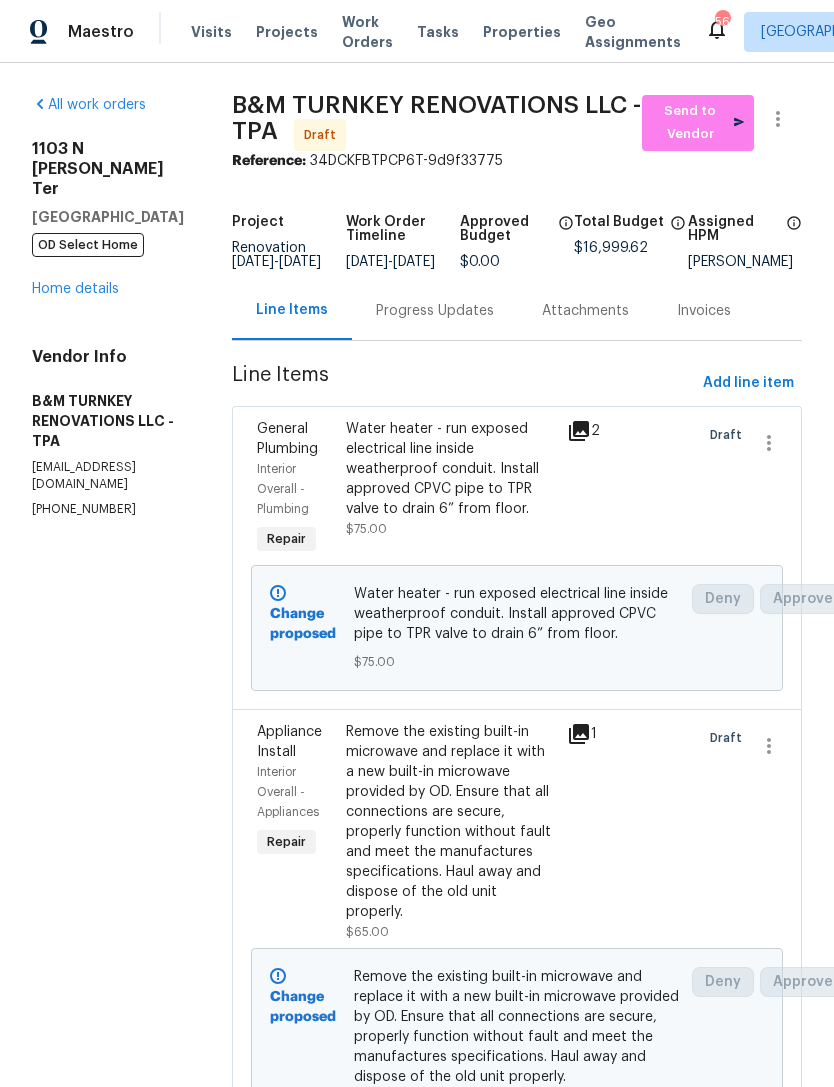click on "Home details" at bounding box center (75, 289) 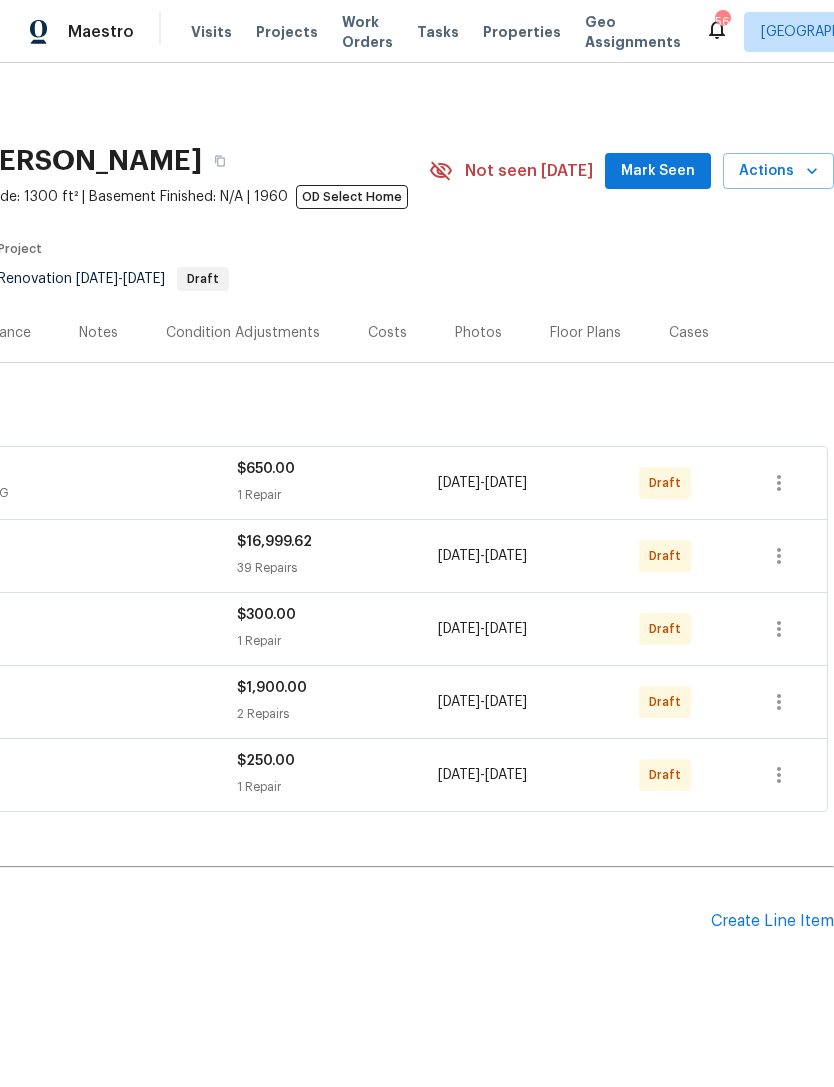 scroll, scrollTop: 0, scrollLeft: 296, axis: horizontal 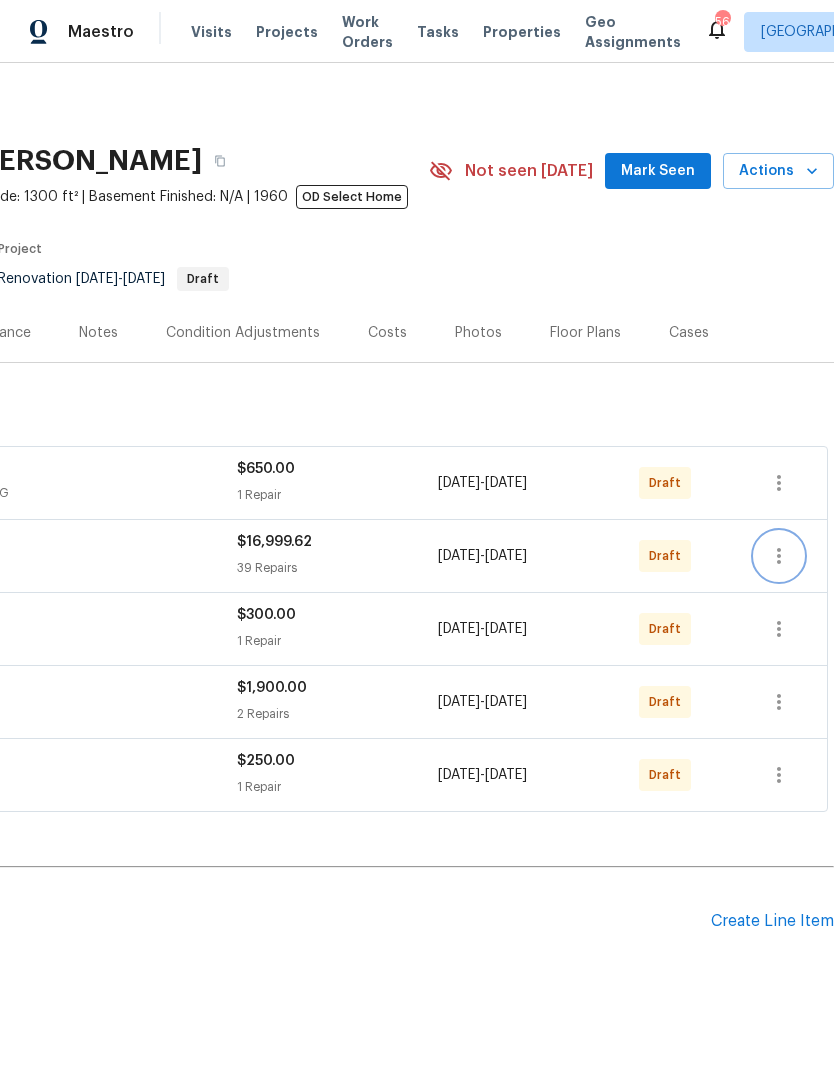 click 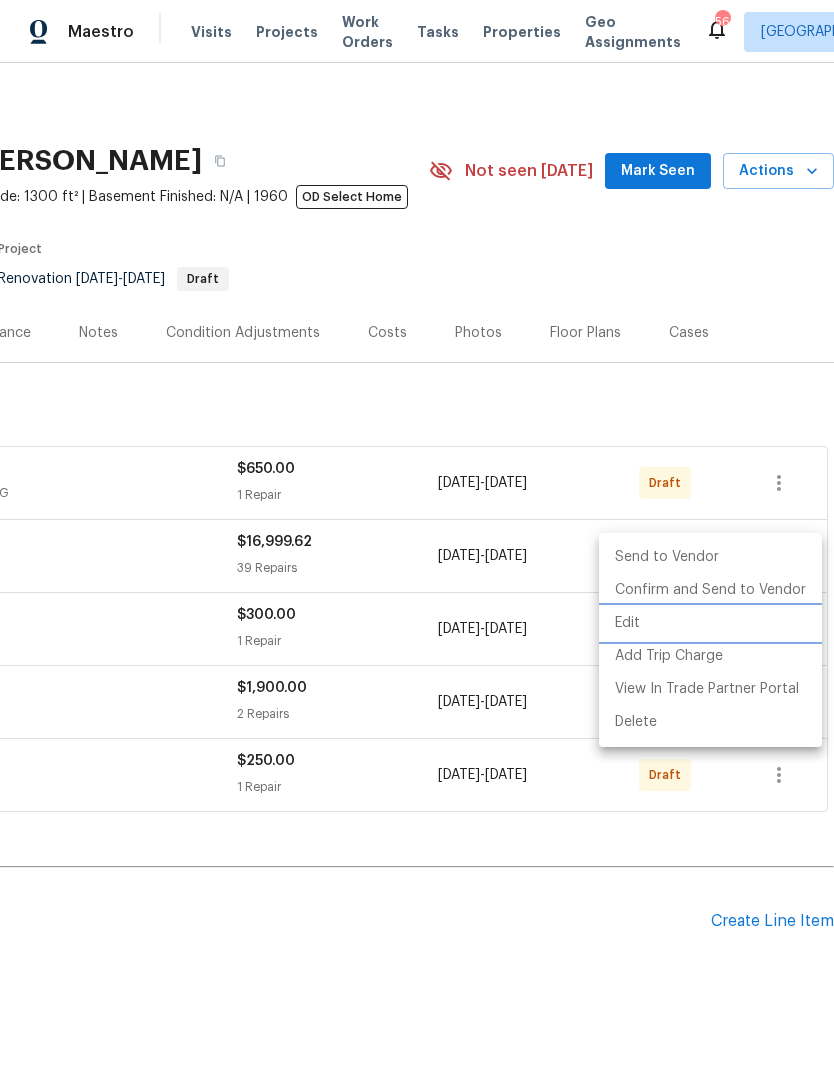 click on "Edit" at bounding box center (710, 623) 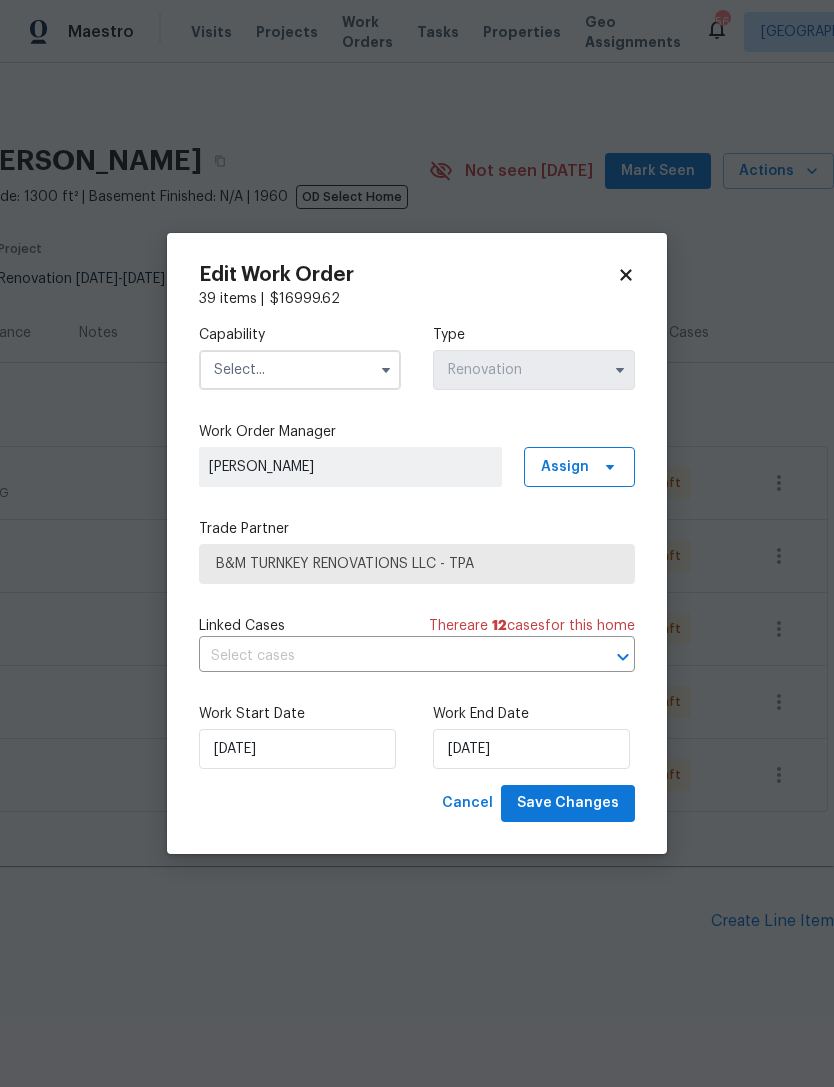 click at bounding box center [300, 370] 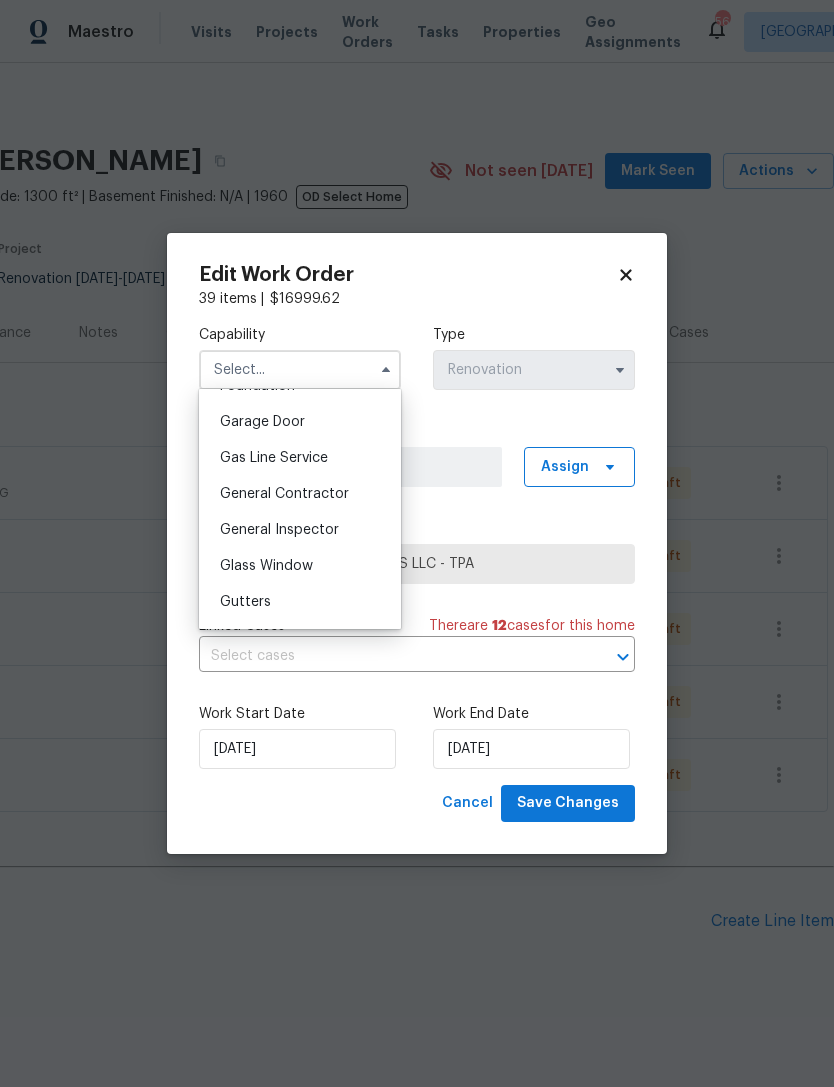 scroll, scrollTop: 873, scrollLeft: 0, axis: vertical 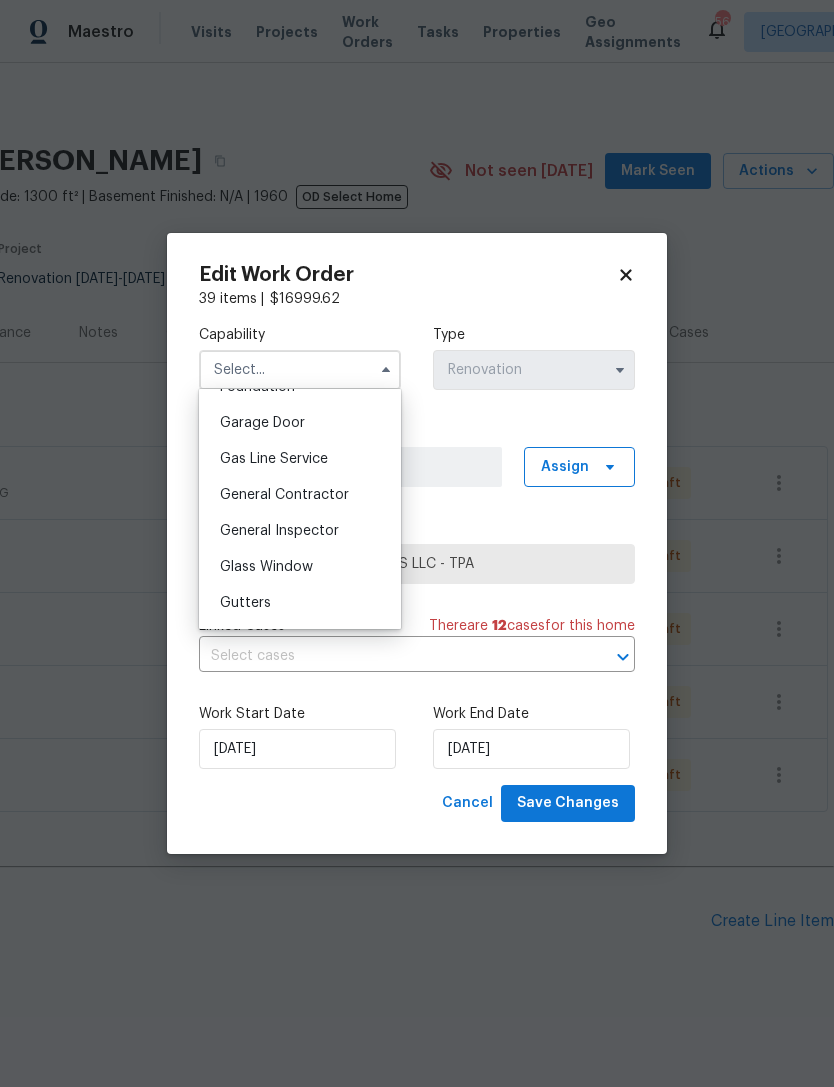click on "General Contractor" at bounding box center [284, 495] 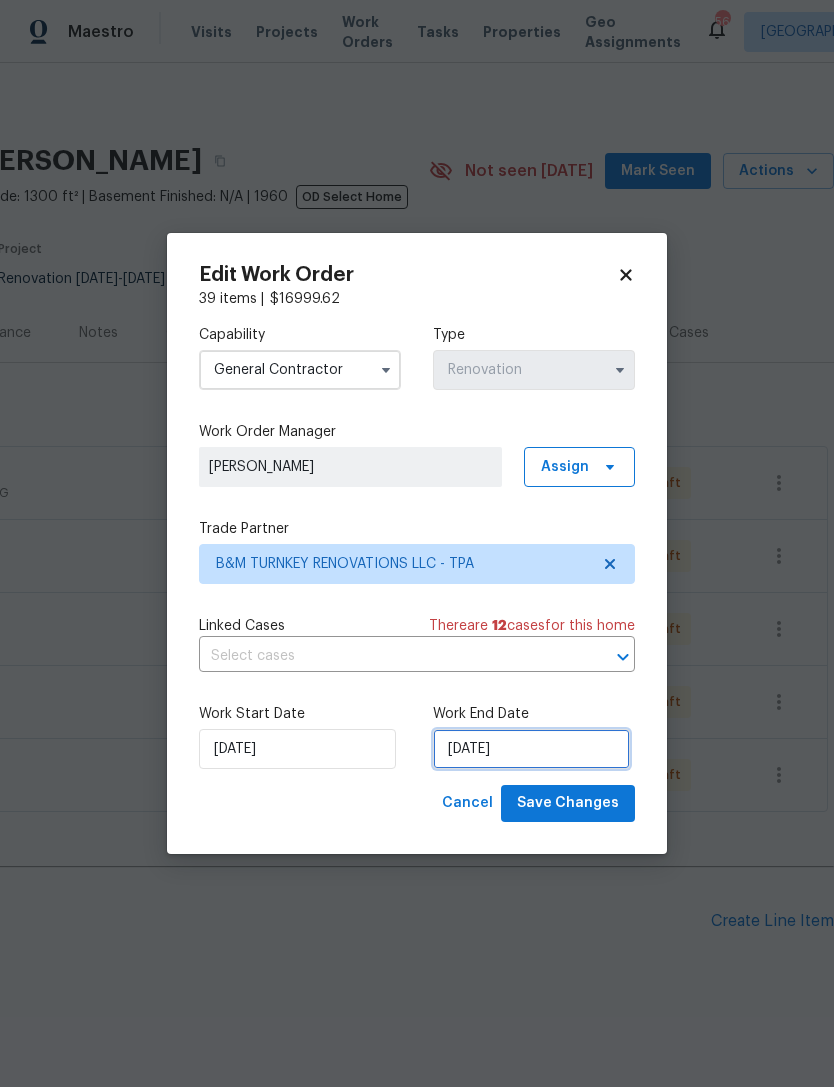 click on "[DATE]" at bounding box center (531, 749) 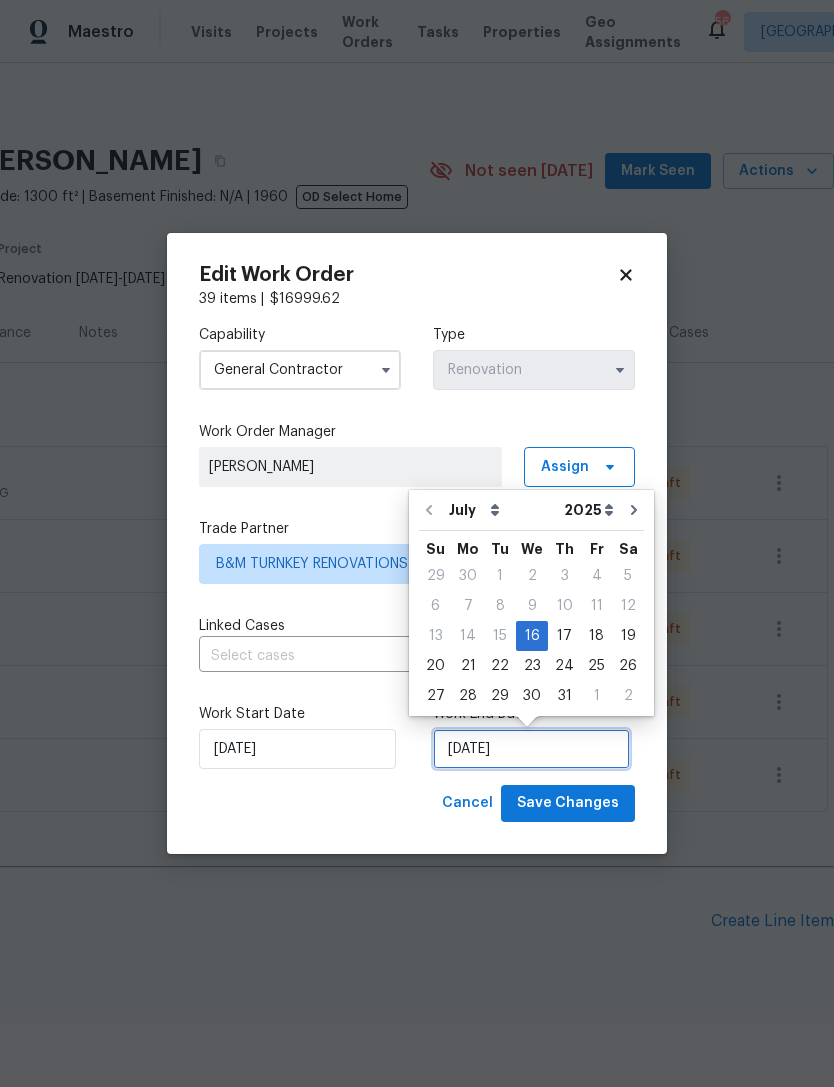 scroll, scrollTop: 37, scrollLeft: 0, axis: vertical 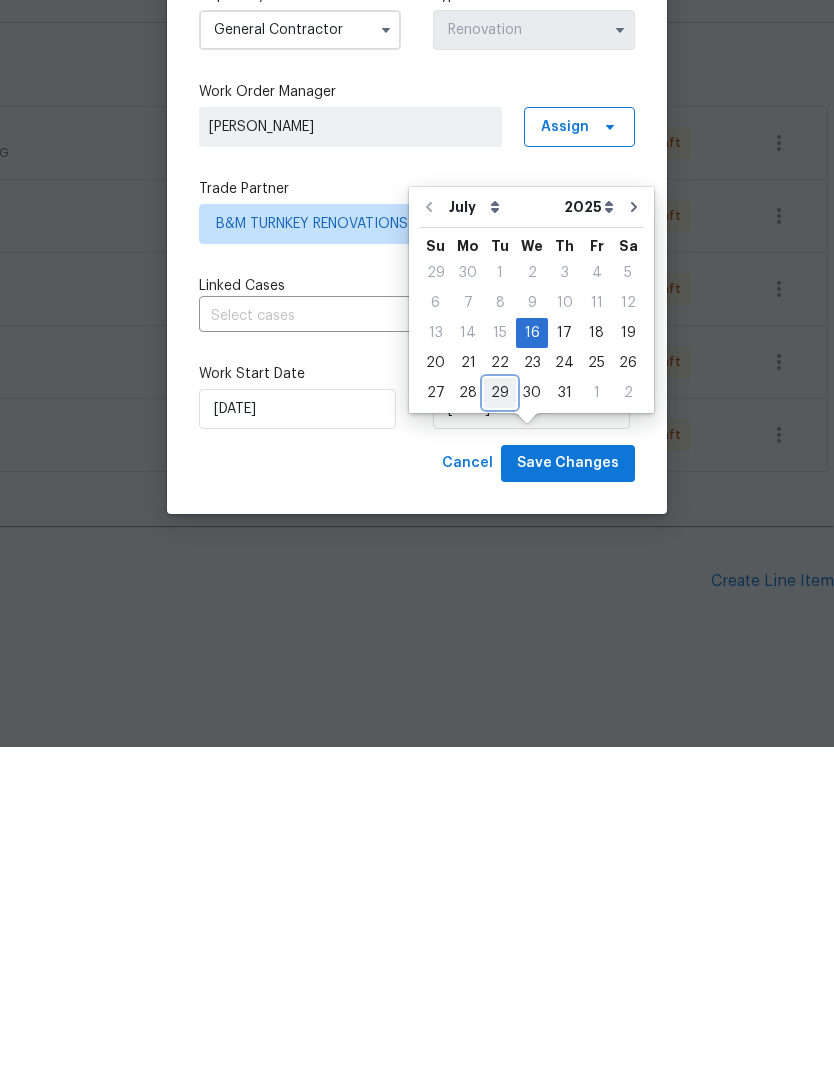 click on "29" at bounding box center (500, 733) 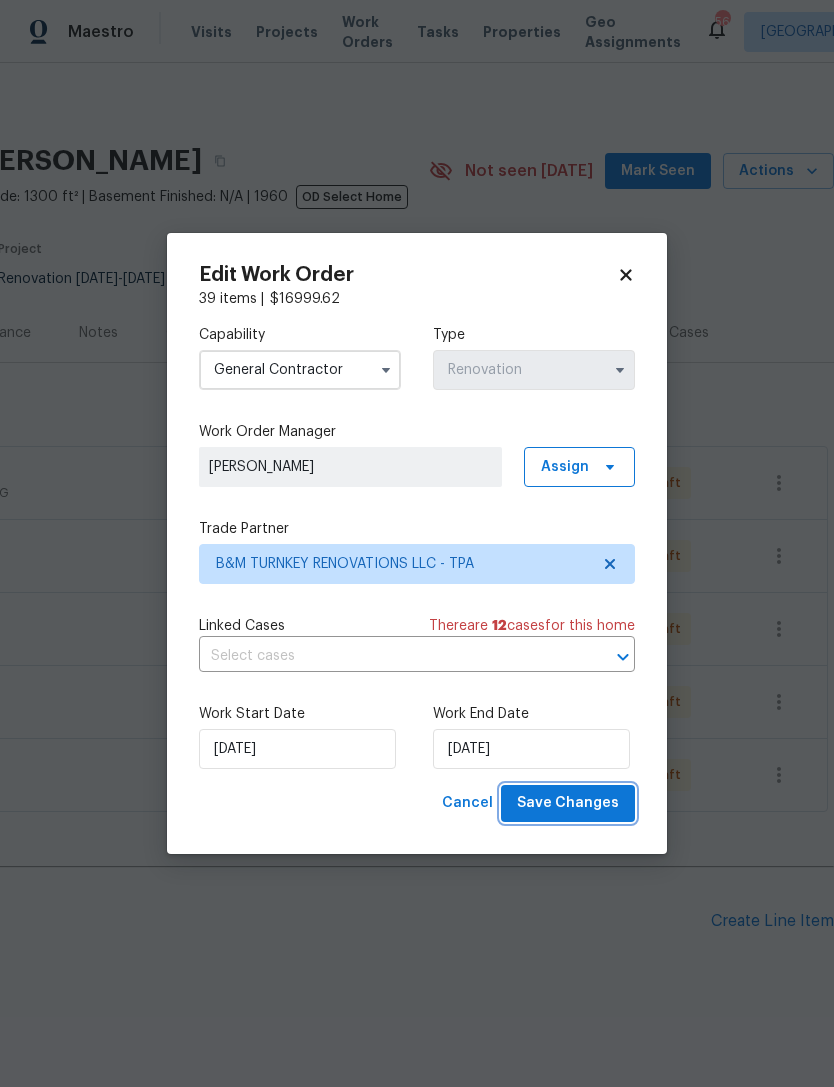 click on "Save Changes" at bounding box center [568, 803] 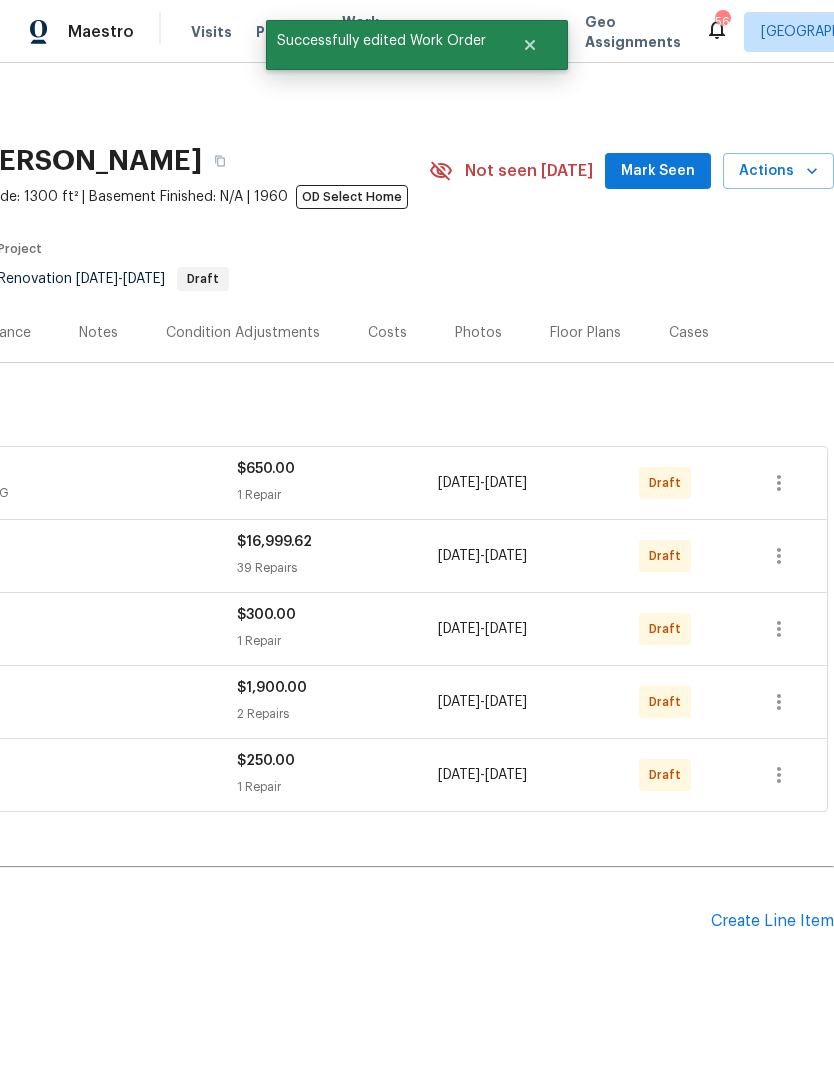 scroll, scrollTop: 0, scrollLeft: 296, axis: horizontal 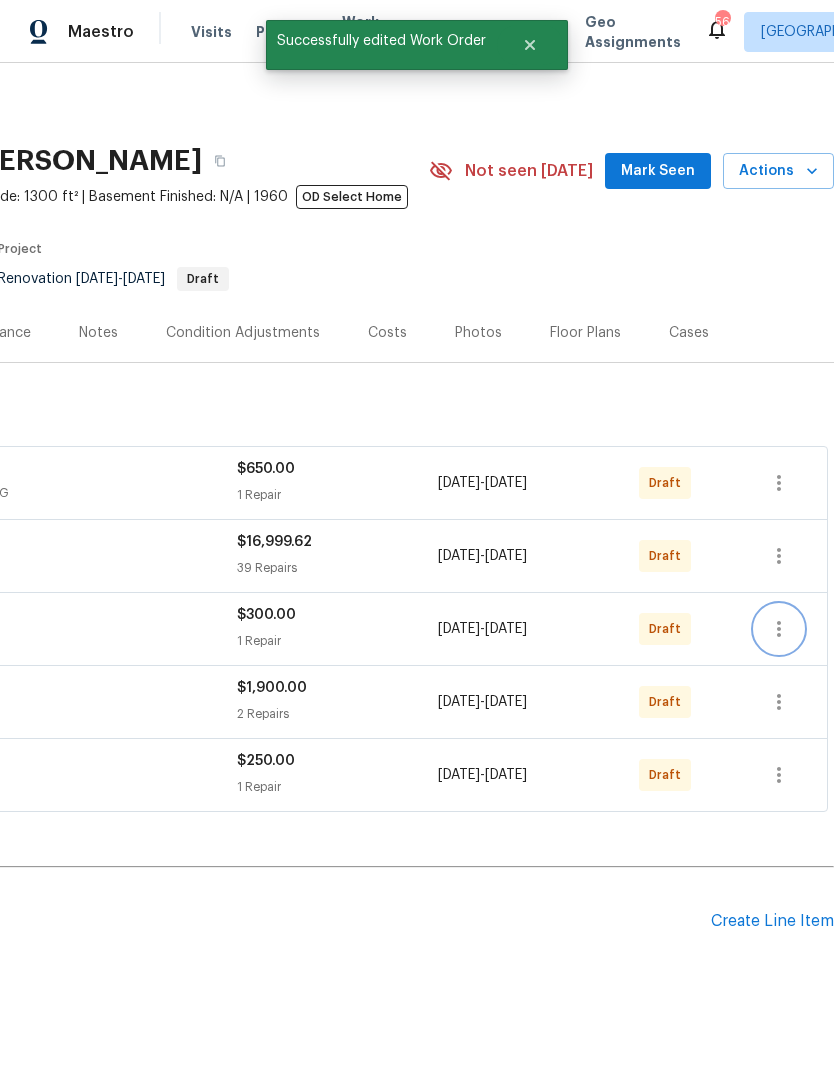 click 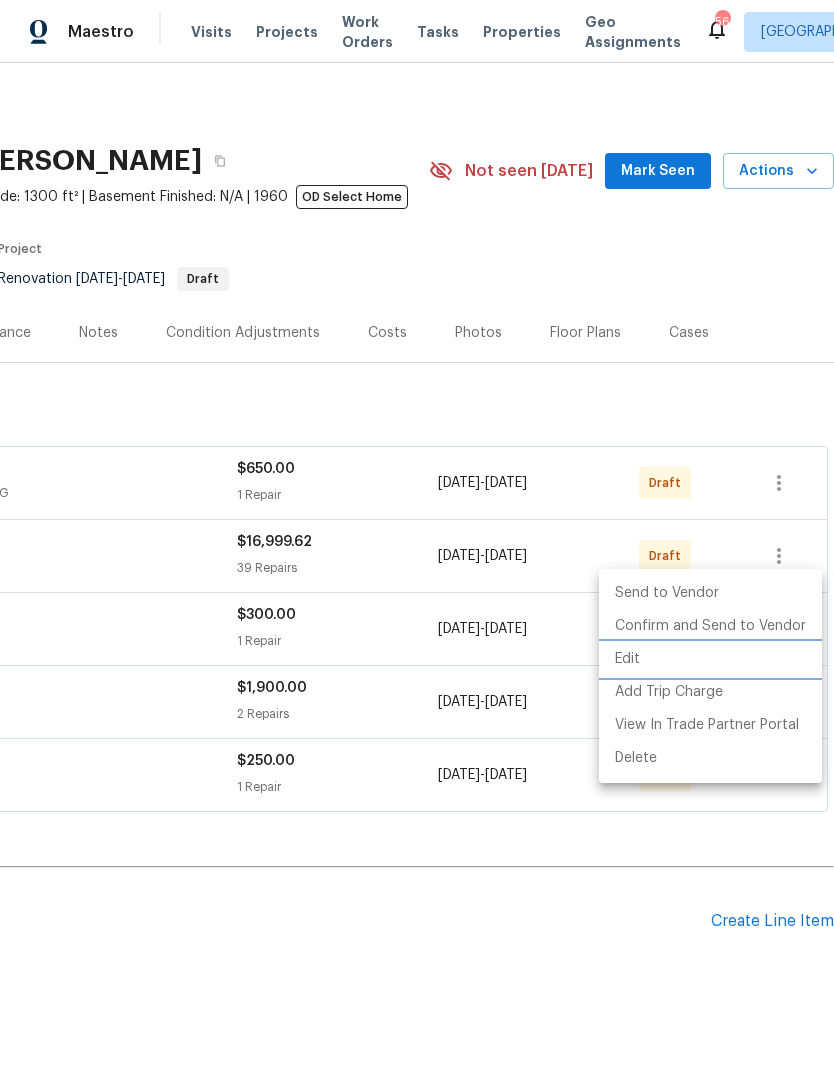 click on "Edit" at bounding box center (710, 659) 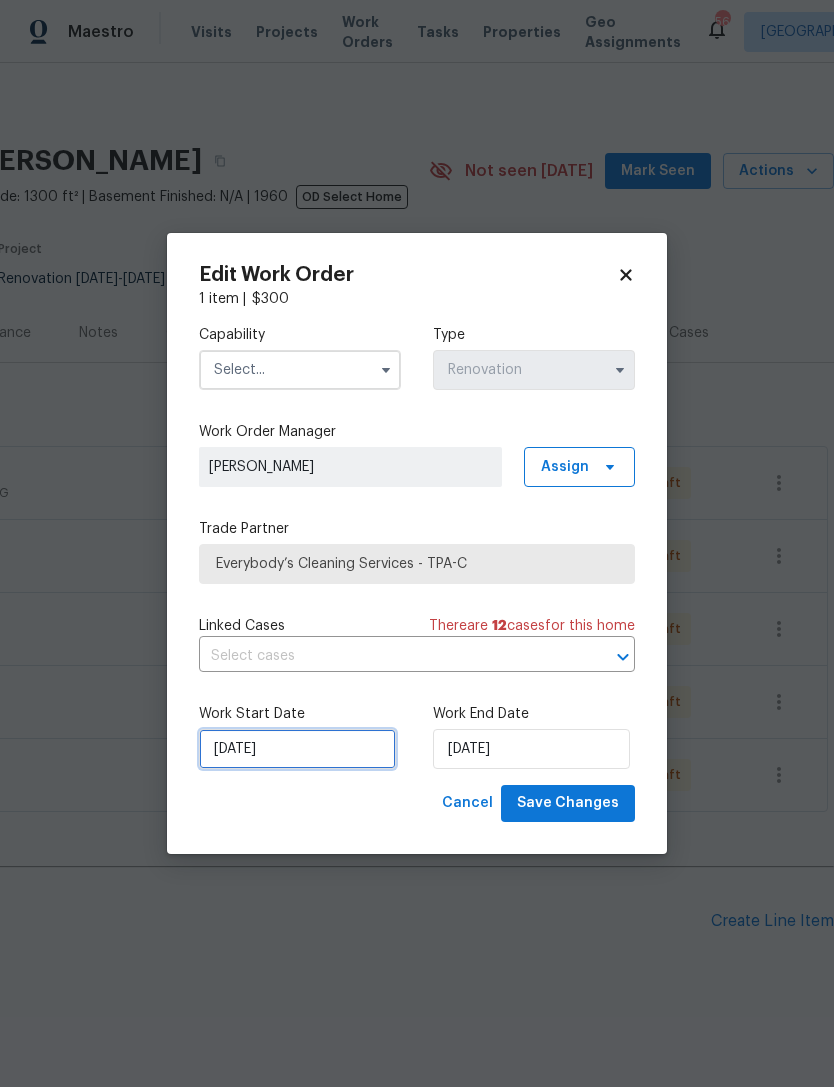 click on "[DATE]" at bounding box center (297, 749) 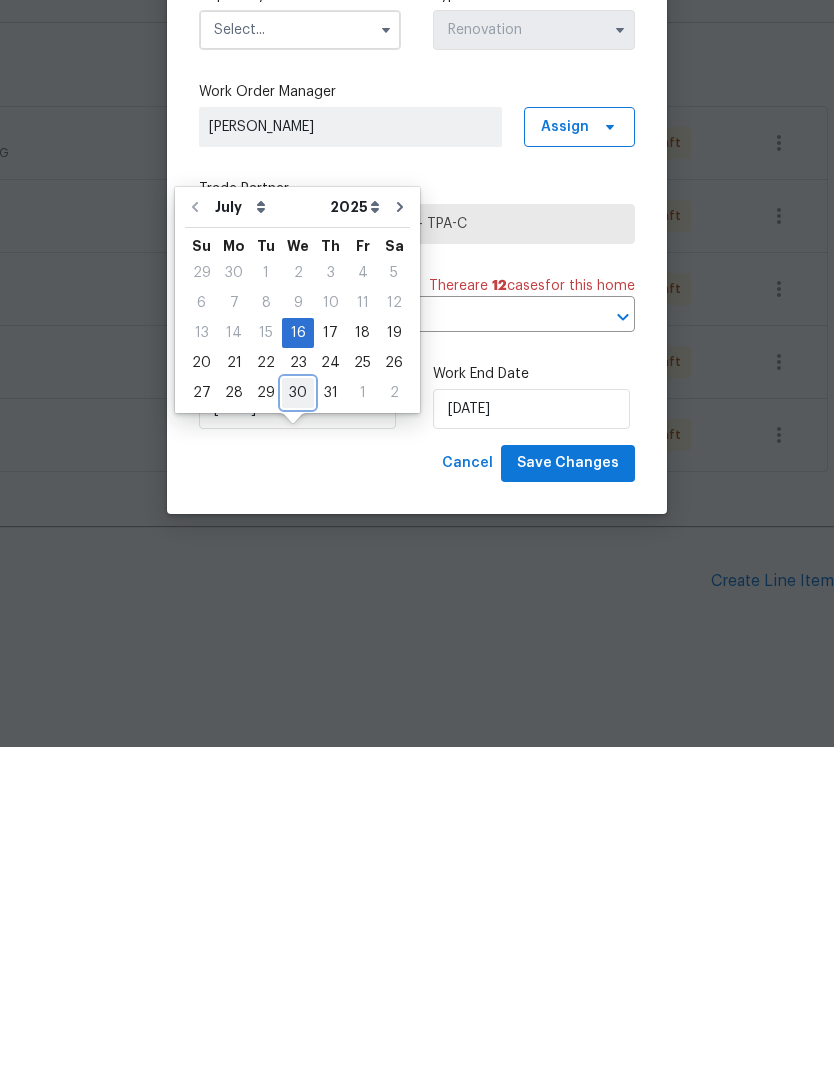 click on "30" at bounding box center (298, 733) 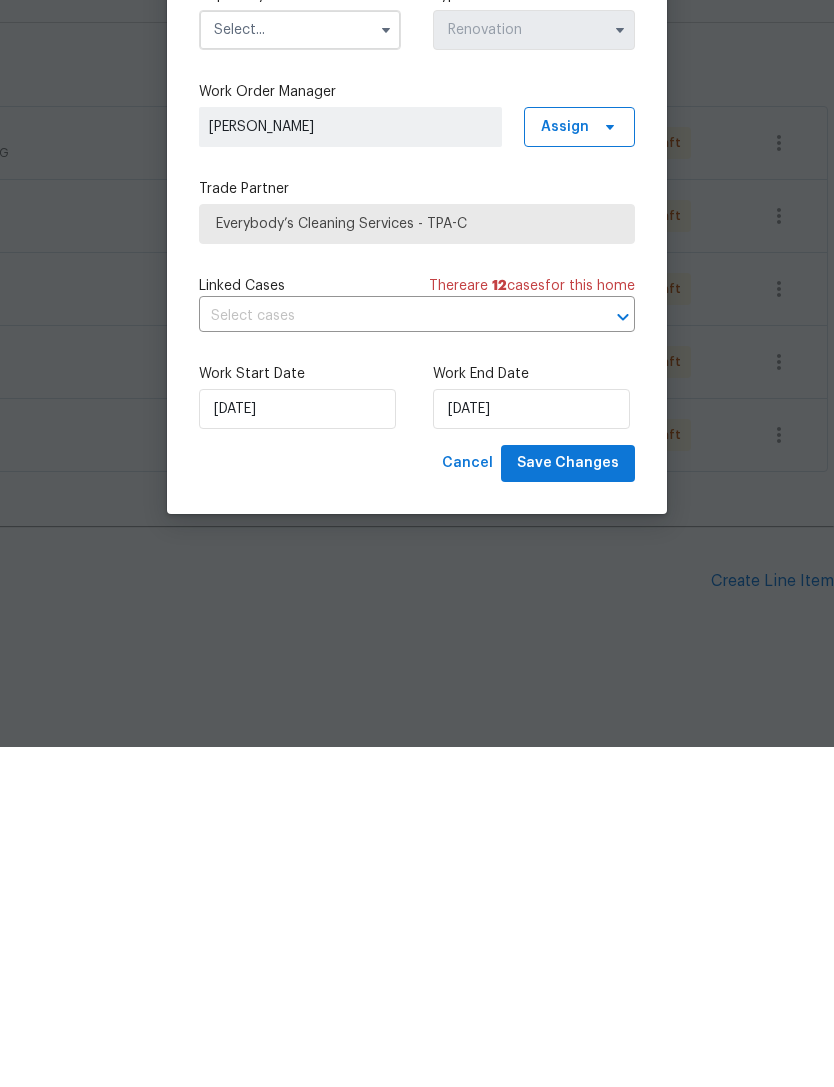 type on "[DATE]" 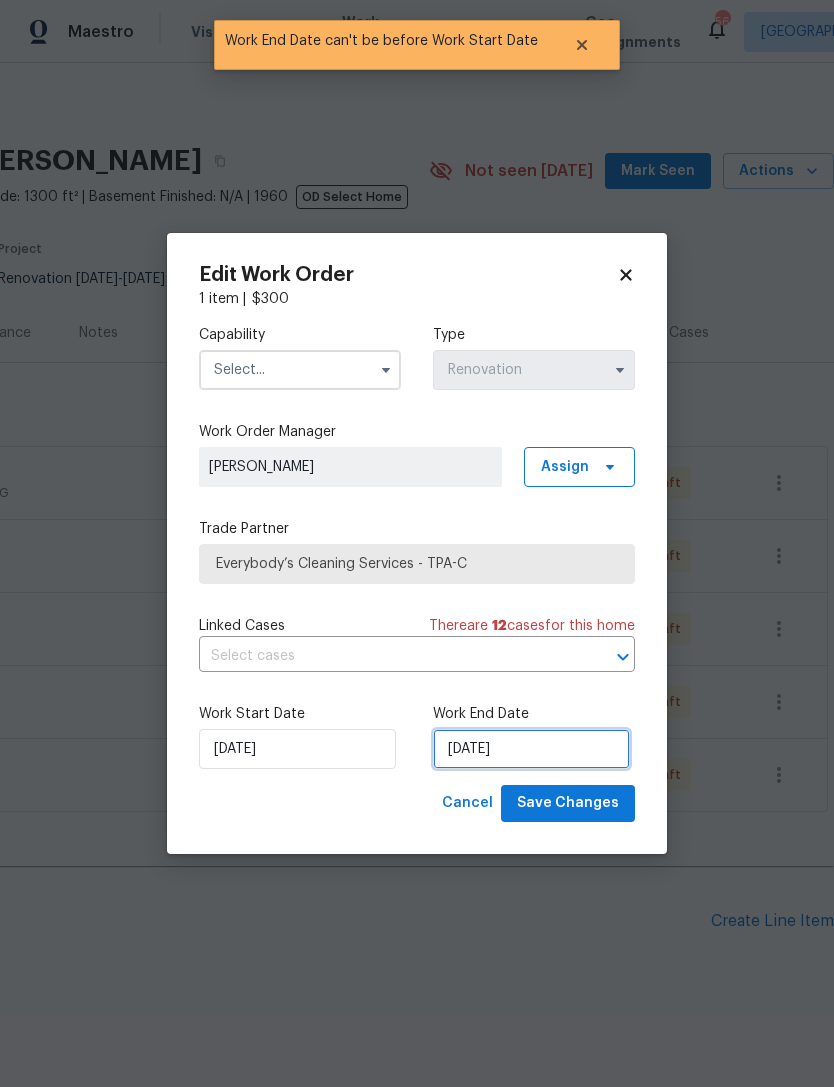 click on "[DATE]" at bounding box center [531, 749] 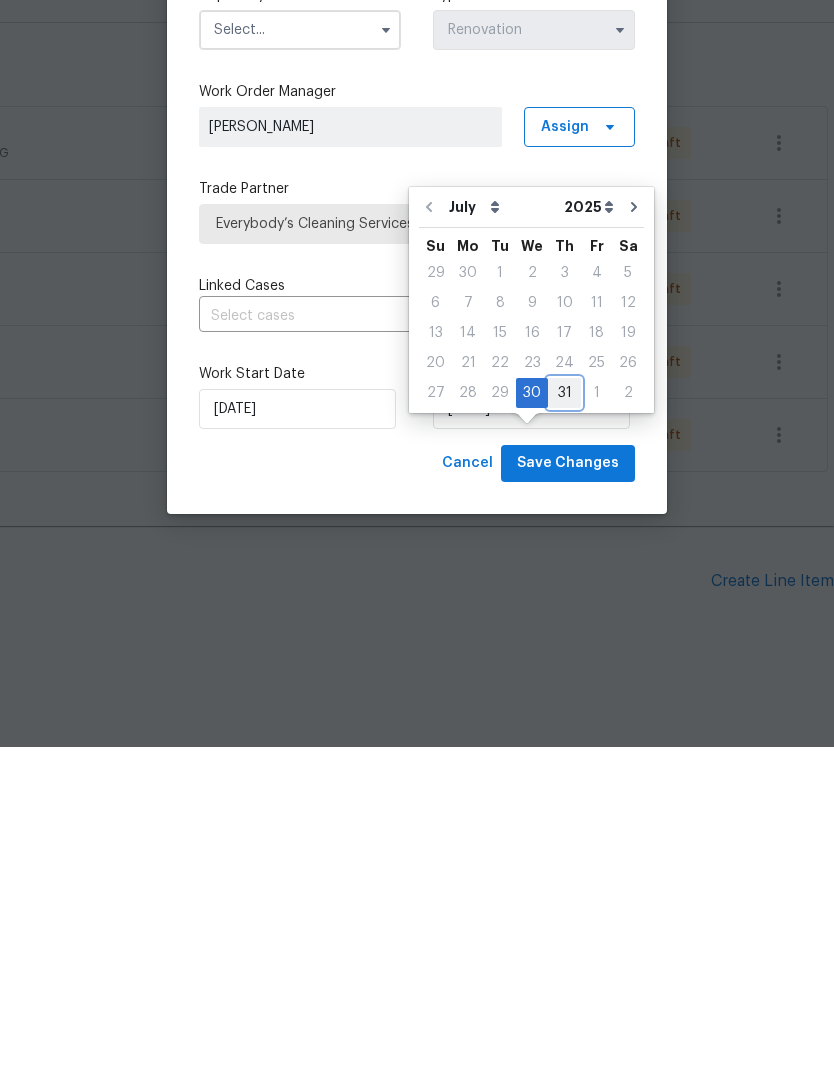 click on "31" at bounding box center [564, 733] 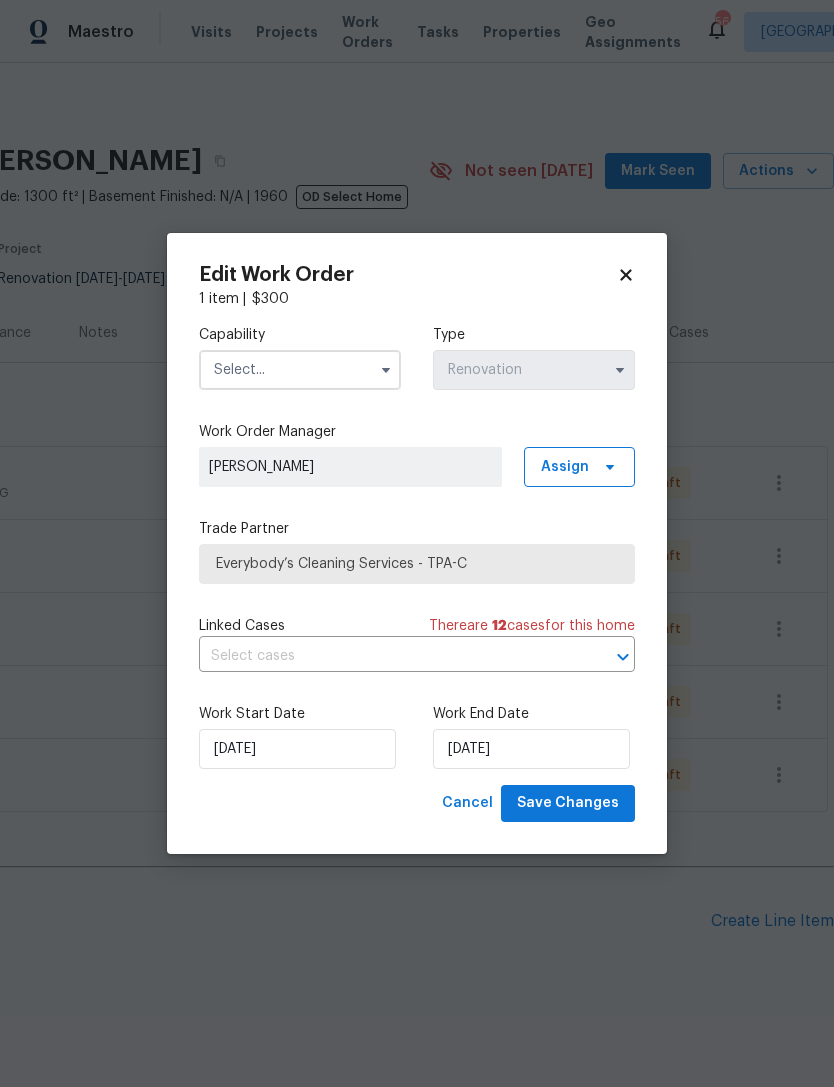 click at bounding box center [300, 370] 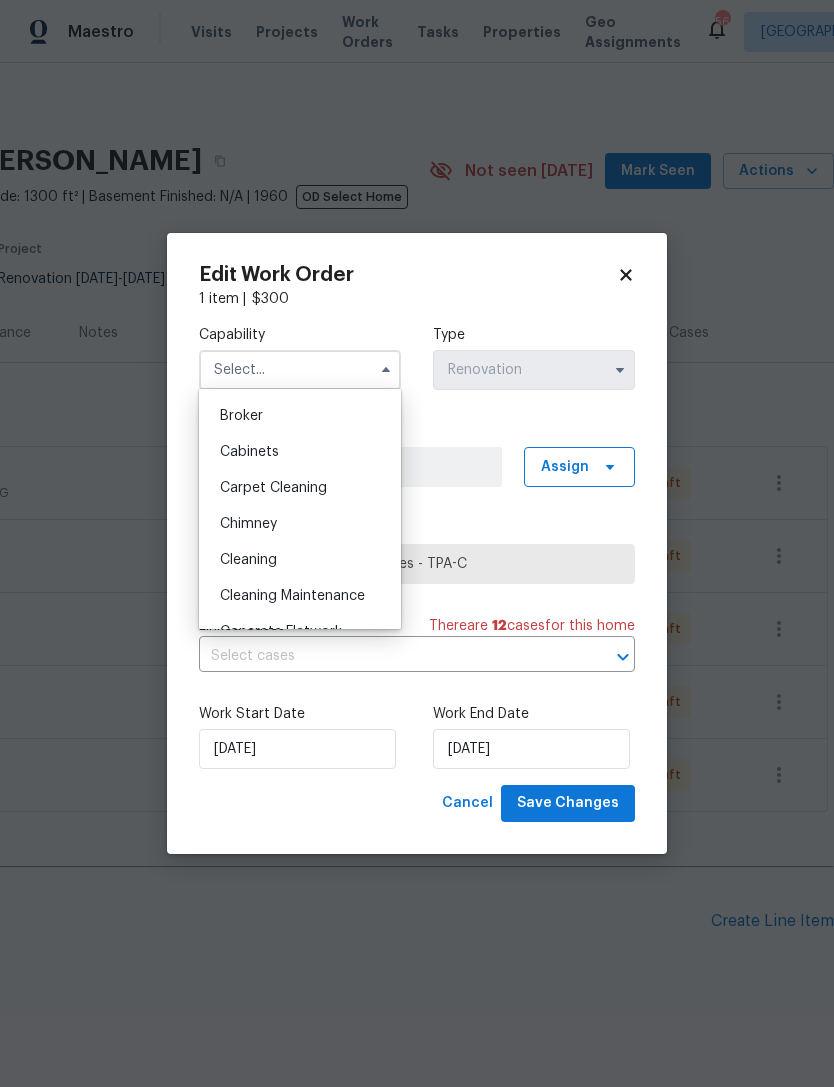 scroll, scrollTop: 147, scrollLeft: 0, axis: vertical 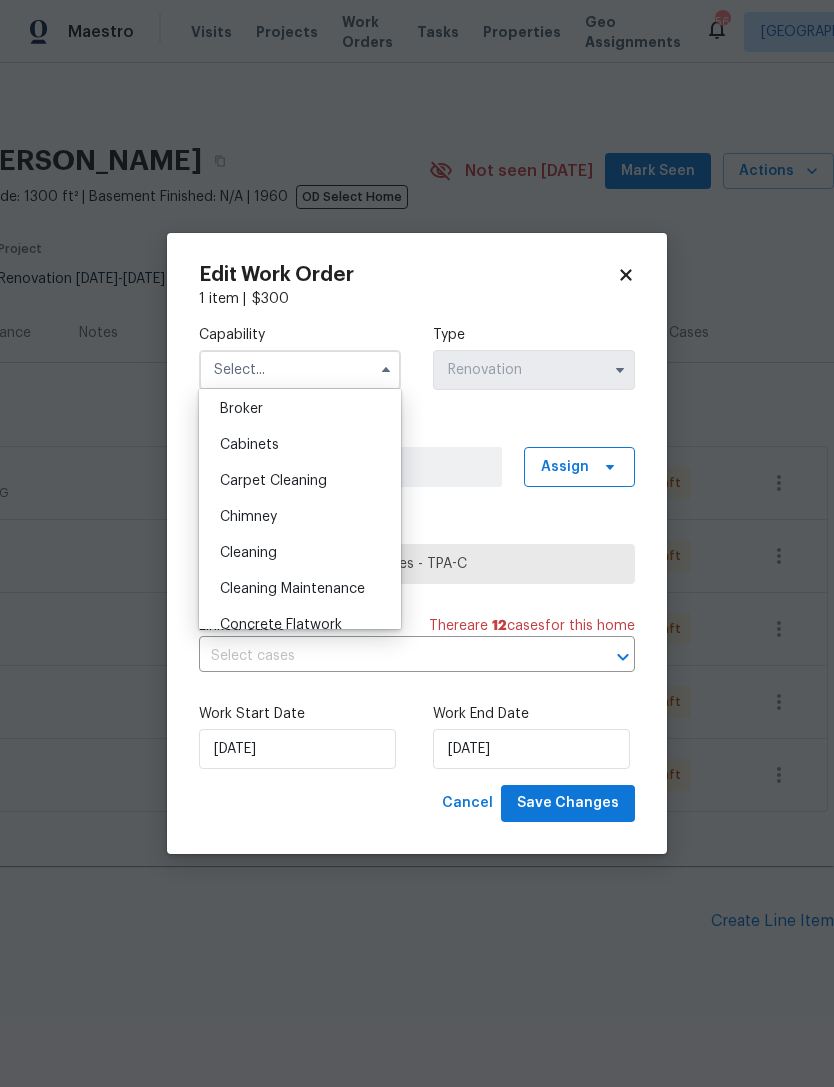 click on "Cleaning" at bounding box center (300, 553) 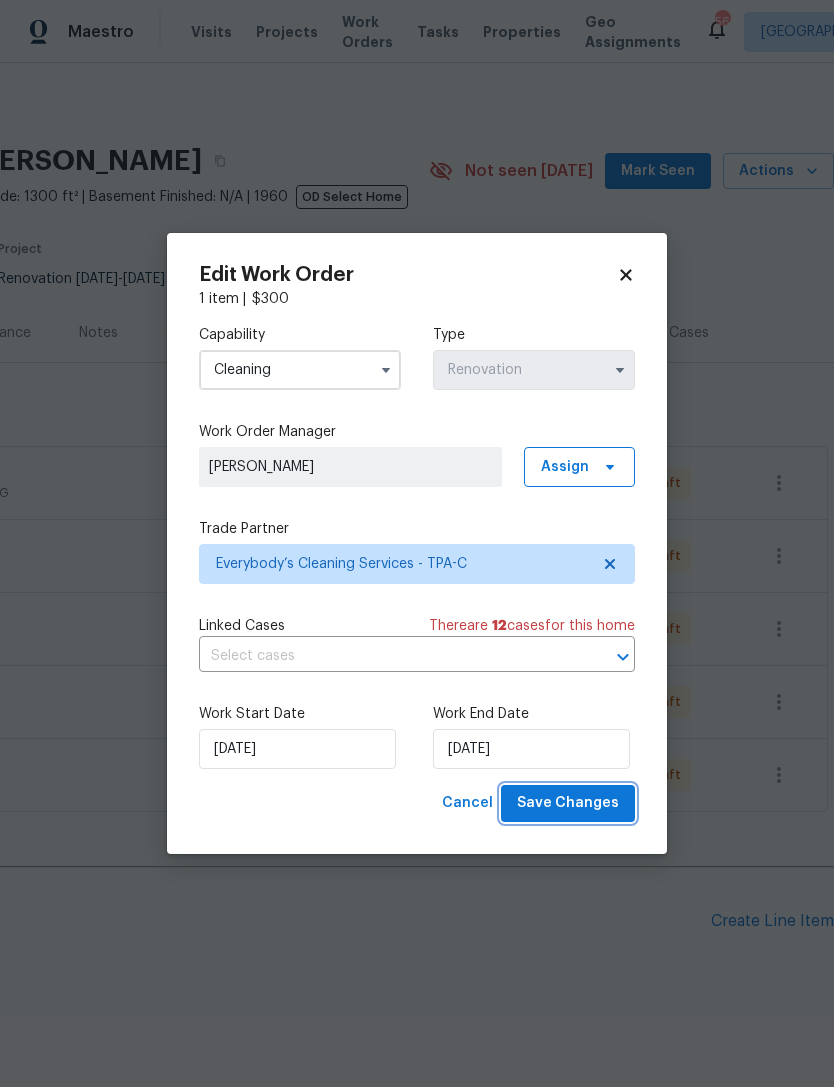 click on "Save Changes" at bounding box center [568, 803] 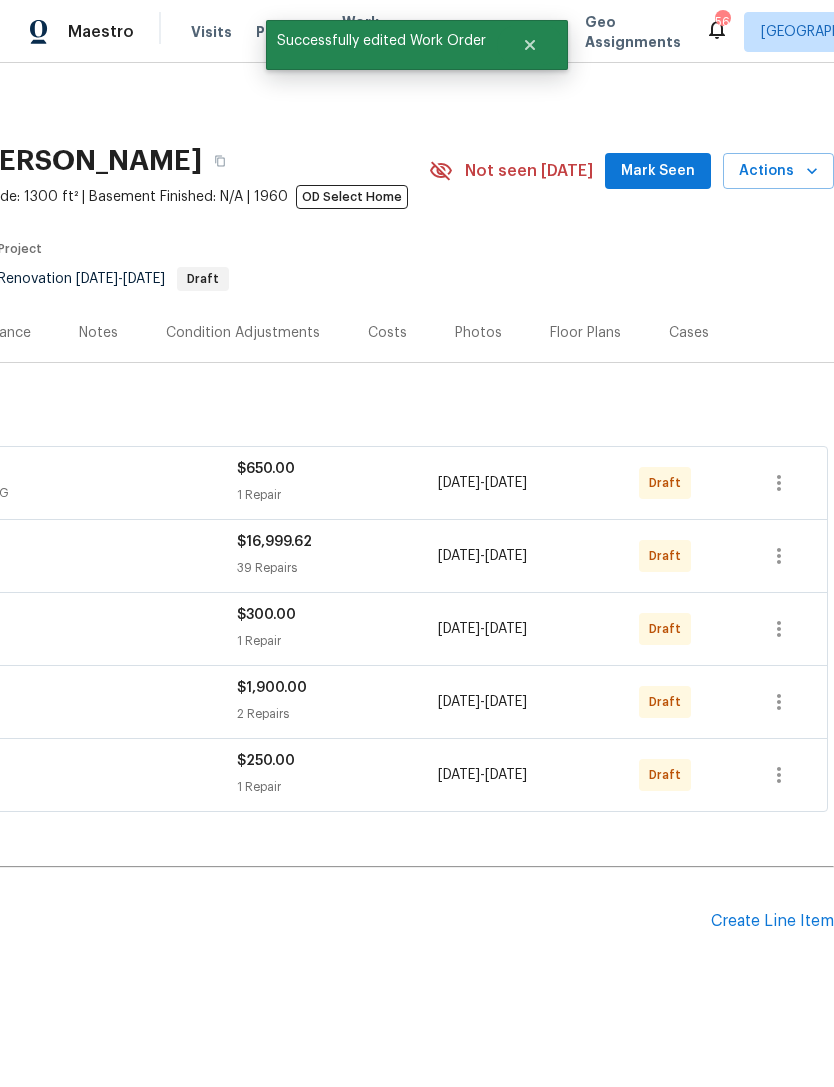 scroll, scrollTop: 0, scrollLeft: 296, axis: horizontal 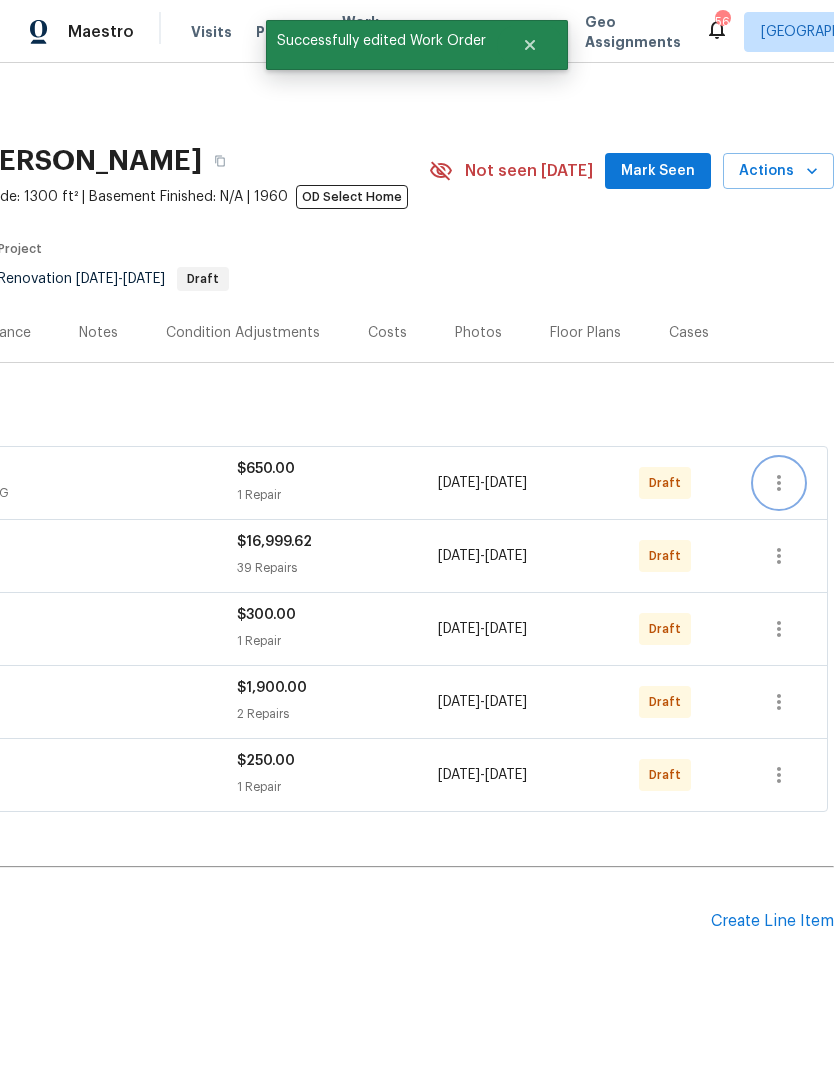 click 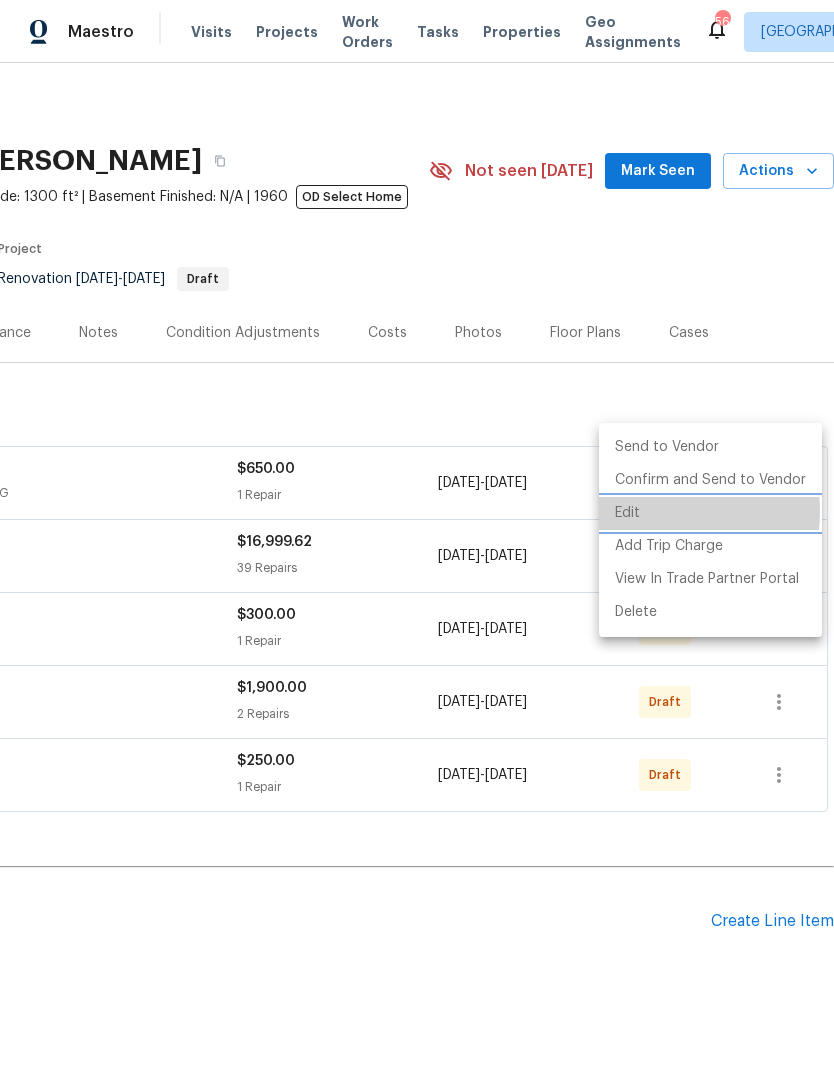click on "Edit" at bounding box center (710, 513) 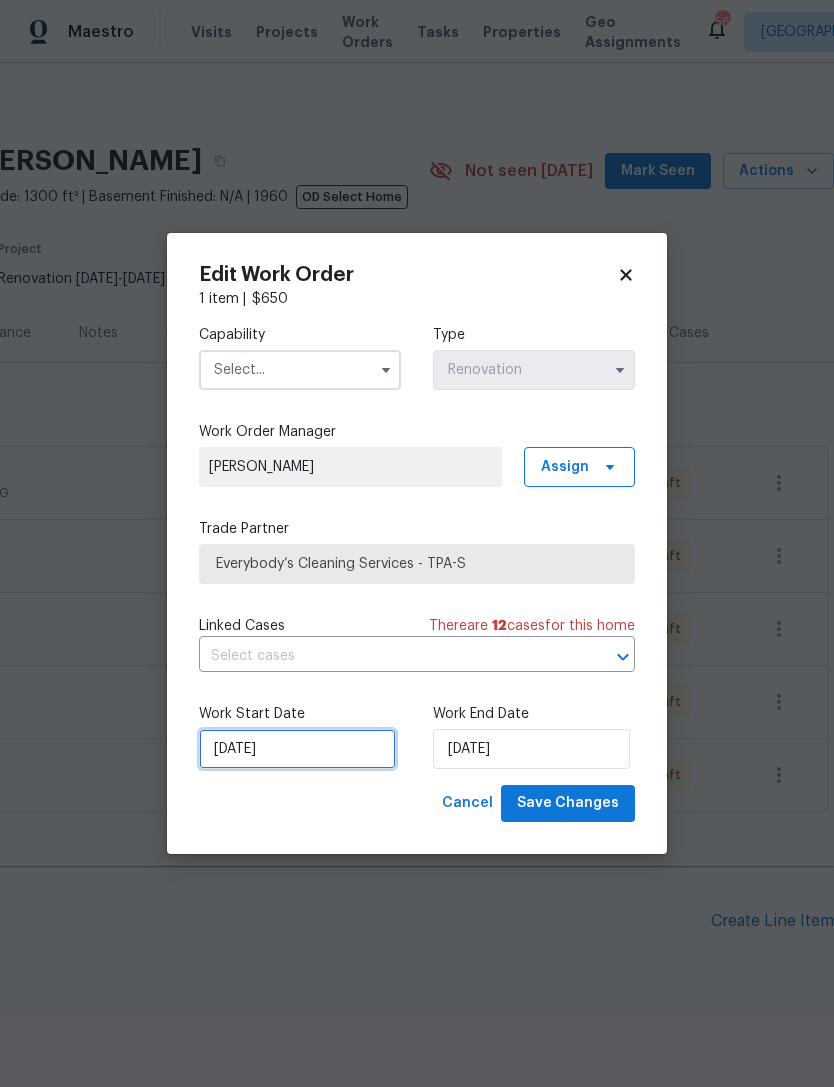 click on "[DATE]" at bounding box center (297, 749) 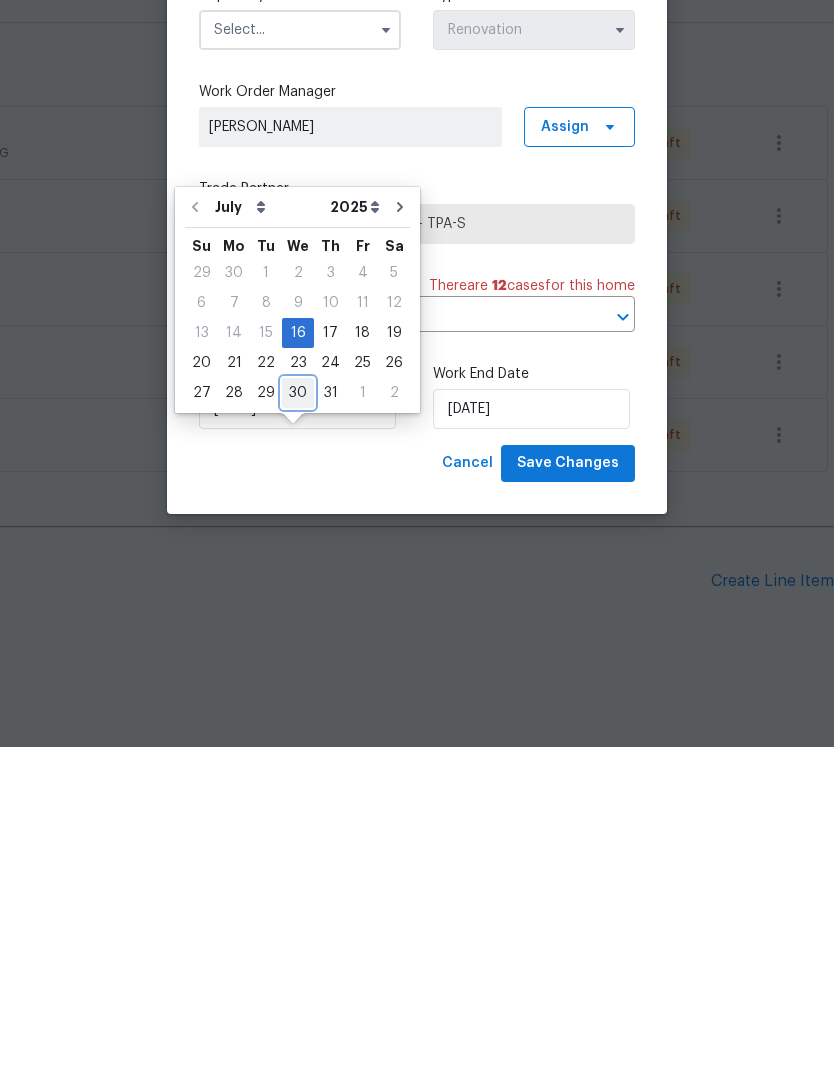 click on "30" at bounding box center [298, 733] 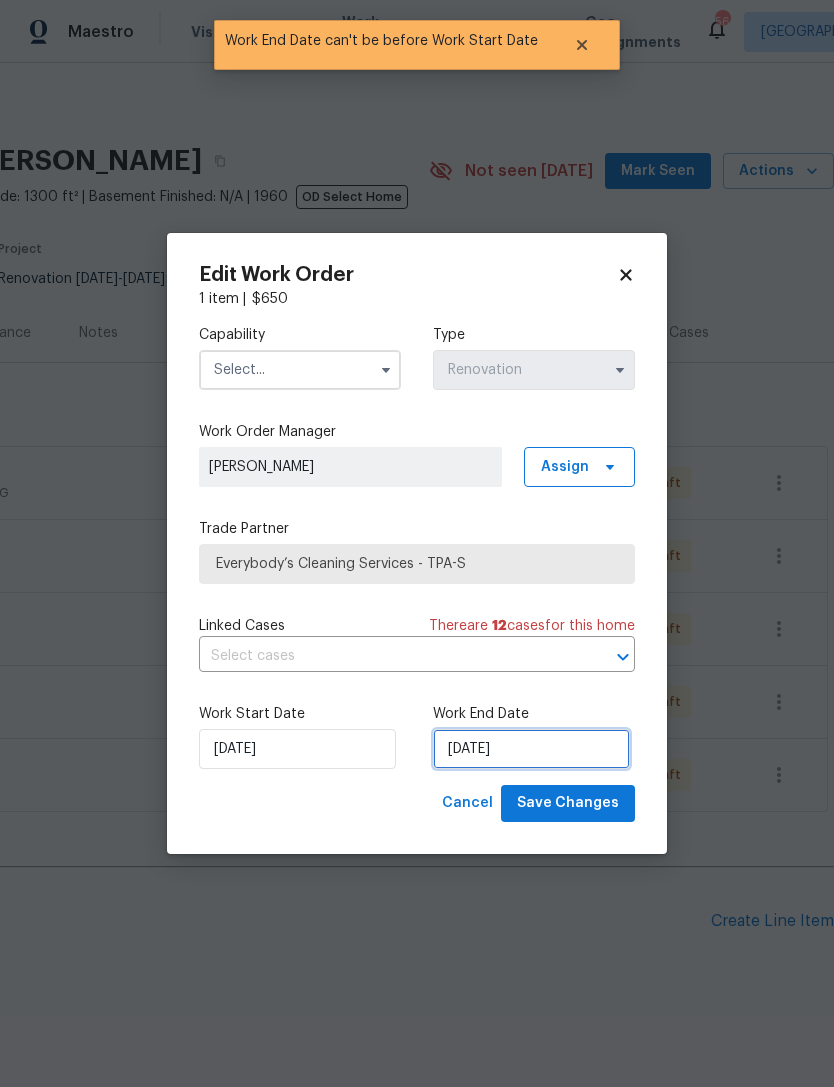 click on "[DATE]" at bounding box center (531, 749) 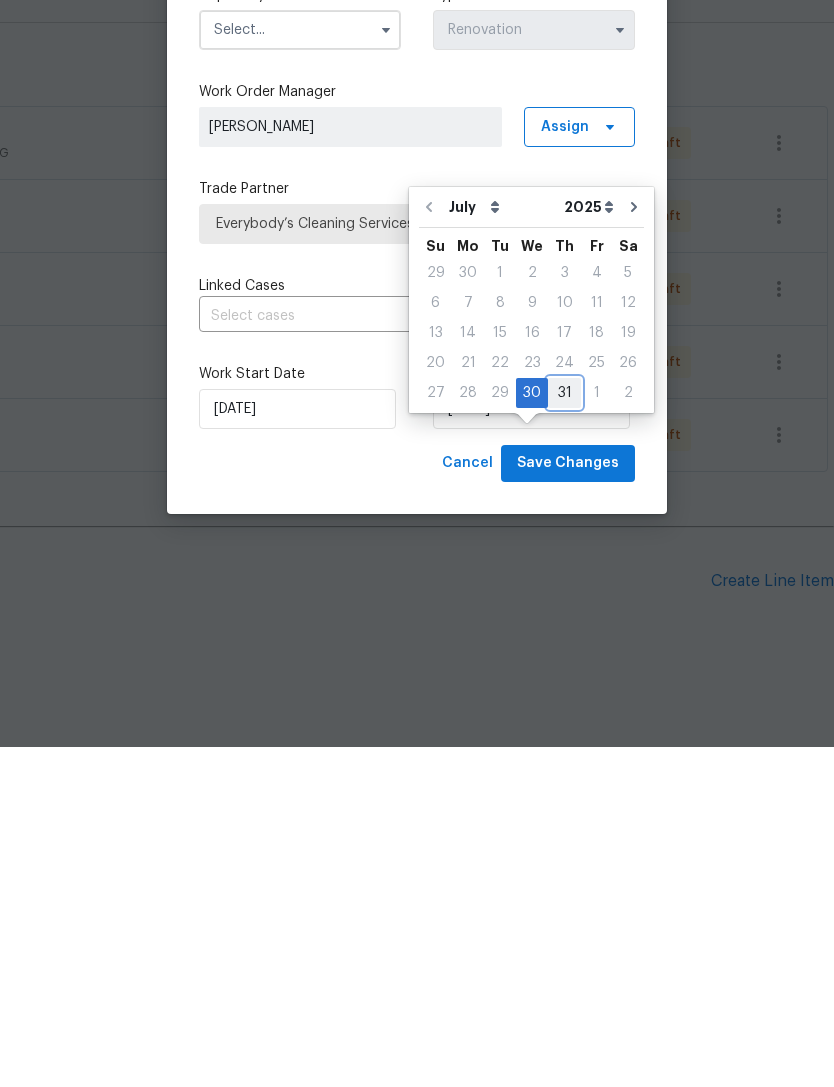 click on "31" at bounding box center [564, 733] 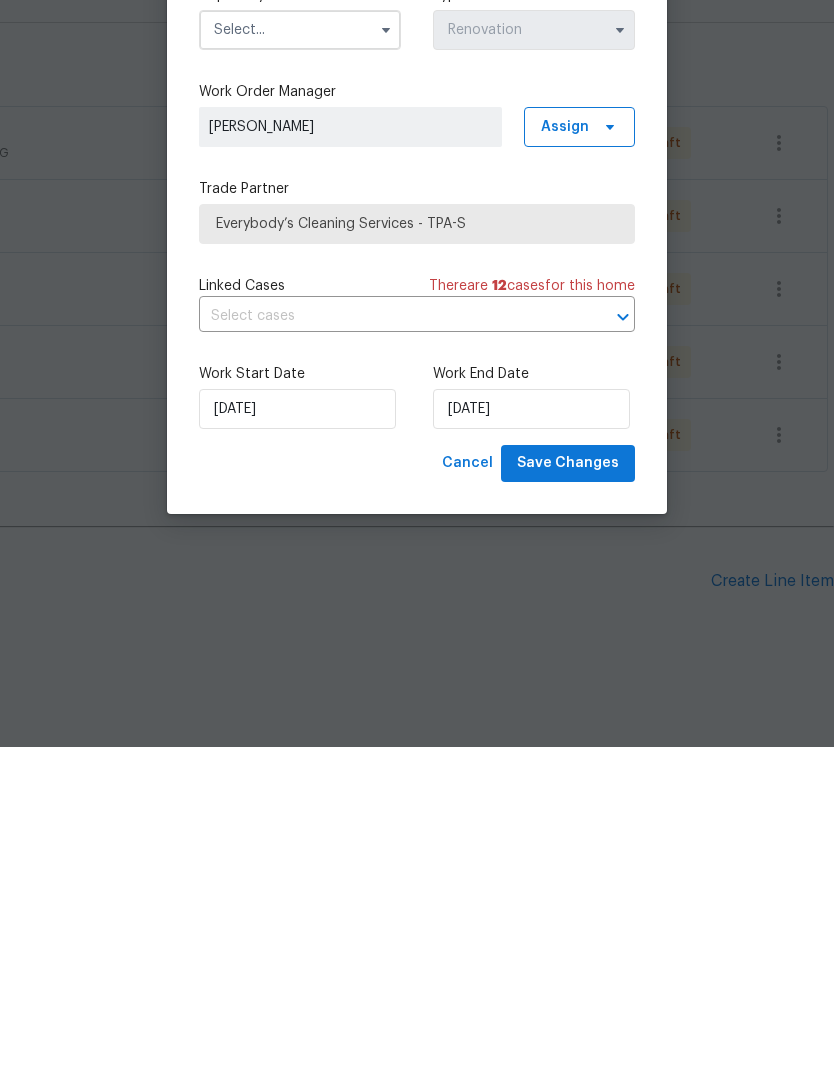 type on "[DATE]" 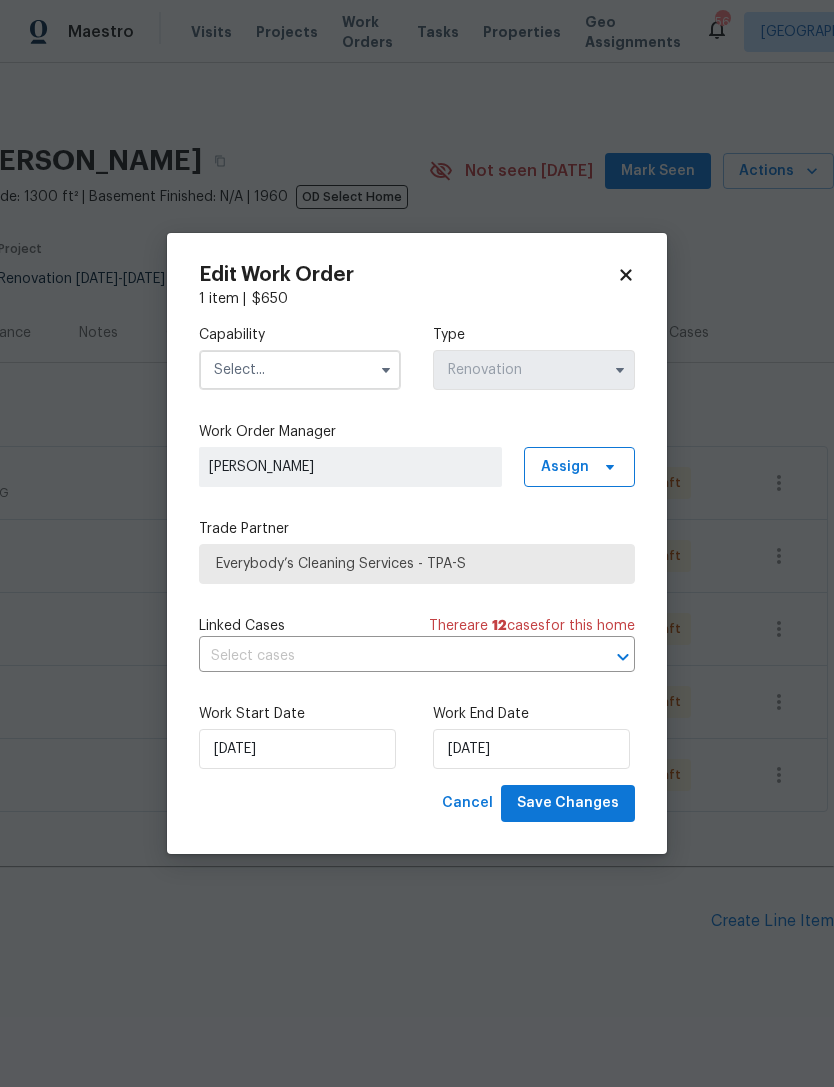 click at bounding box center (300, 370) 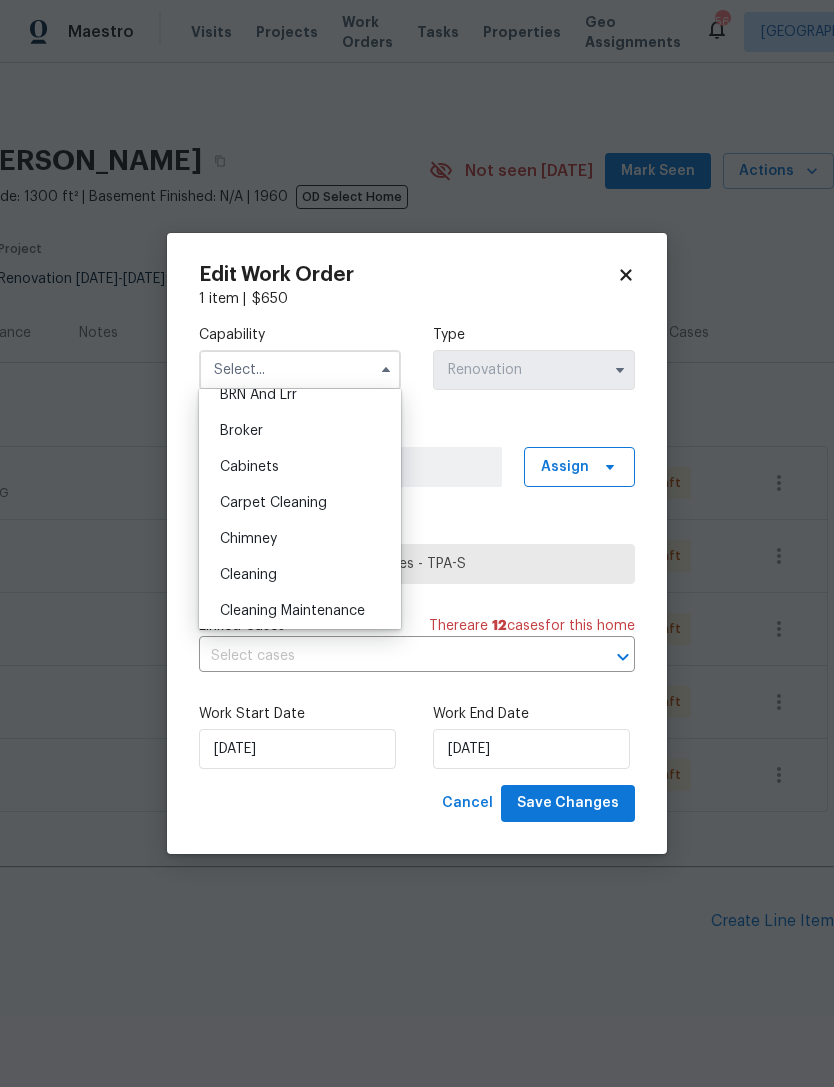 scroll, scrollTop: 134, scrollLeft: 0, axis: vertical 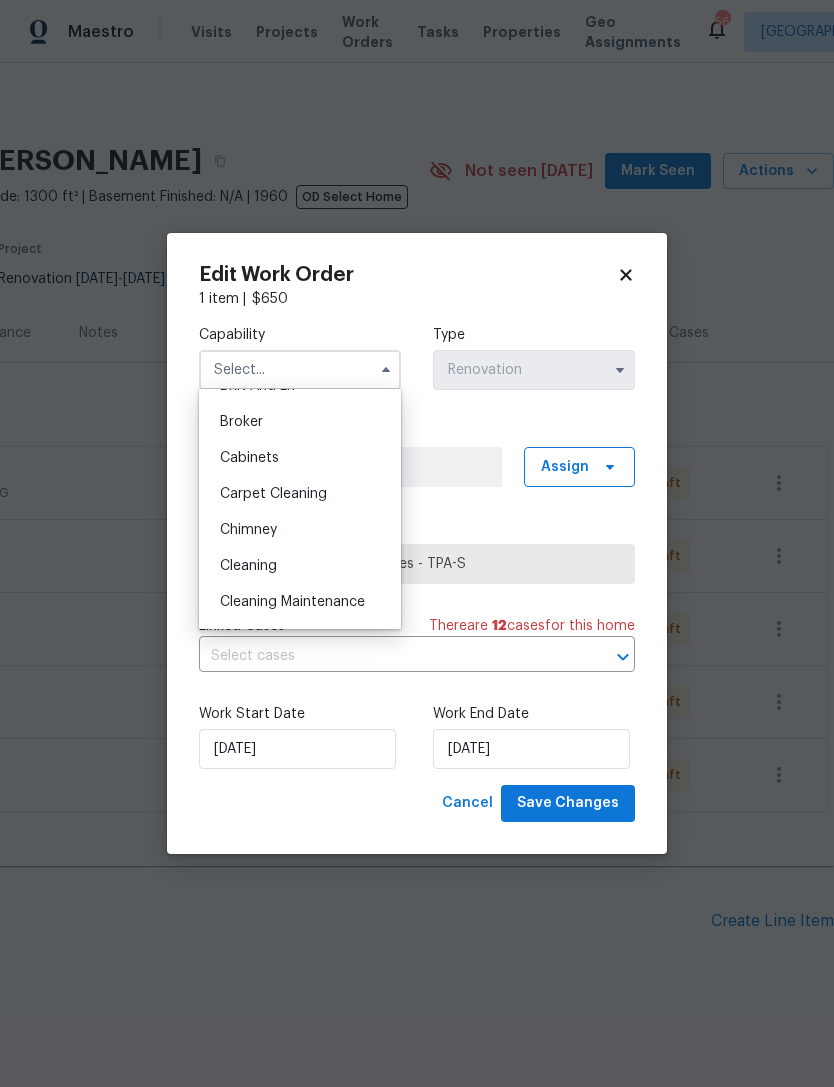 click on "Carpet Cleaning" at bounding box center (300, 494) 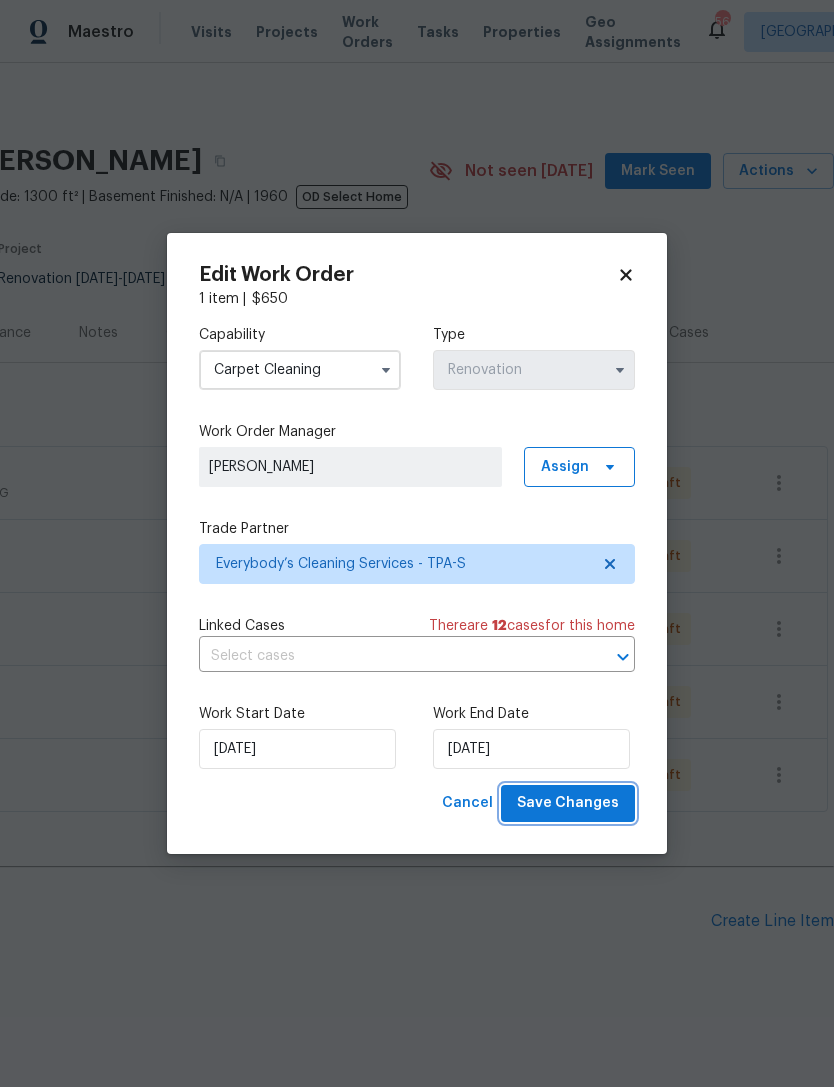 click on "Save Changes" at bounding box center (568, 803) 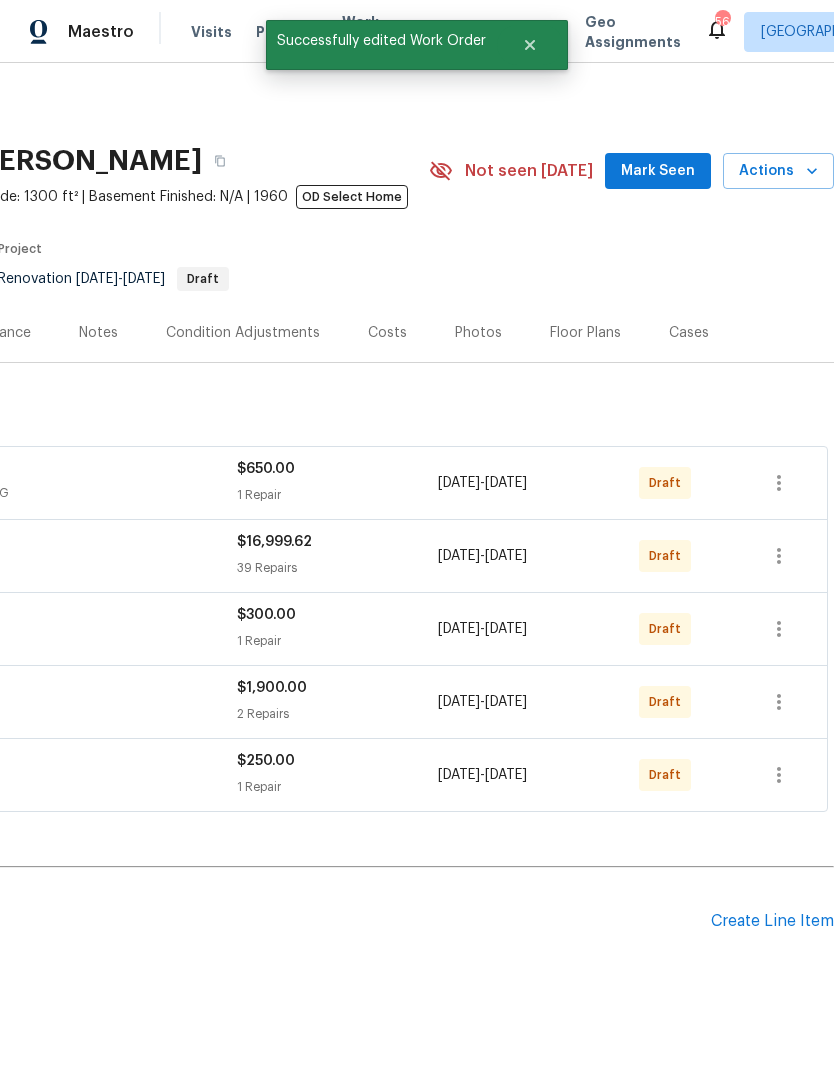 scroll, scrollTop: 0, scrollLeft: 296, axis: horizontal 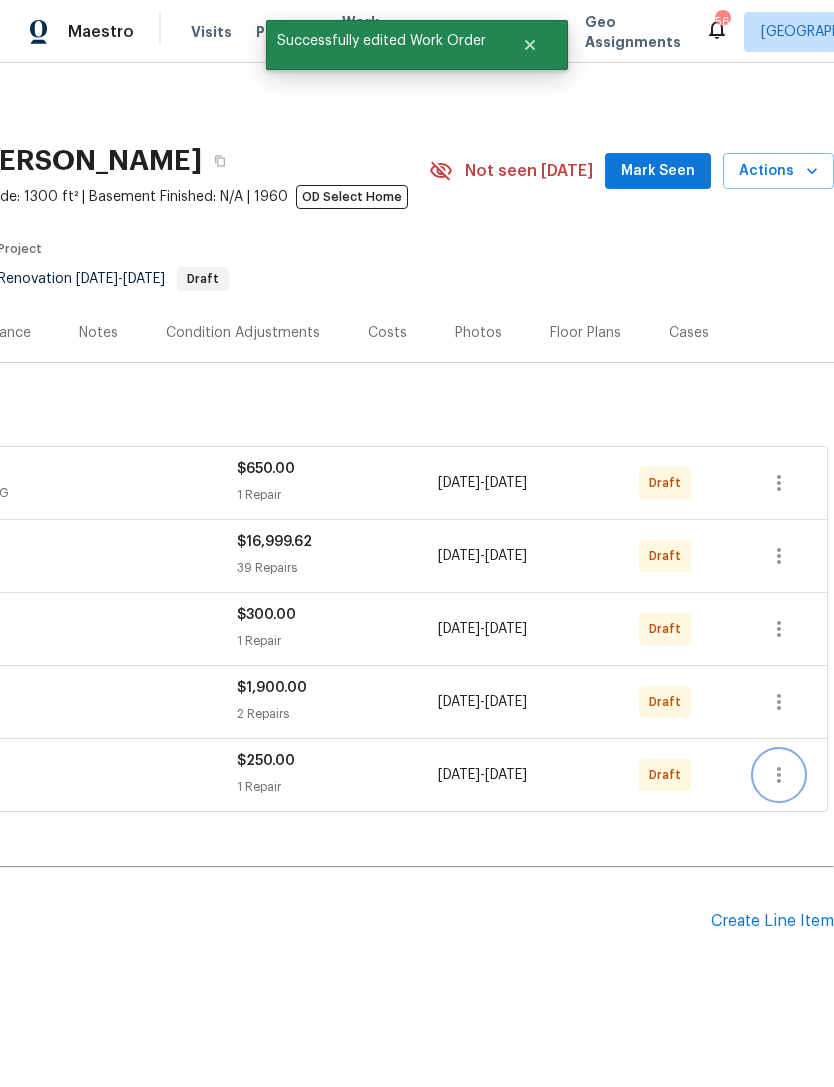 click 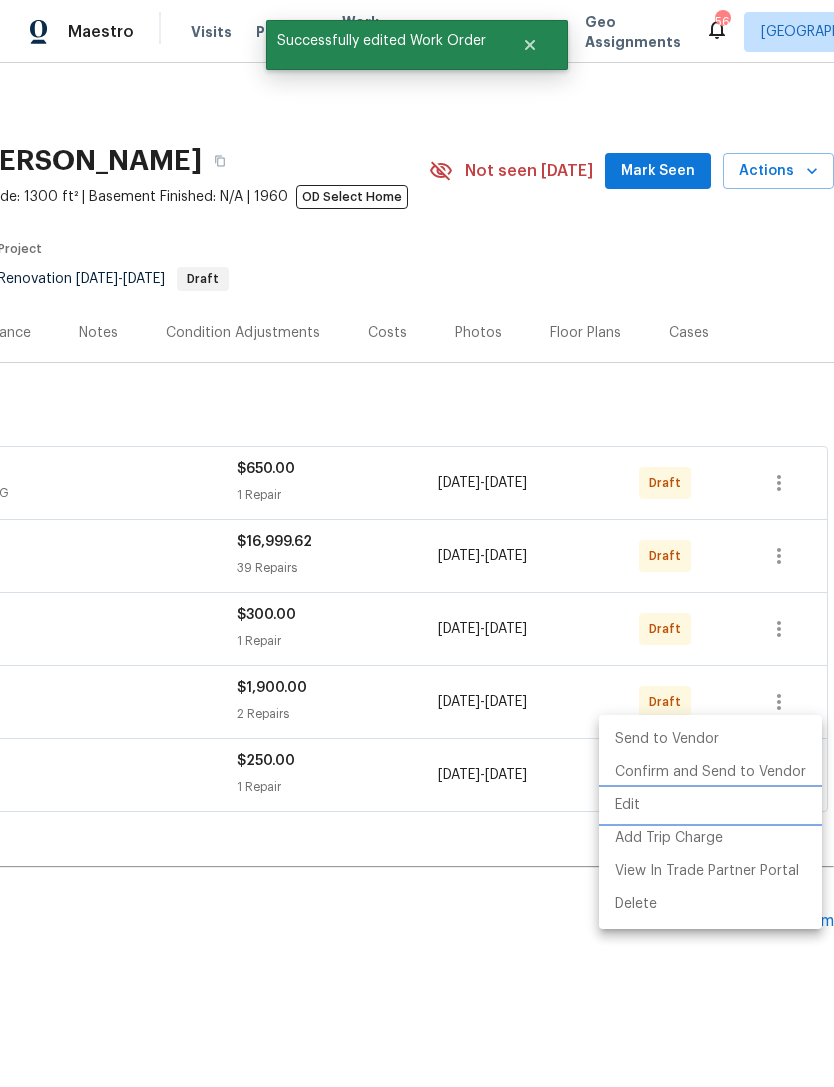 click on "Edit" at bounding box center [710, 805] 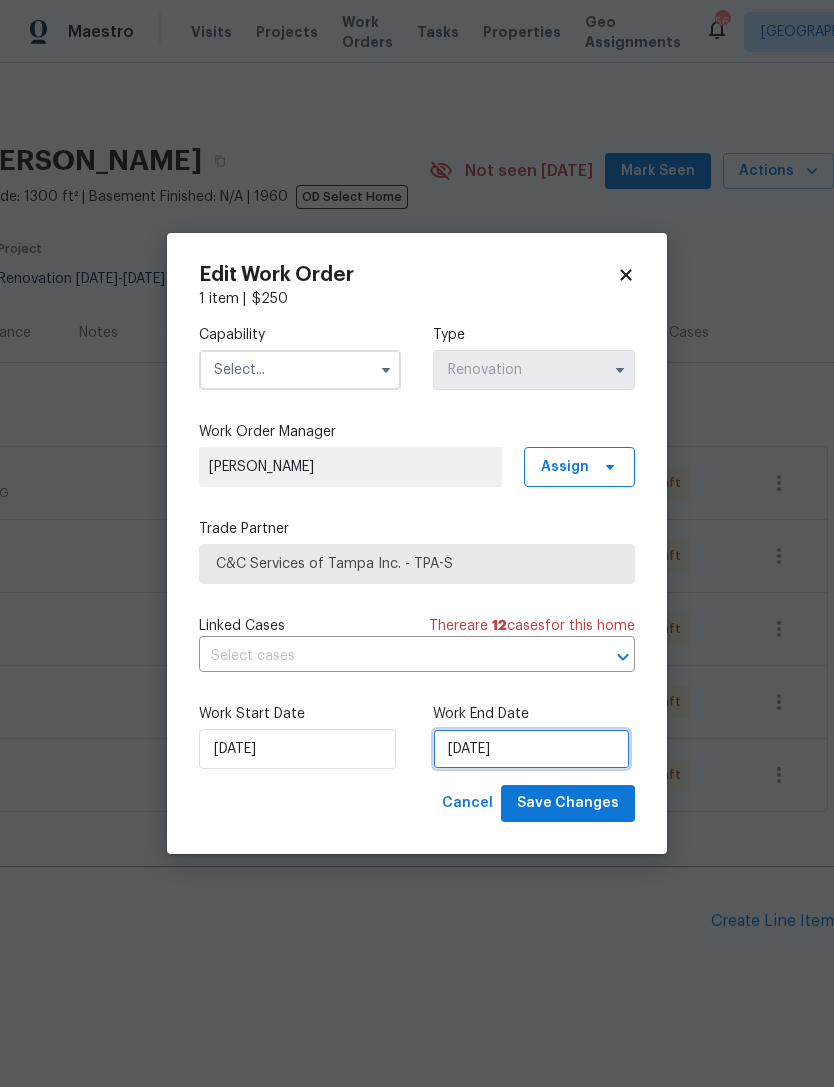 click on "[DATE]" at bounding box center (531, 749) 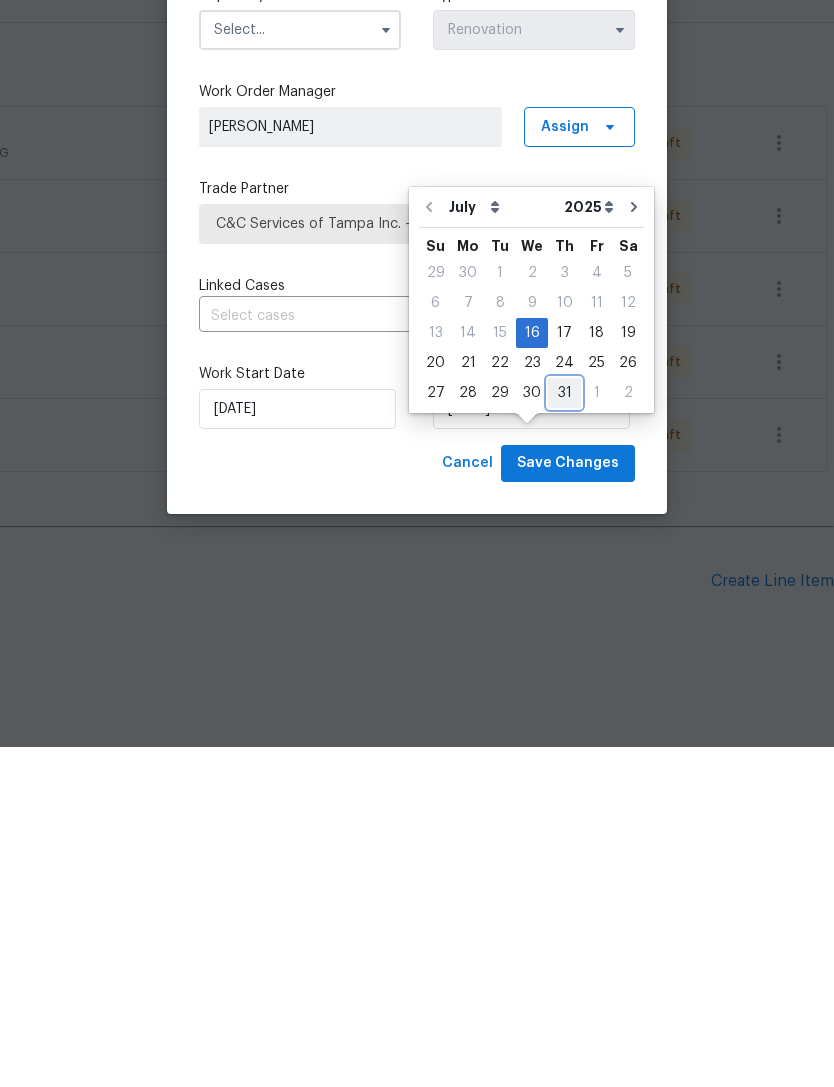 click on "31" at bounding box center (564, 733) 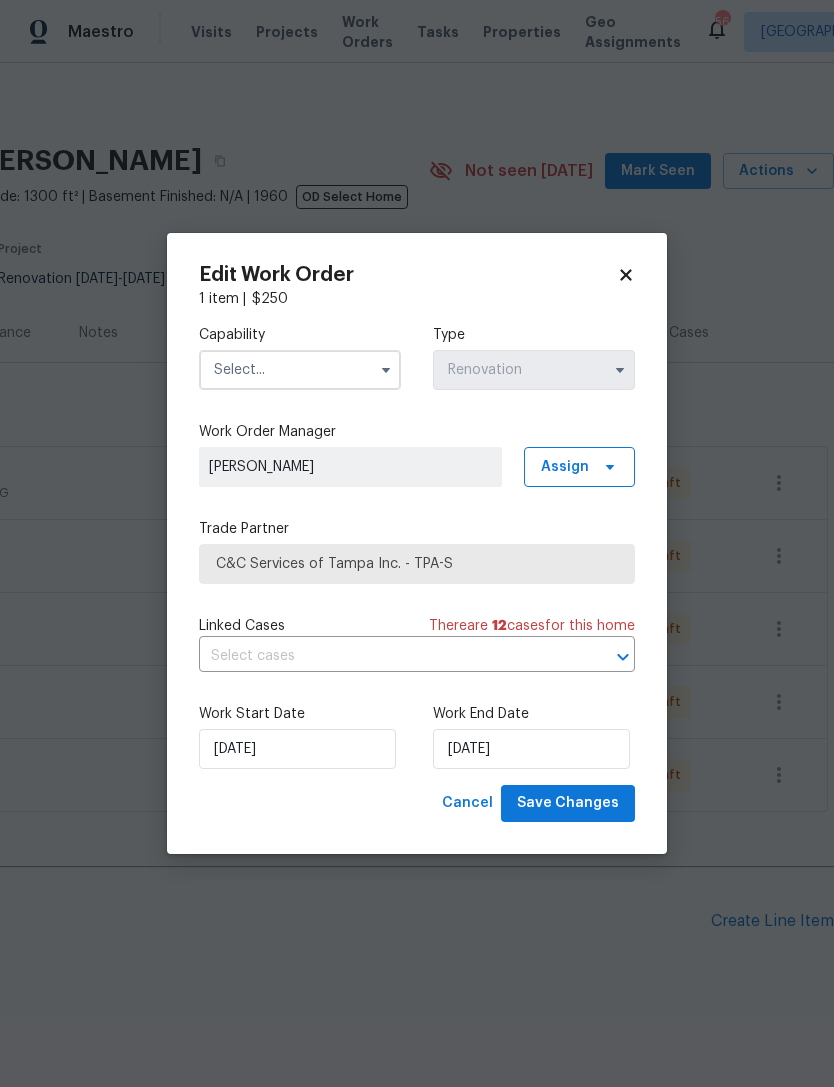 click at bounding box center [300, 370] 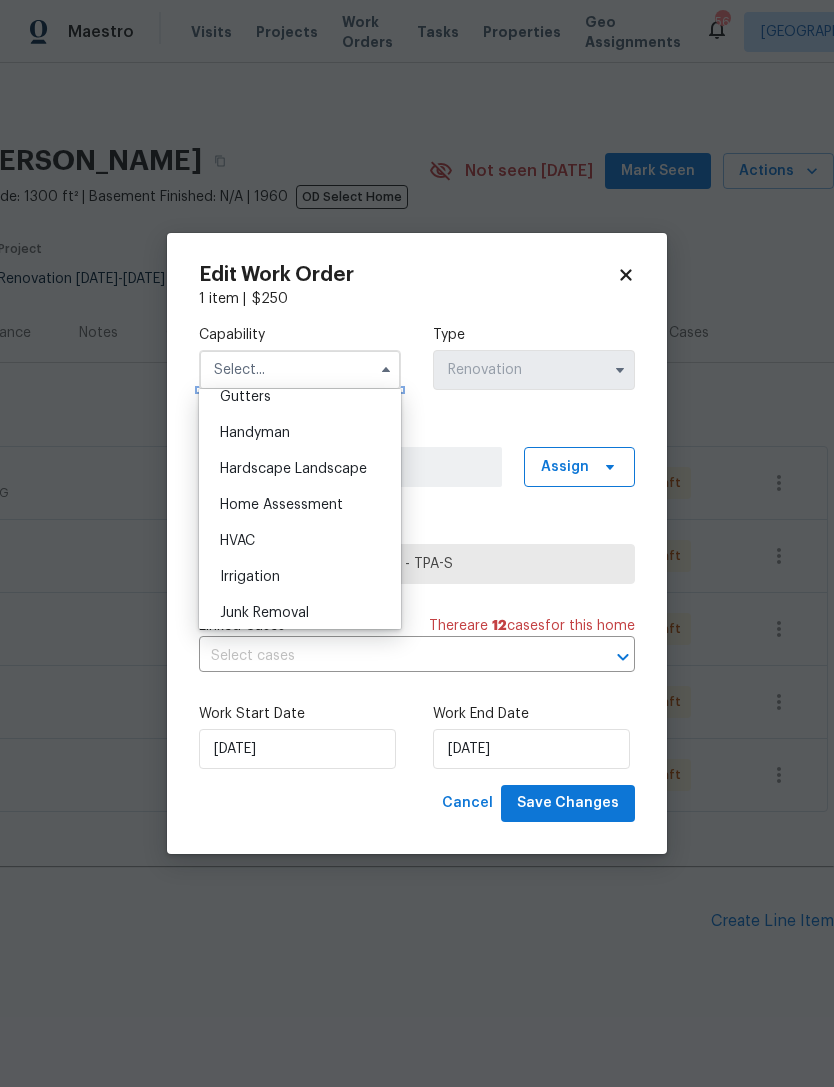 scroll, scrollTop: 1081, scrollLeft: 0, axis: vertical 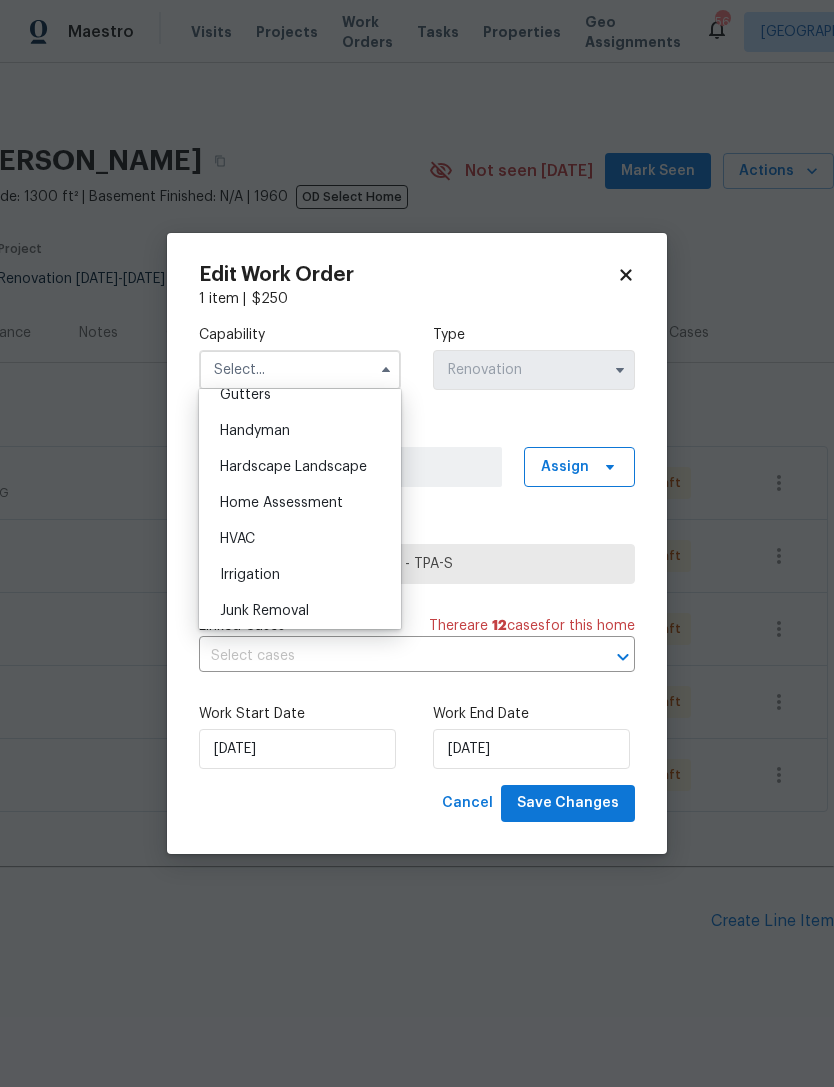 click on "HVAC" at bounding box center [300, 539] 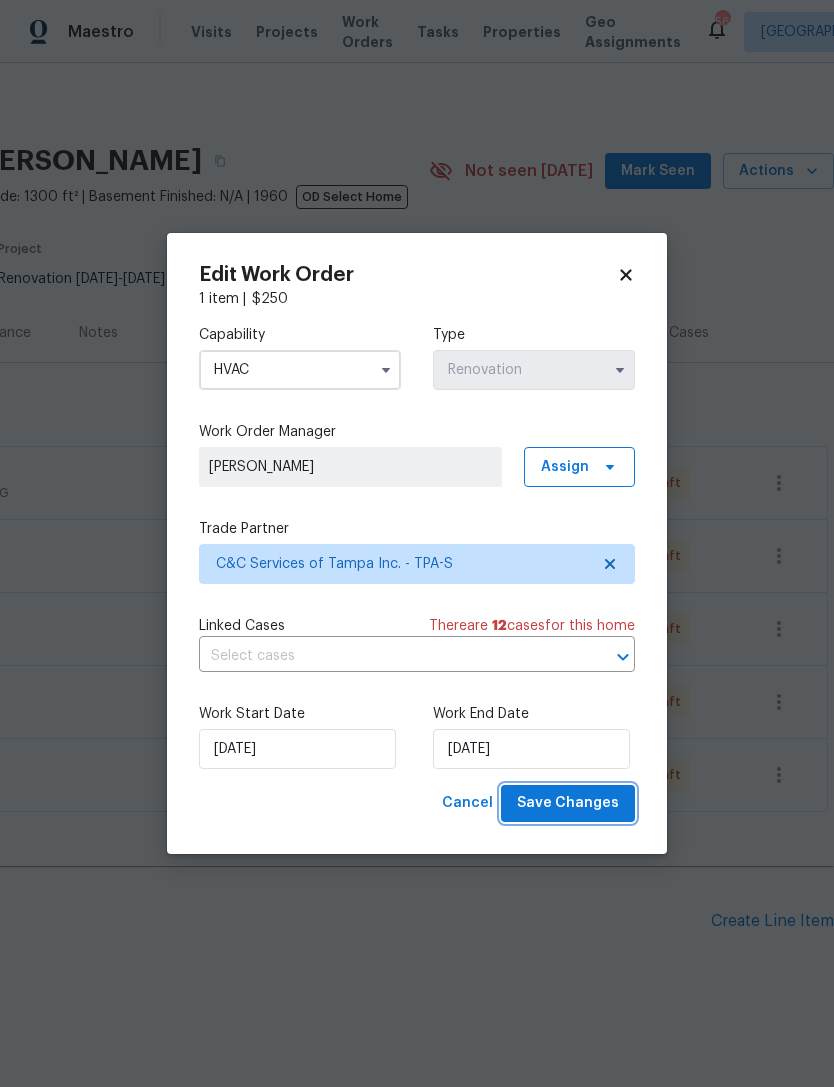 click on "Save Changes" at bounding box center [568, 803] 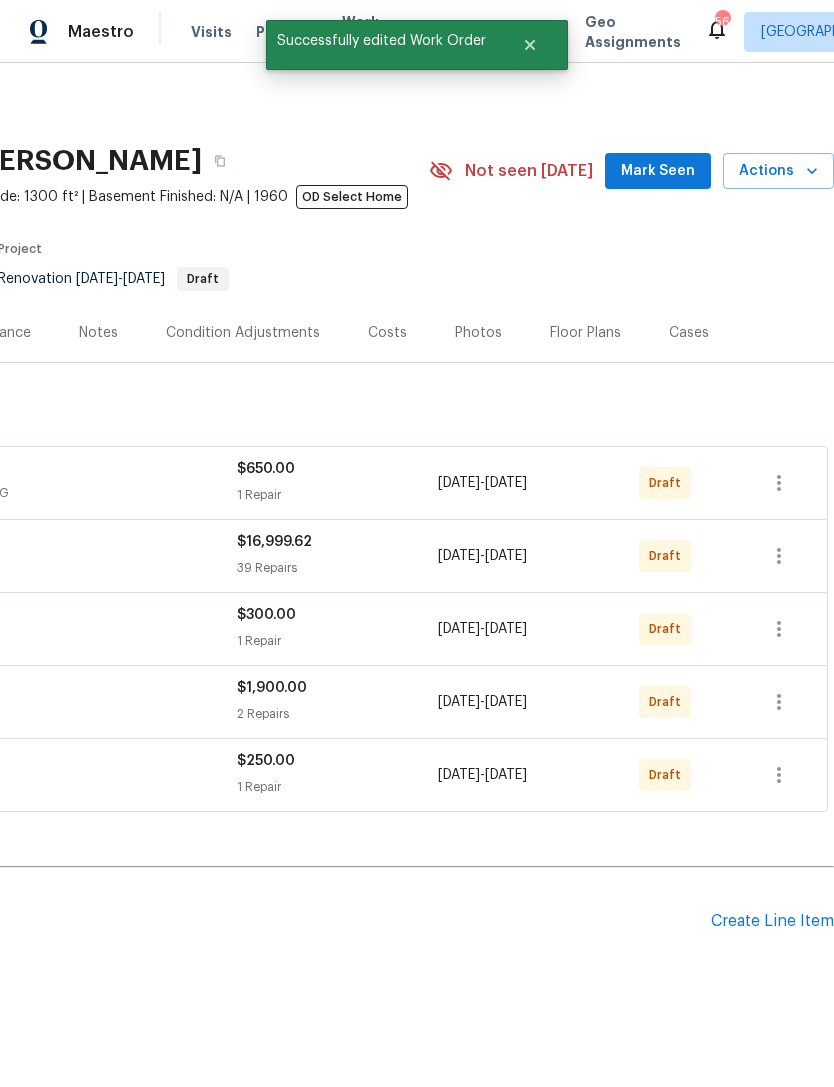 scroll, scrollTop: 0, scrollLeft: 296, axis: horizontal 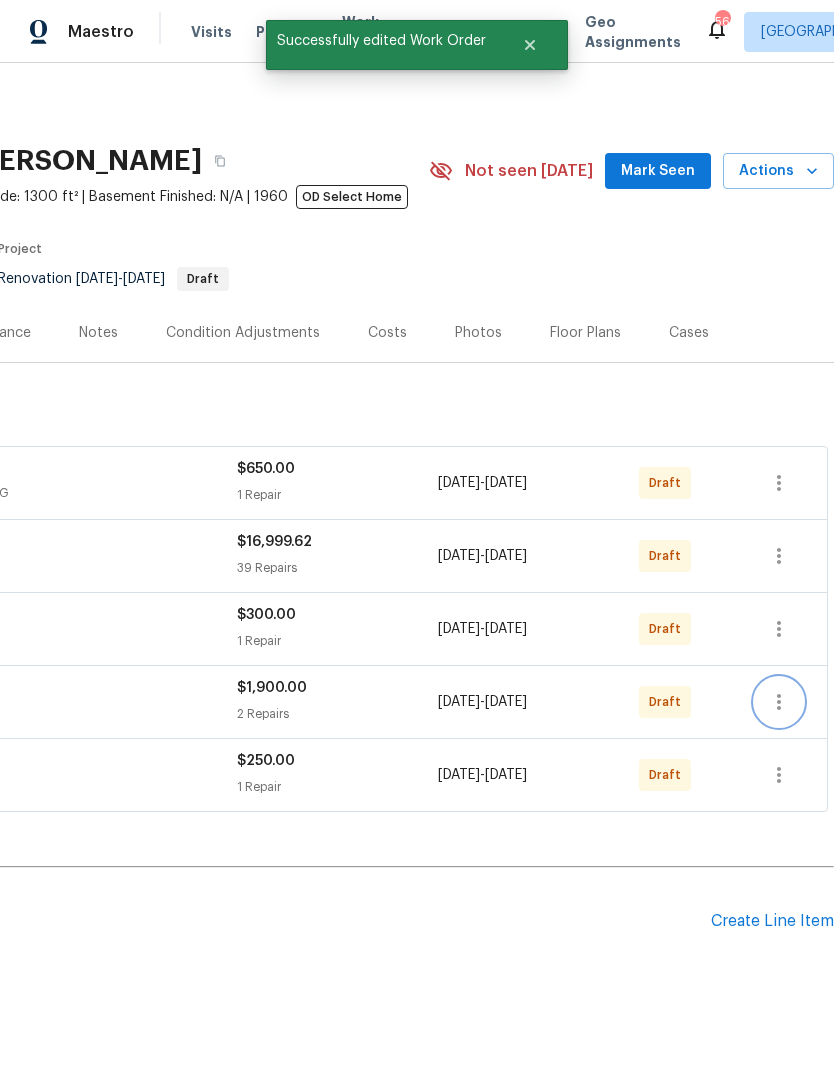 click 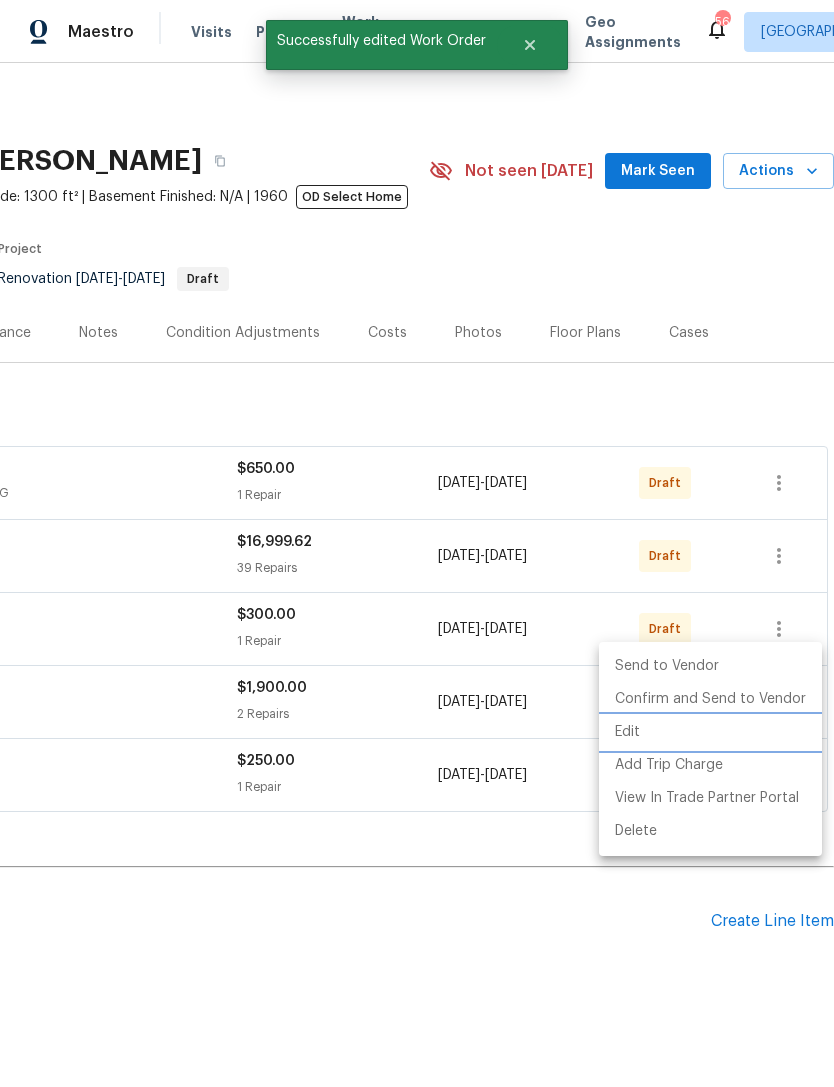 click on "Edit" at bounding box center [710, 732] 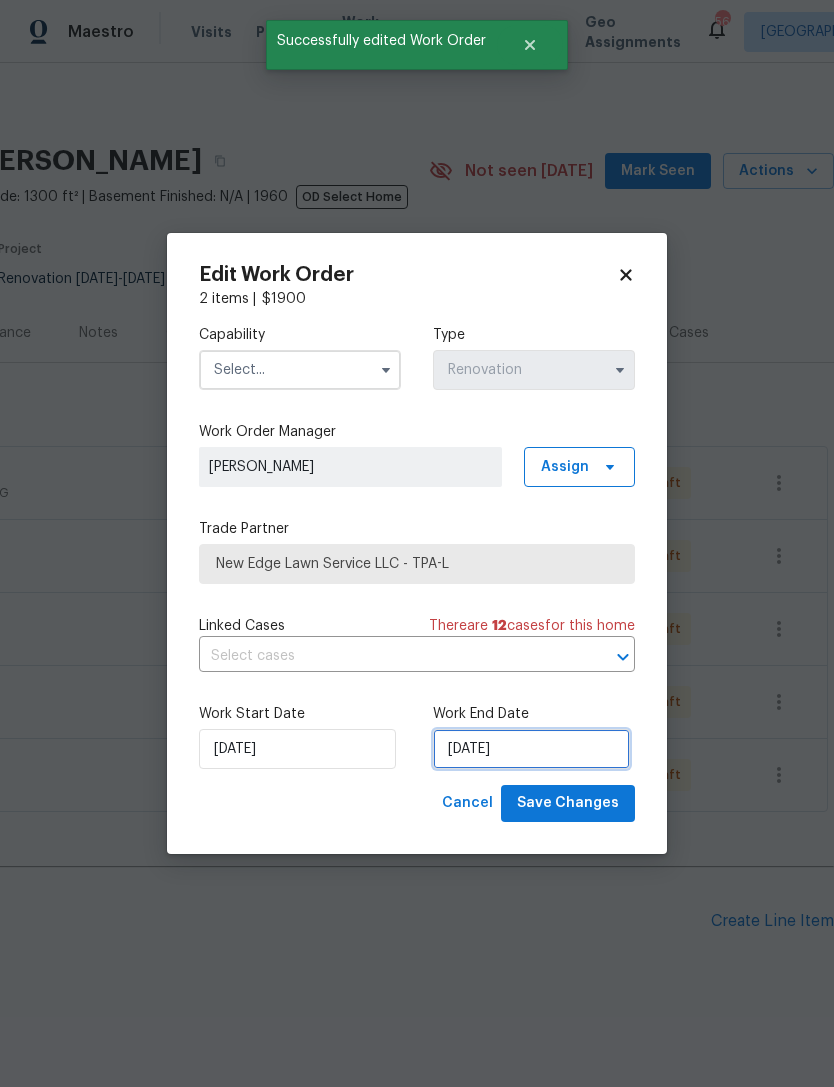 click on "[DATE]" at bounding box center [531, 749] 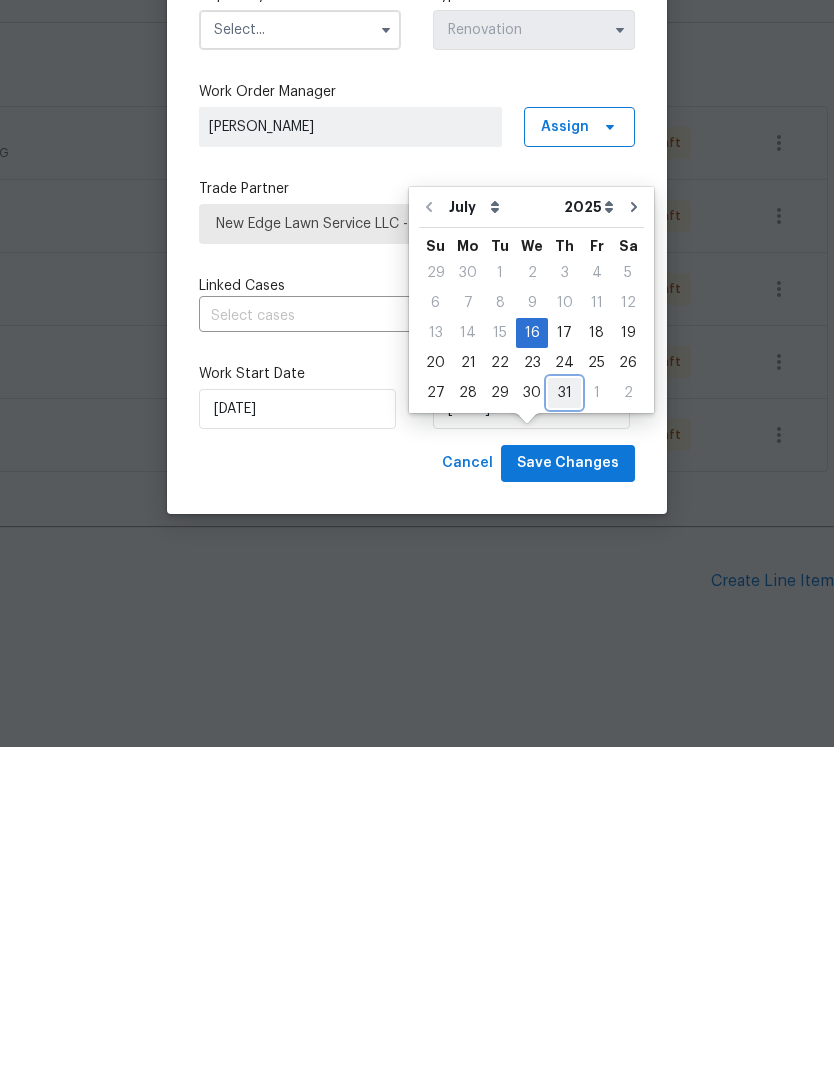 click on "31" at bounding box center (564, 733) 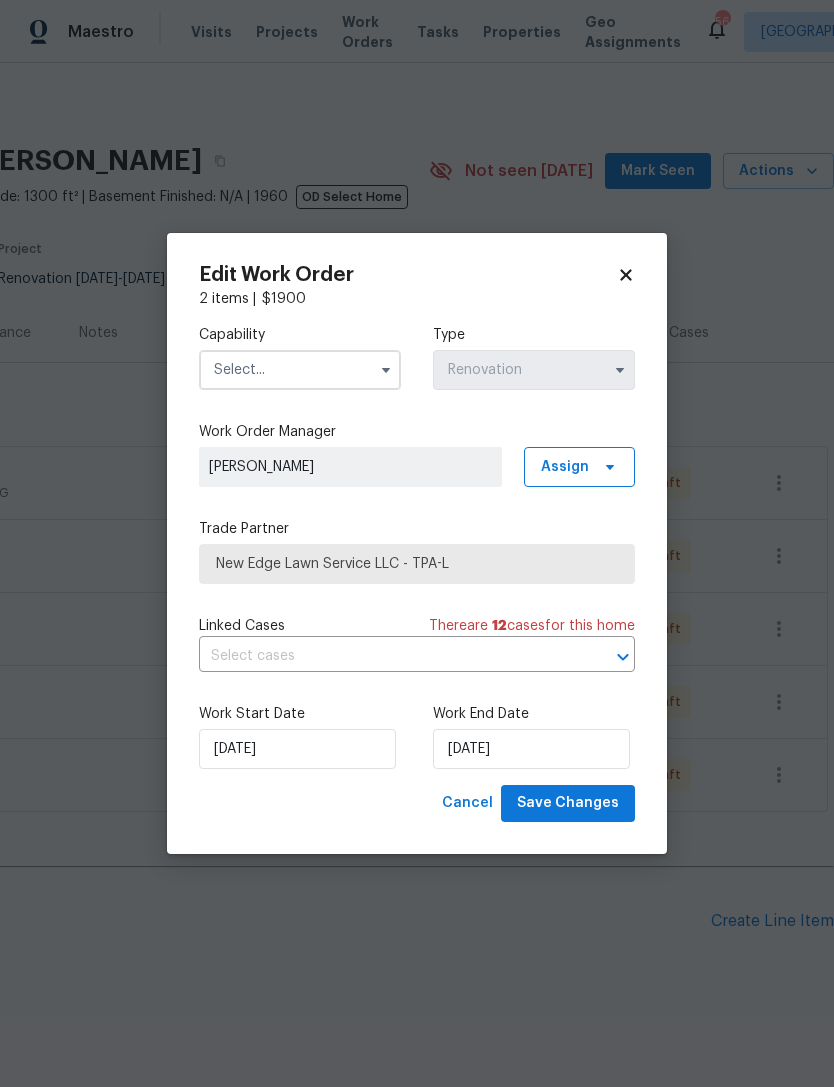 click at bounding box center (300, 370) 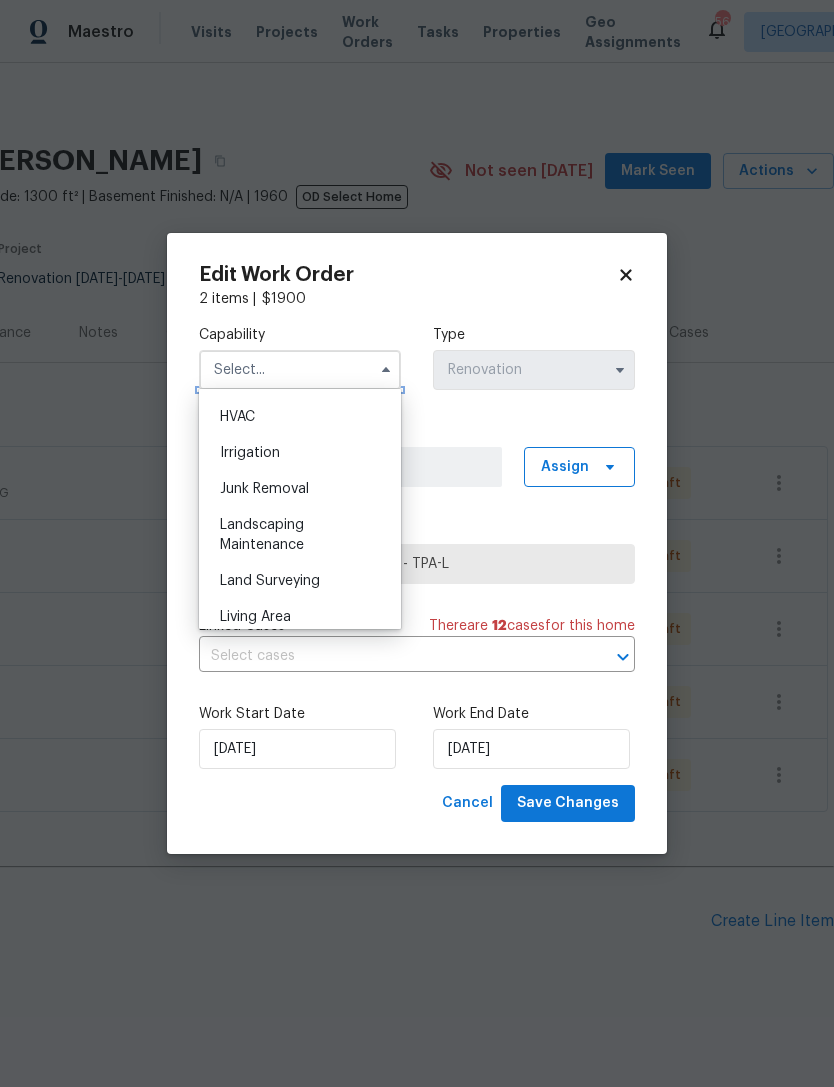 scroll, scrollTop: 1213, scrollLeft: 0, axis: vertical 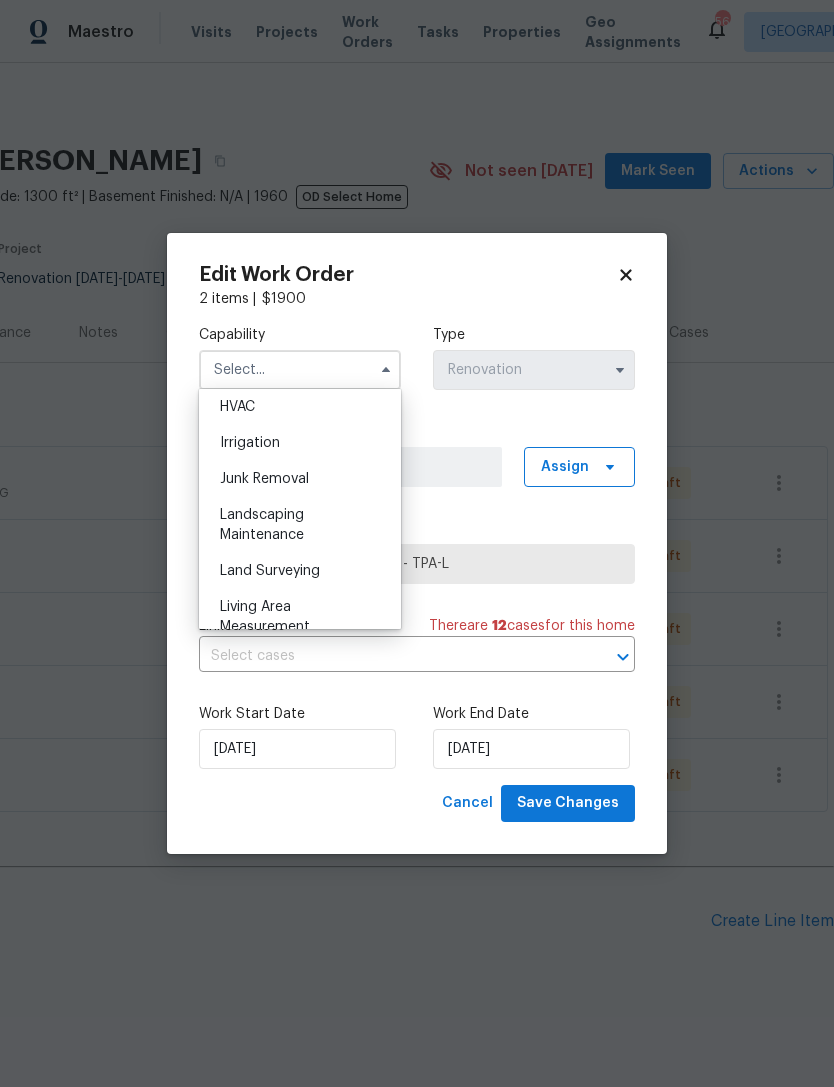 click on "Landscaping Maintenance" at bounding box center (262, 525) 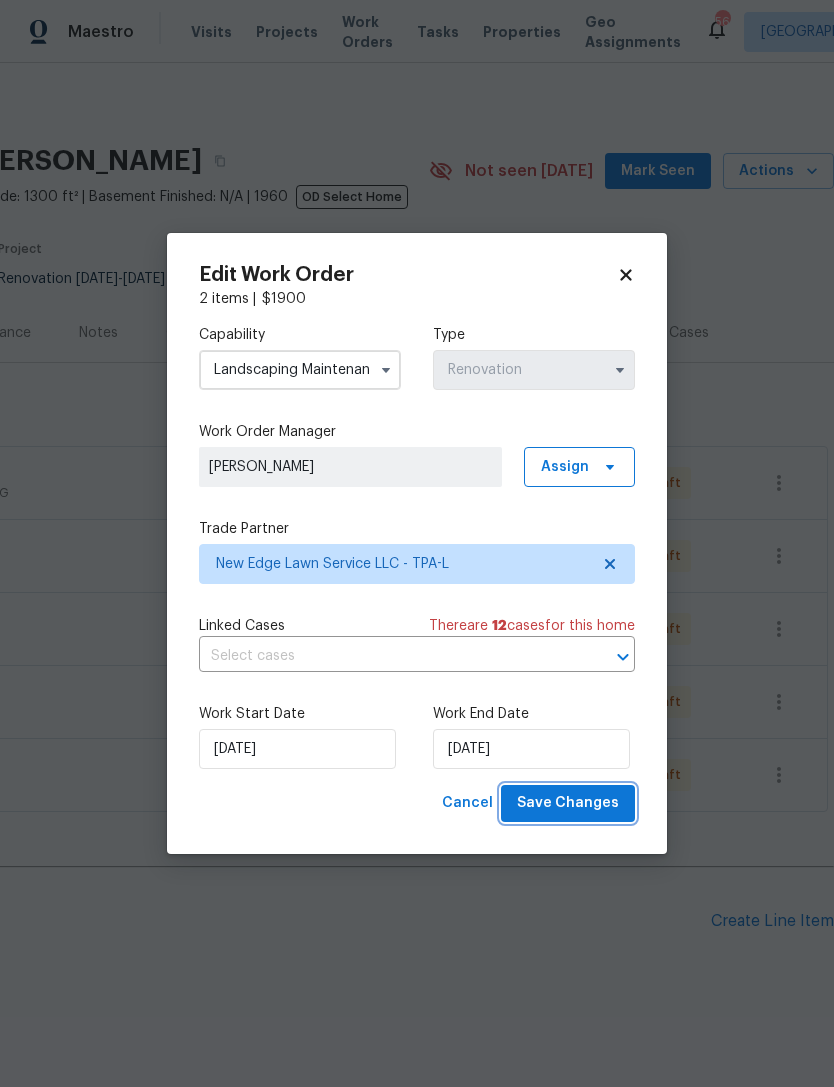 click on "Save Changes" at bounding box center [568, 803] 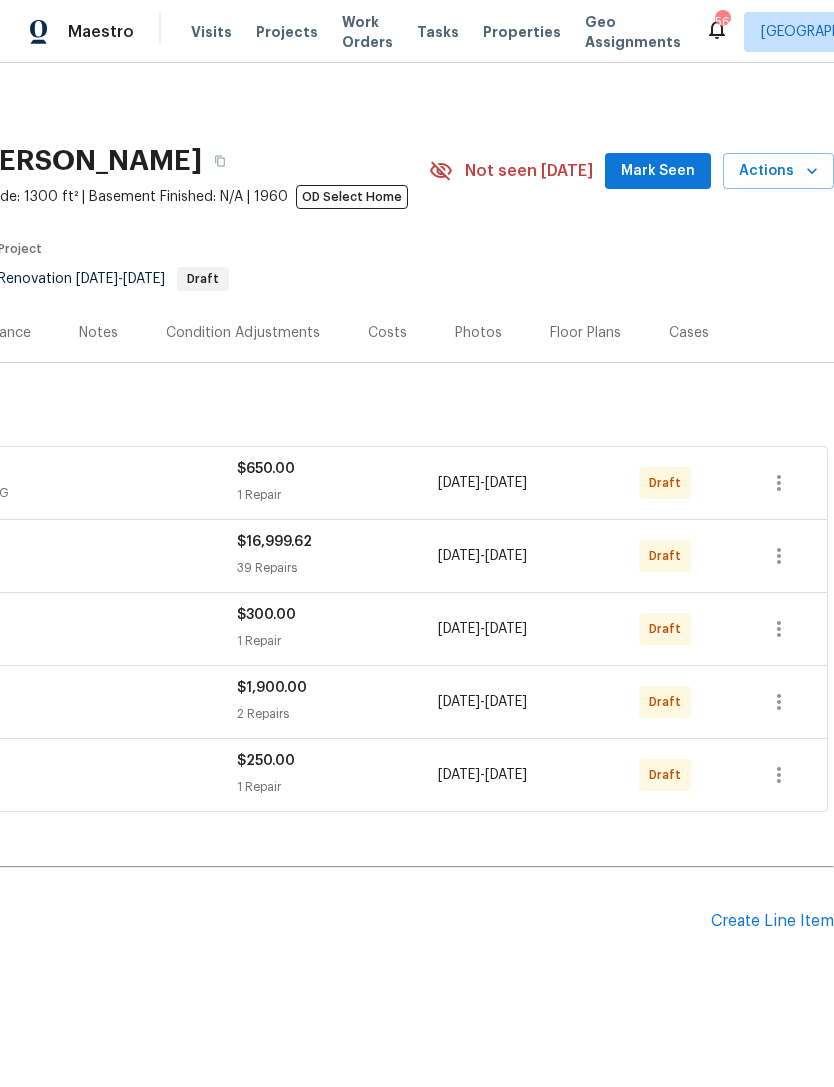 scroll, scrollTop: 0, scrollLeft: 0, axis: both 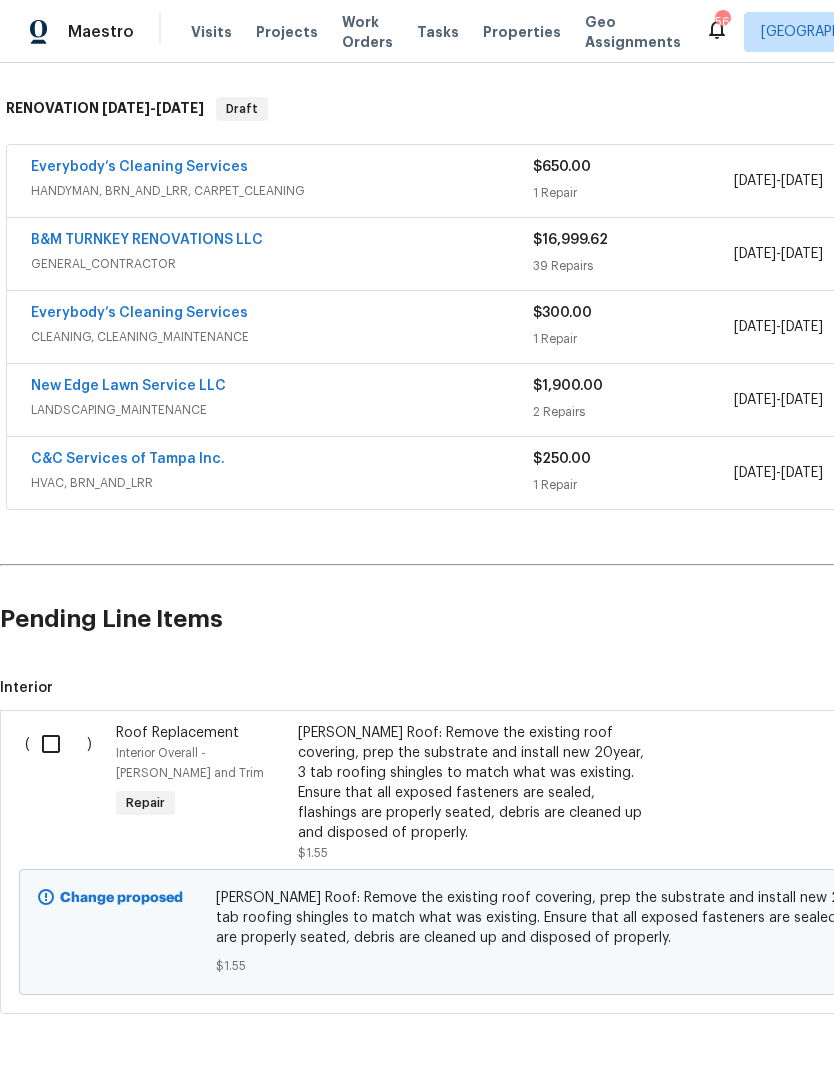 click at bounding box center (58, 744) 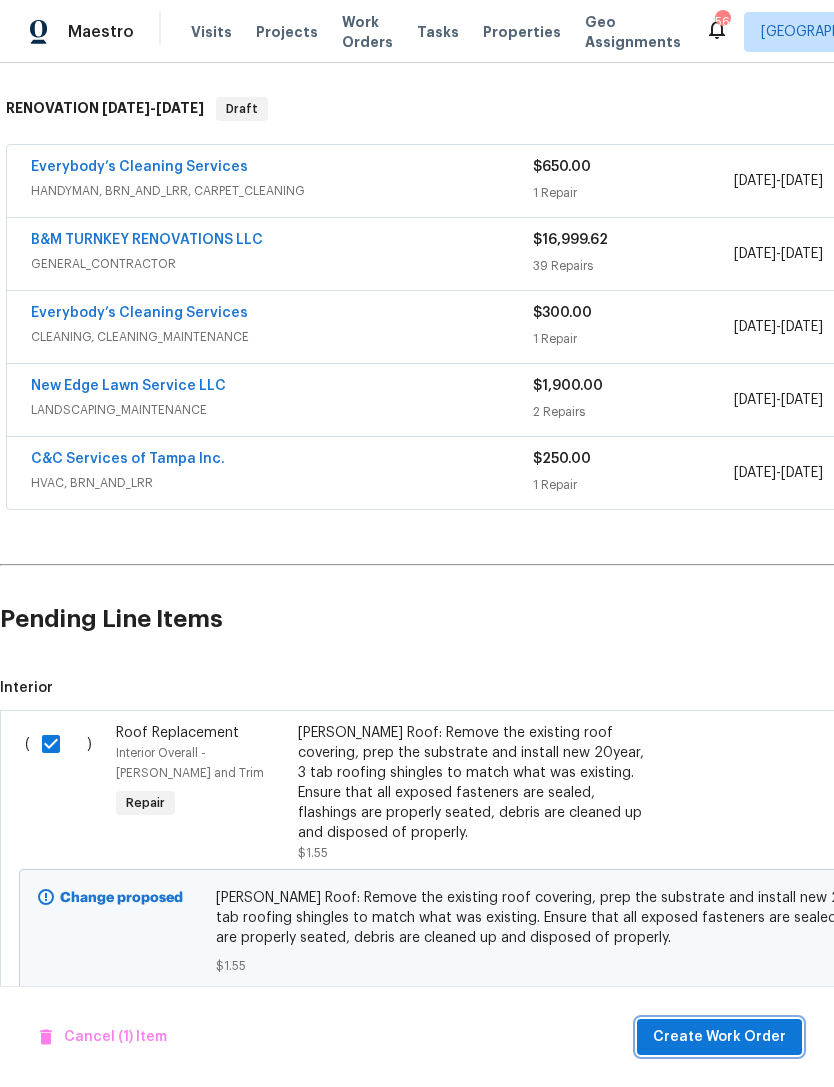 click on "Create Work Order" at bounding box center [719, 1037] 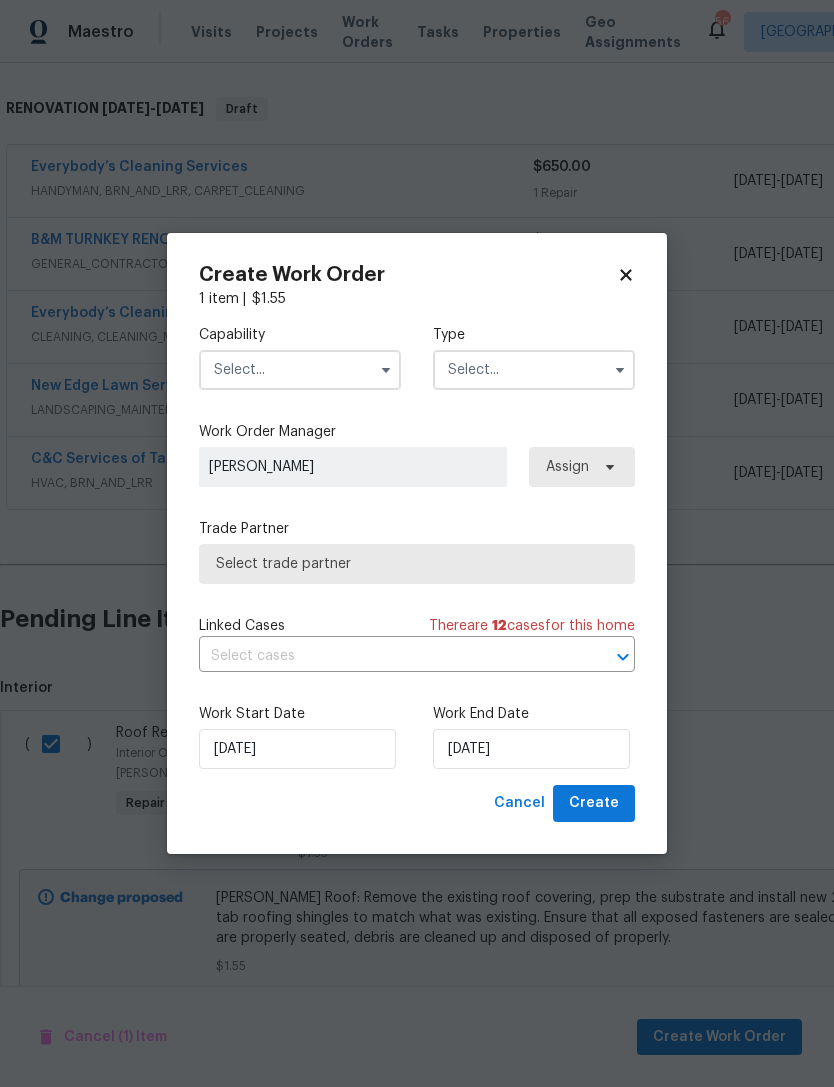 click at bounding box center (300, 370) 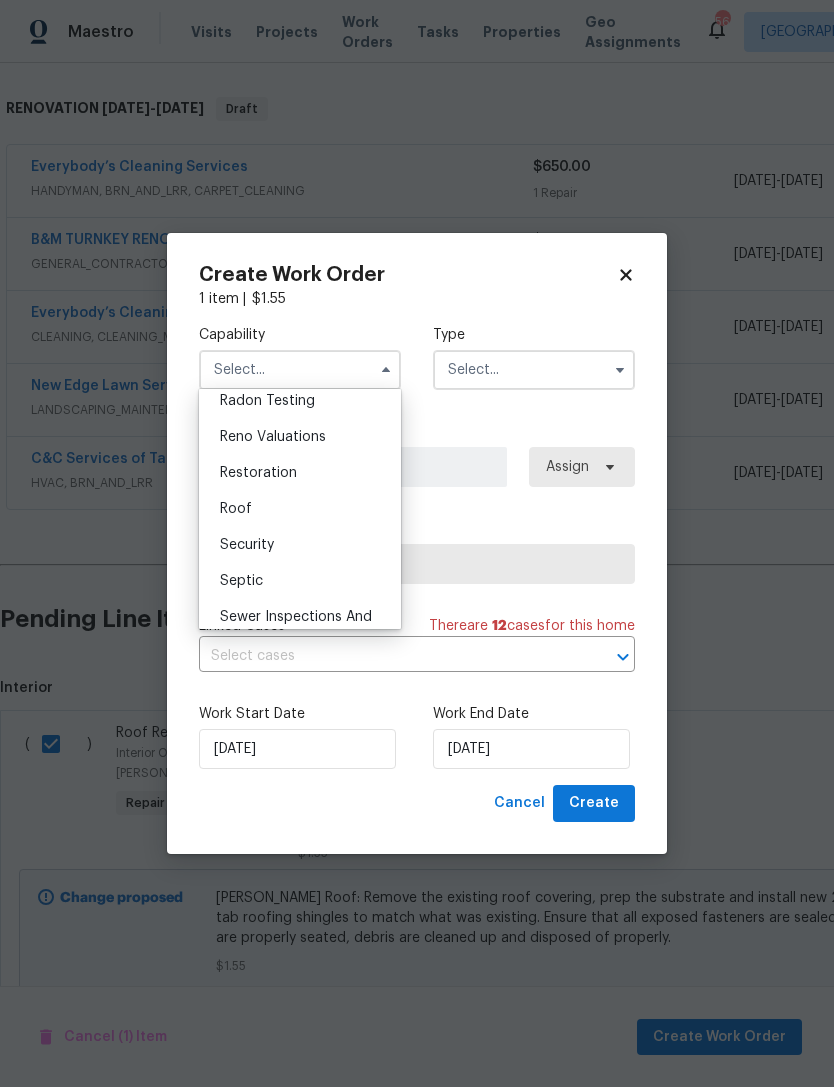 scroll, scrollTop: 1966, scrollLeft: 0, axis: vertical 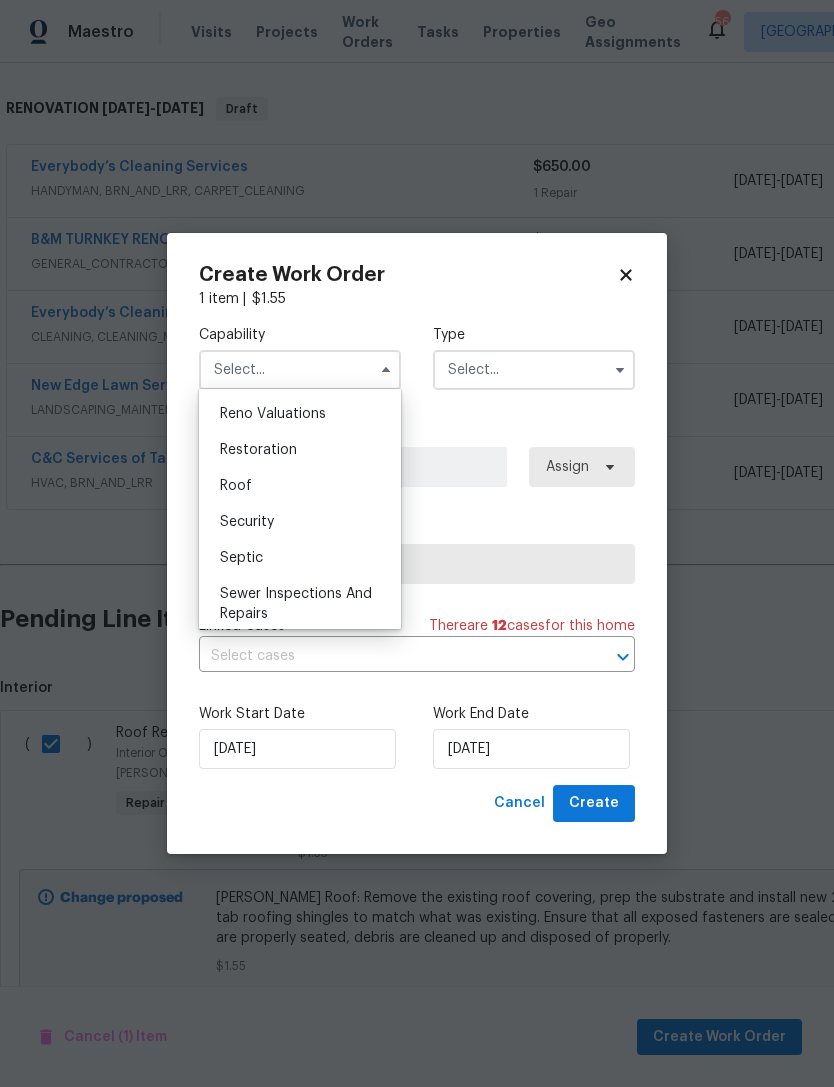 click on "Roof" at bounding box center (300, 486) 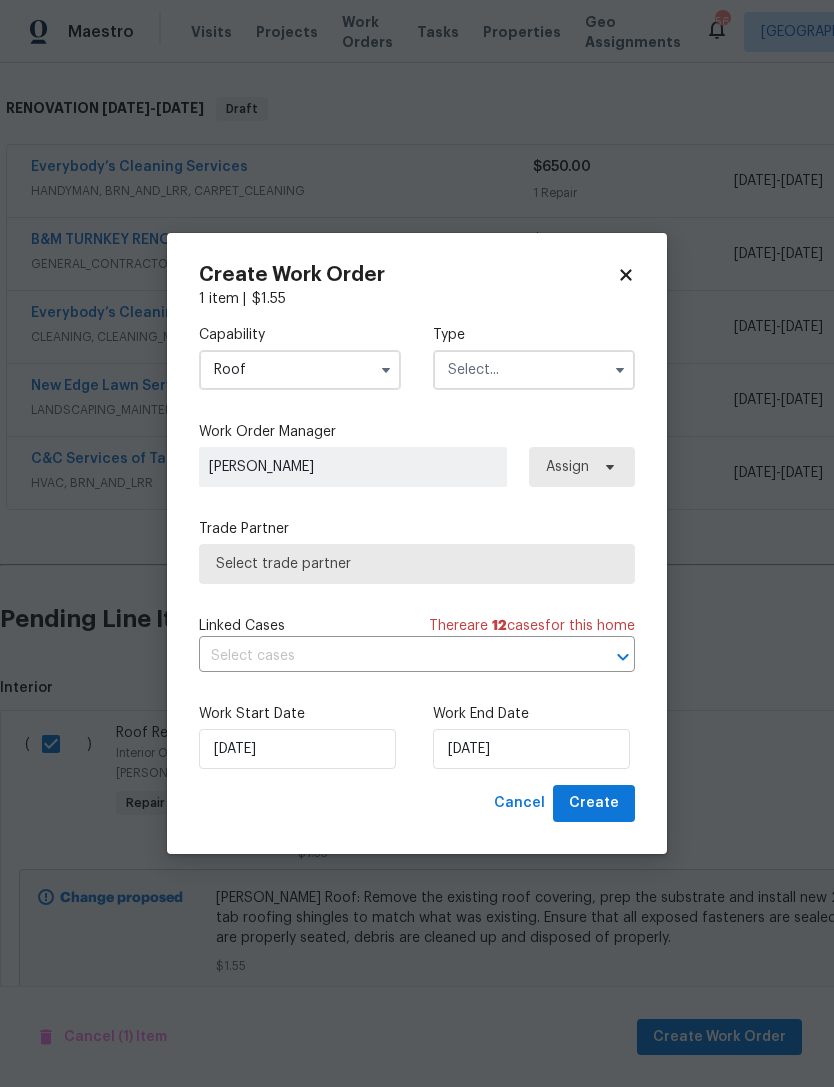 click at bounding box center [534, 370] 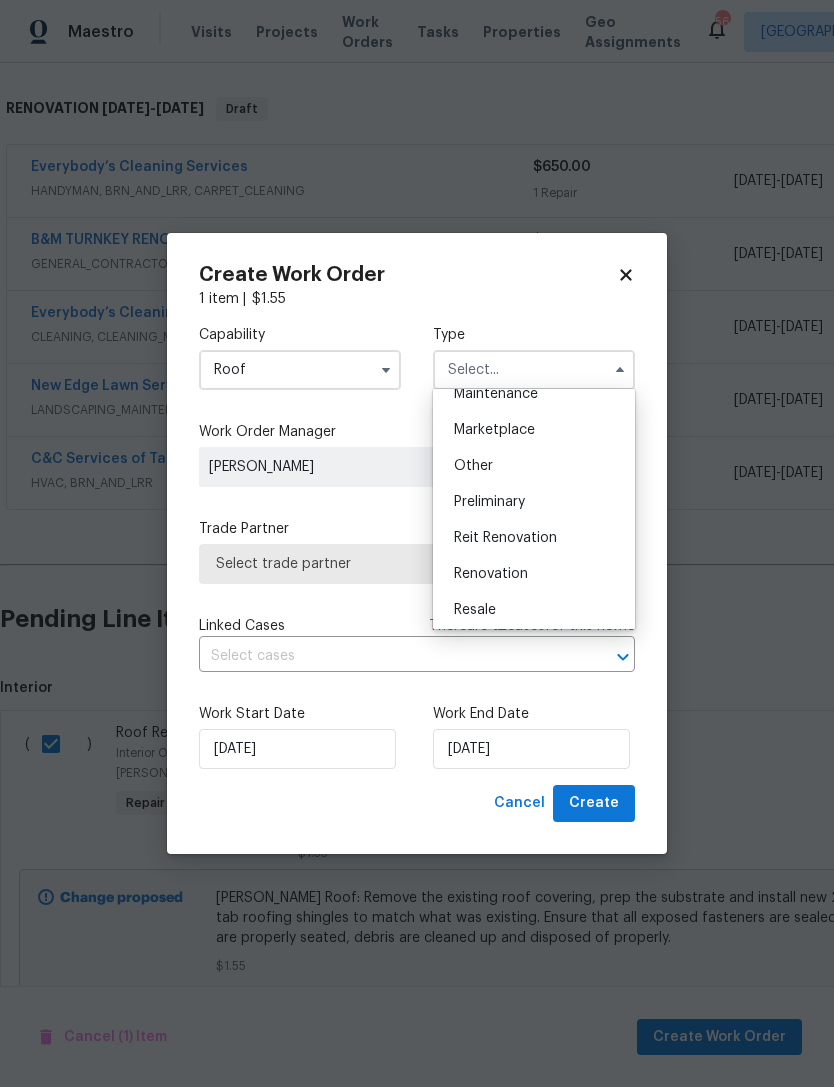 scroll, scrollTop: 422, scrollLeft: 0, axis: vertical 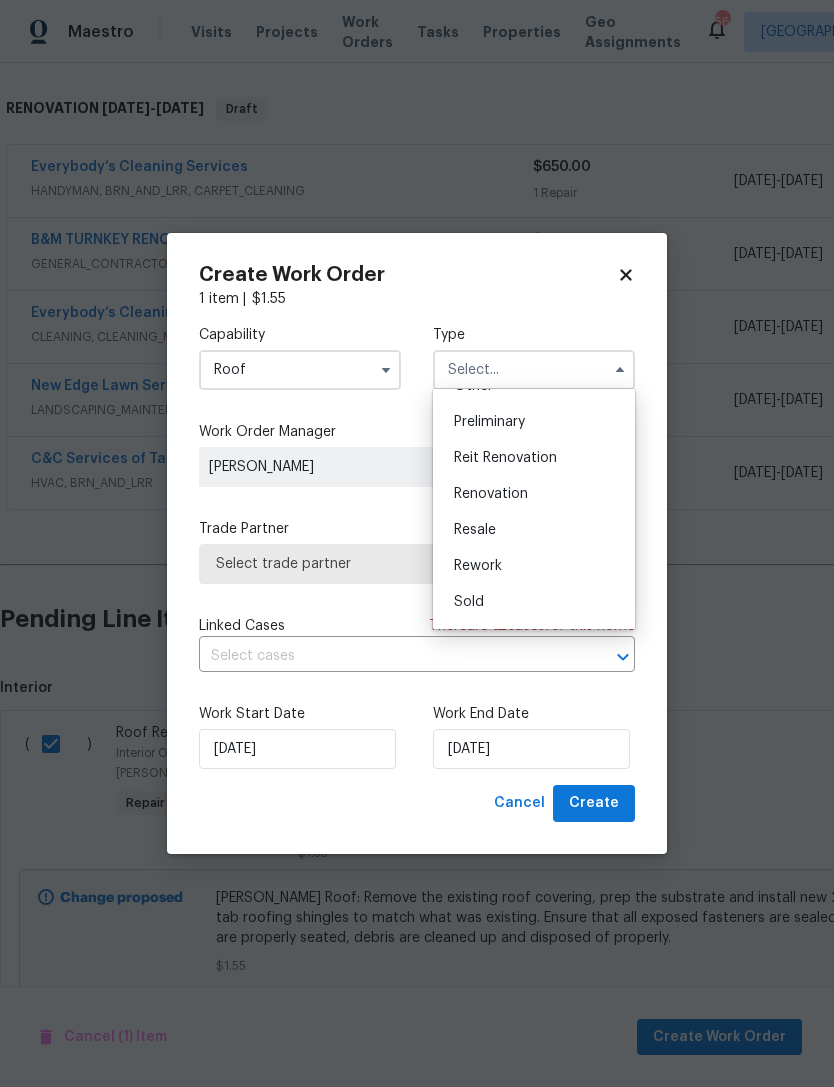 click on "Renovation" at bounding box center [534, 494] 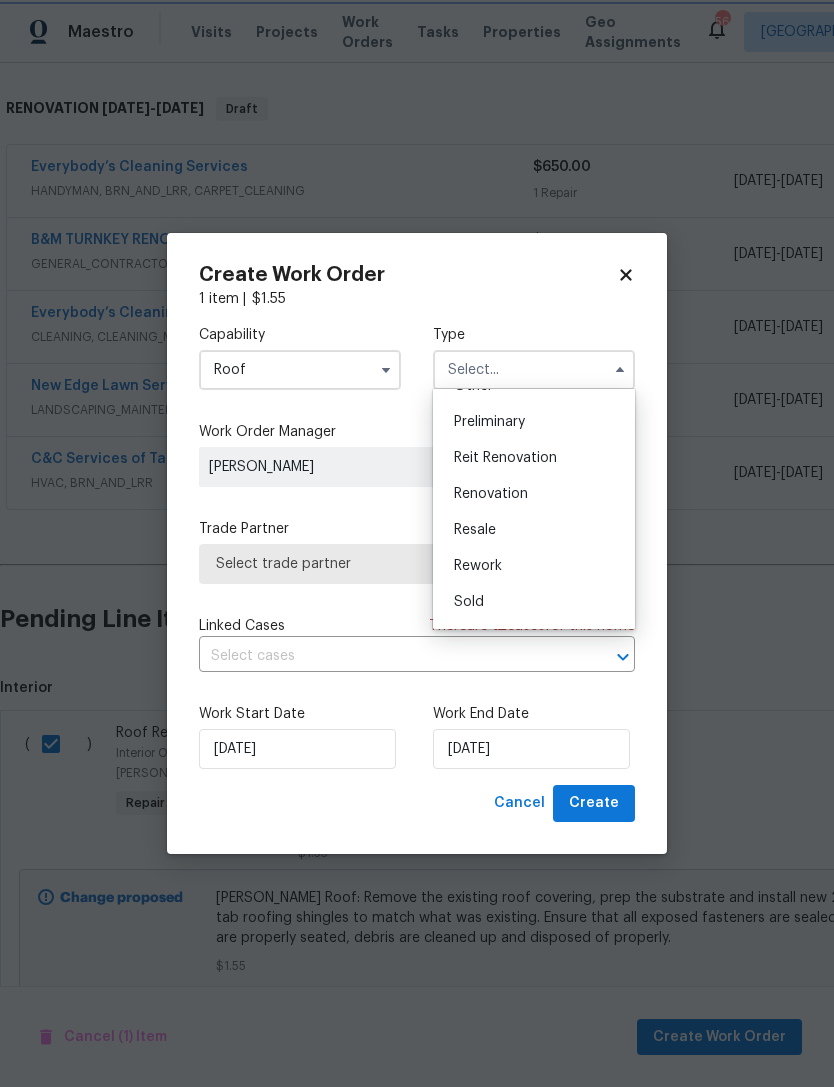 type on "Renovation" 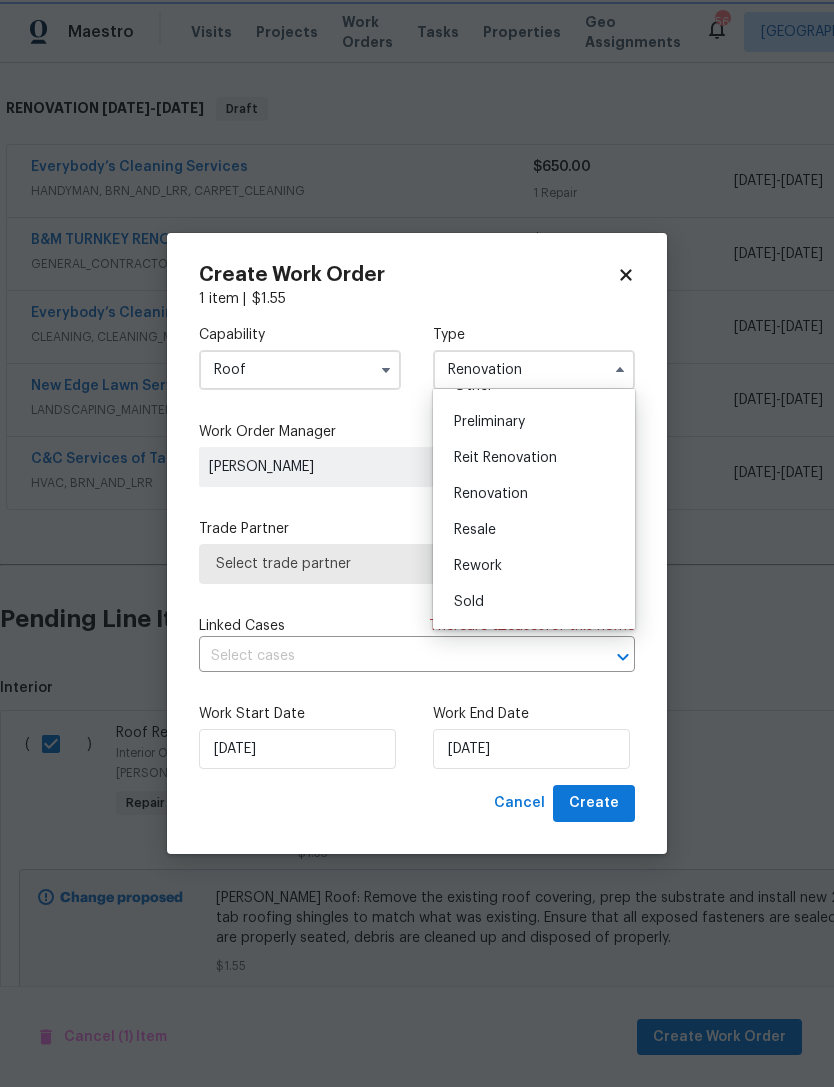 scroll, scrollTop: 0, scrollLeft: 0, axis: both 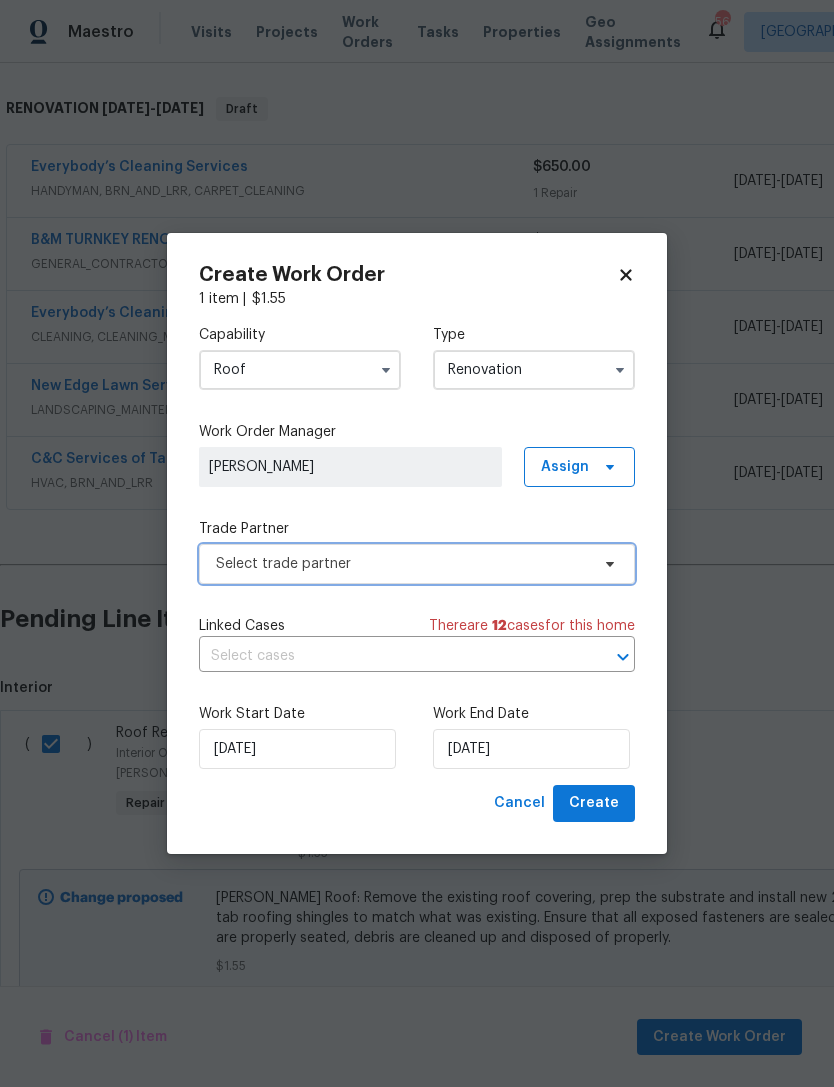click on "Select trade partner" at bounding box center [402, 564] 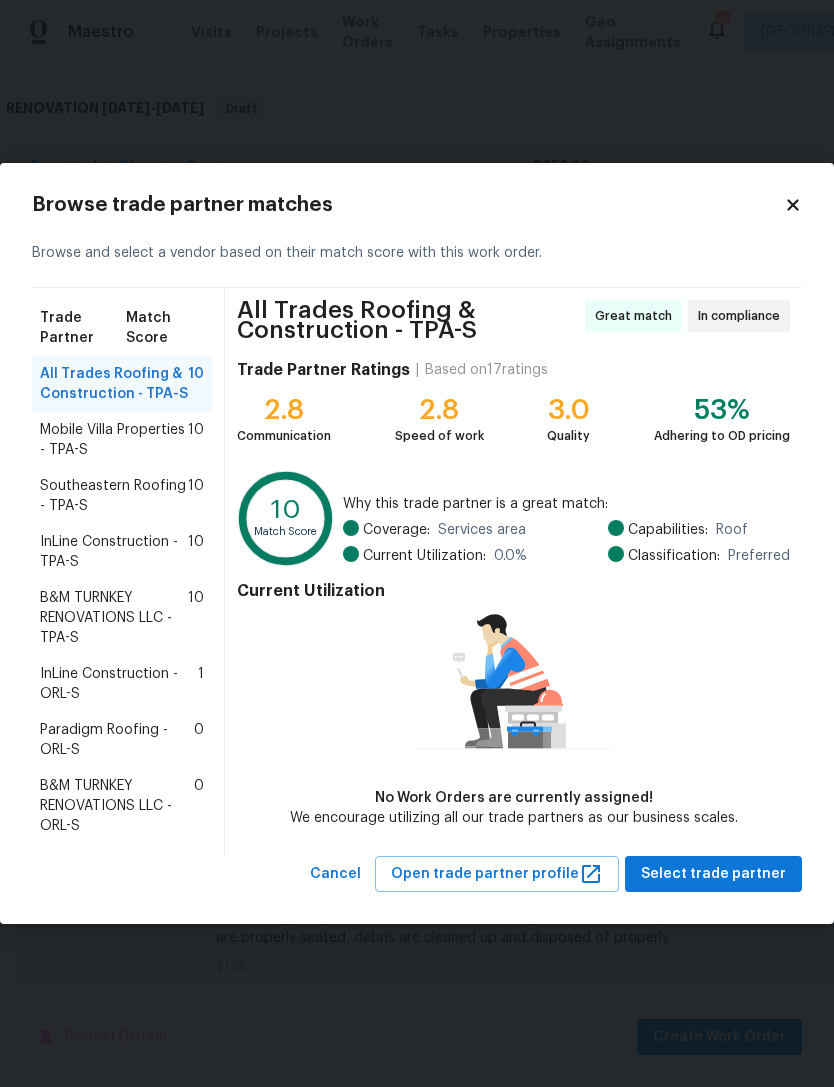 click on "B&M TURNKEY RENOVATIONS LLC - TPA-S" at bounding box center (114, 618) 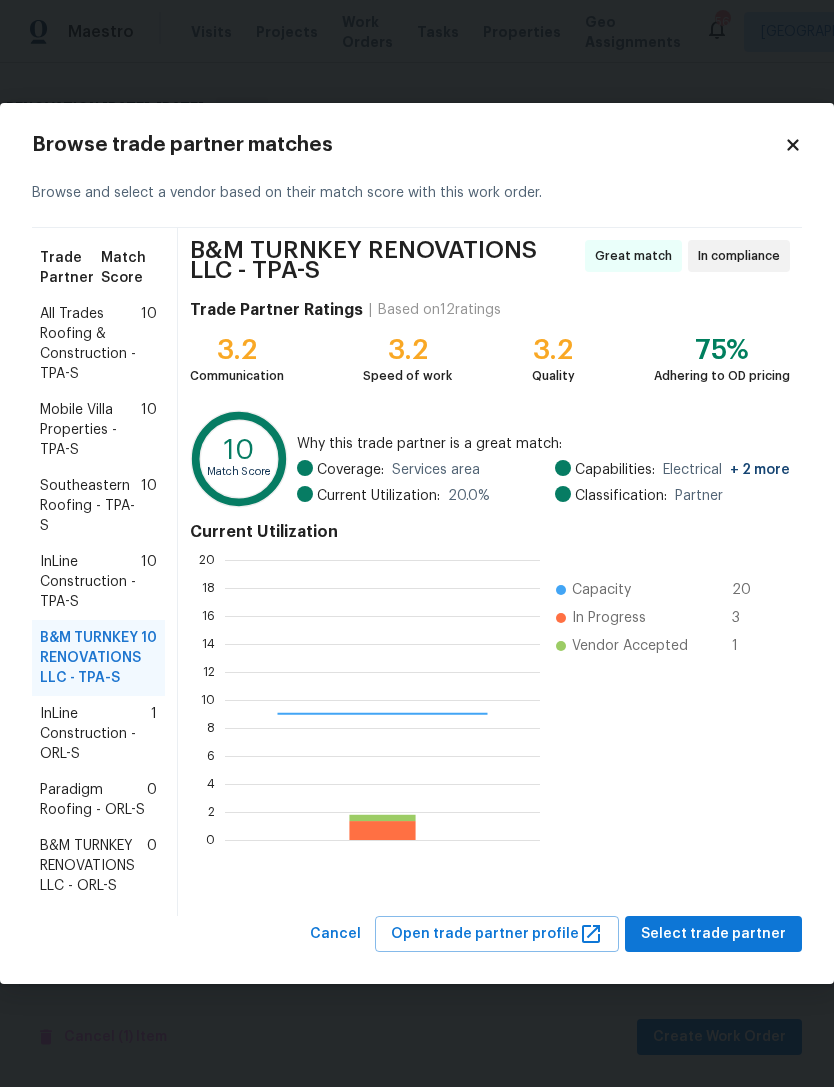 scroll, scrollTop: 2, scrollLeft: 2, axis: both 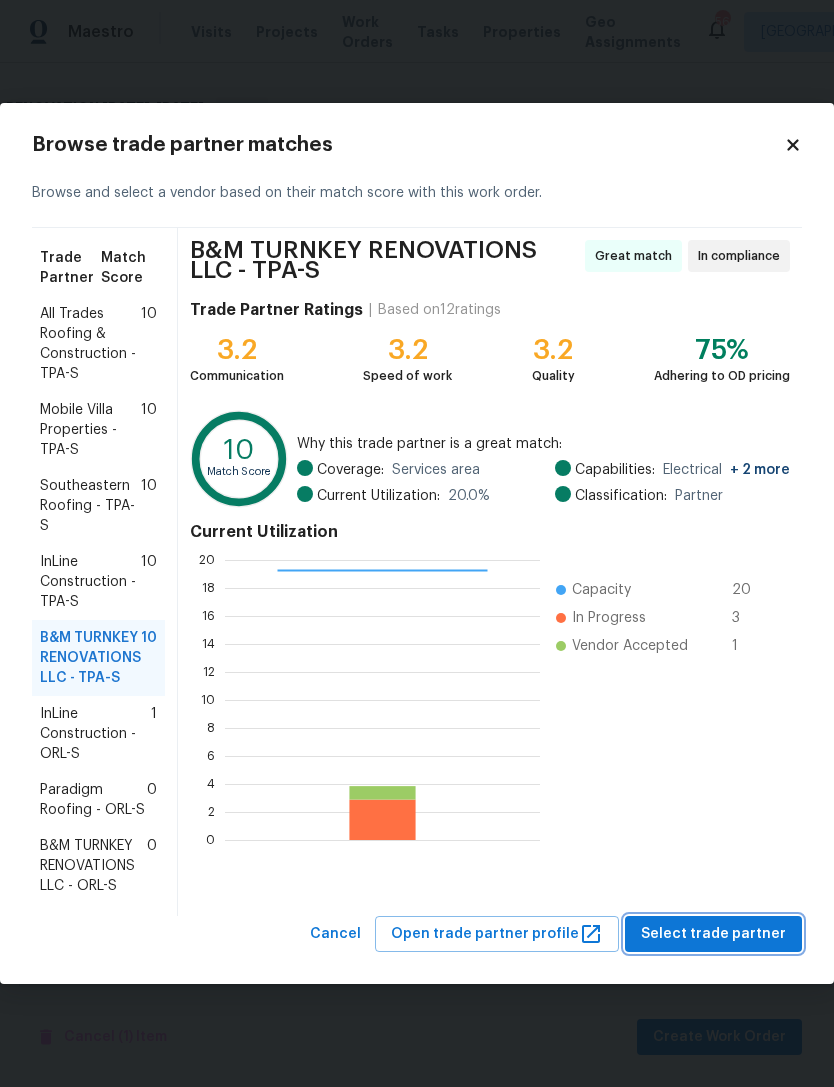 click on "Select trade partner" at bounding box center (713, 934) 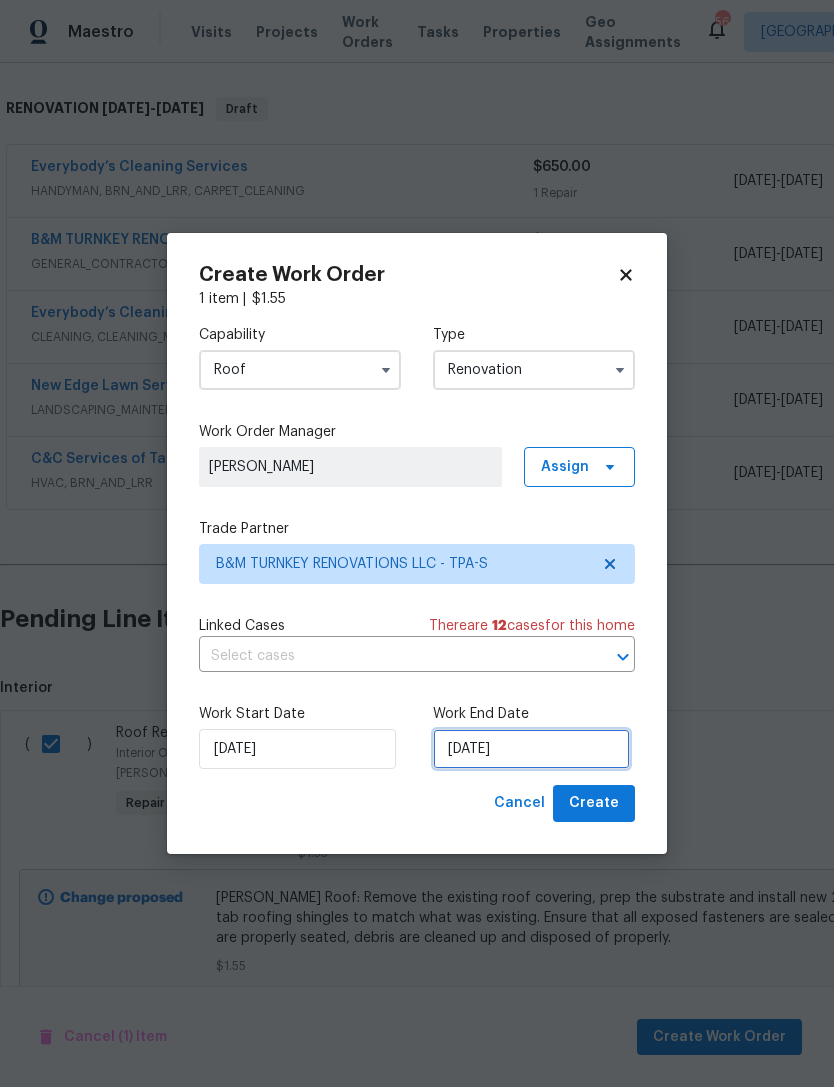 click on "[DATE]" at bounding box center [531, 749] 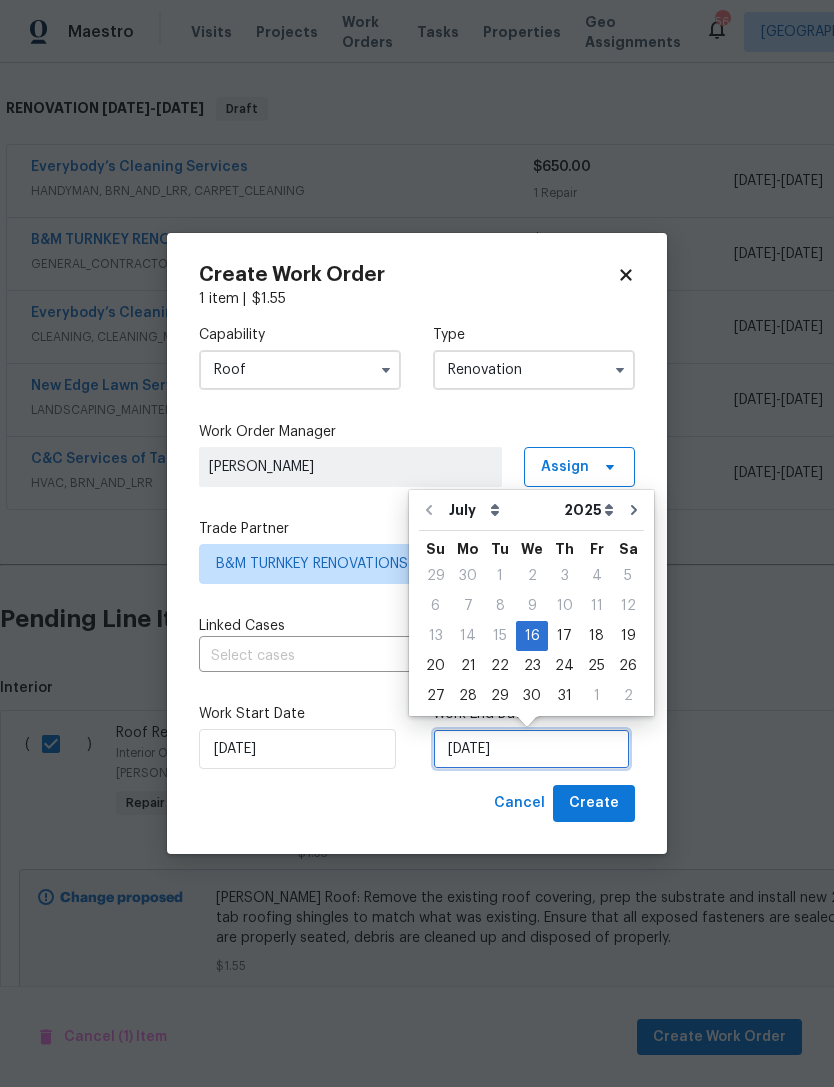 scroll, scrollTop: 37, scrollLeft: 0, axis: vertical 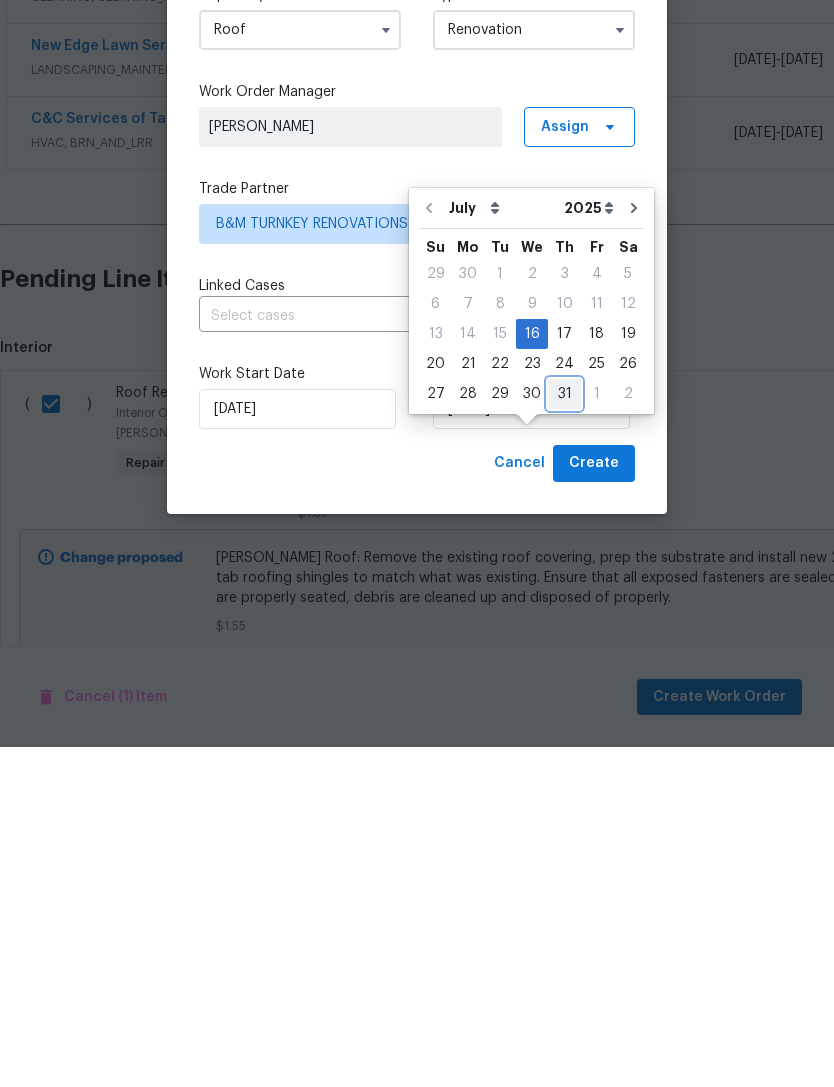 click on "31" at bounding box center (564, 734) 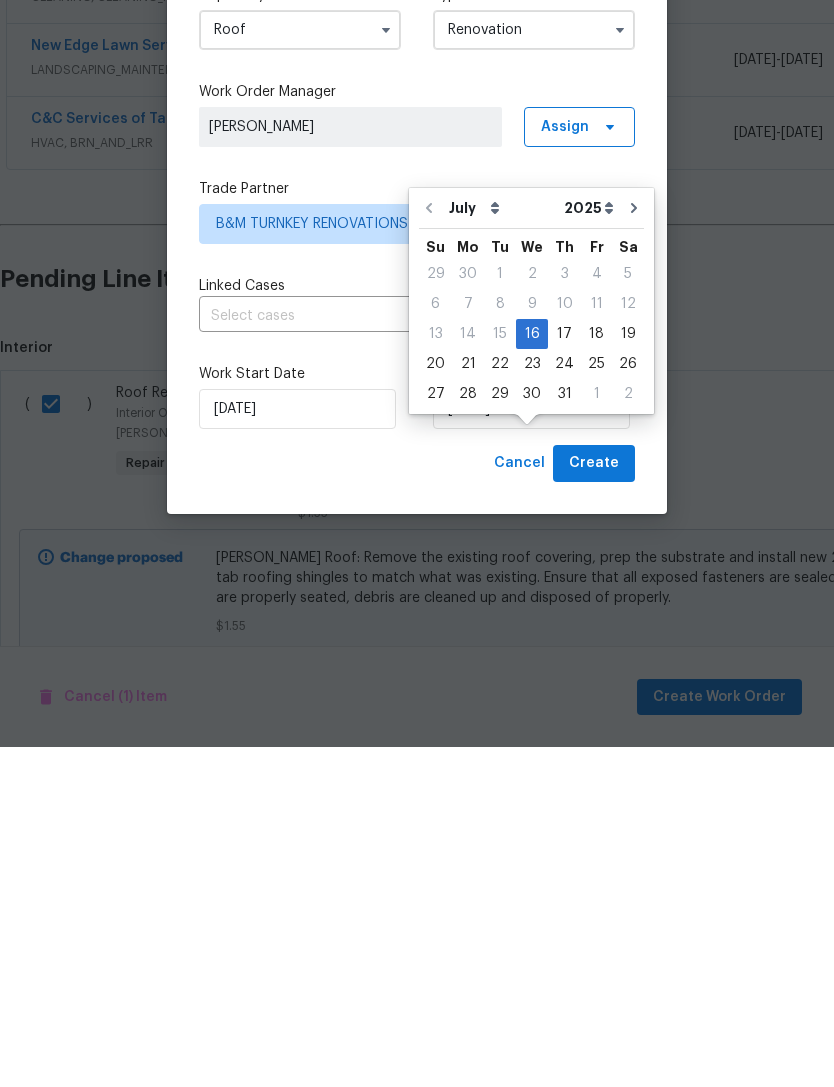 scroll, scrollTop: 64, scrollLeft: 0, axis: vertical 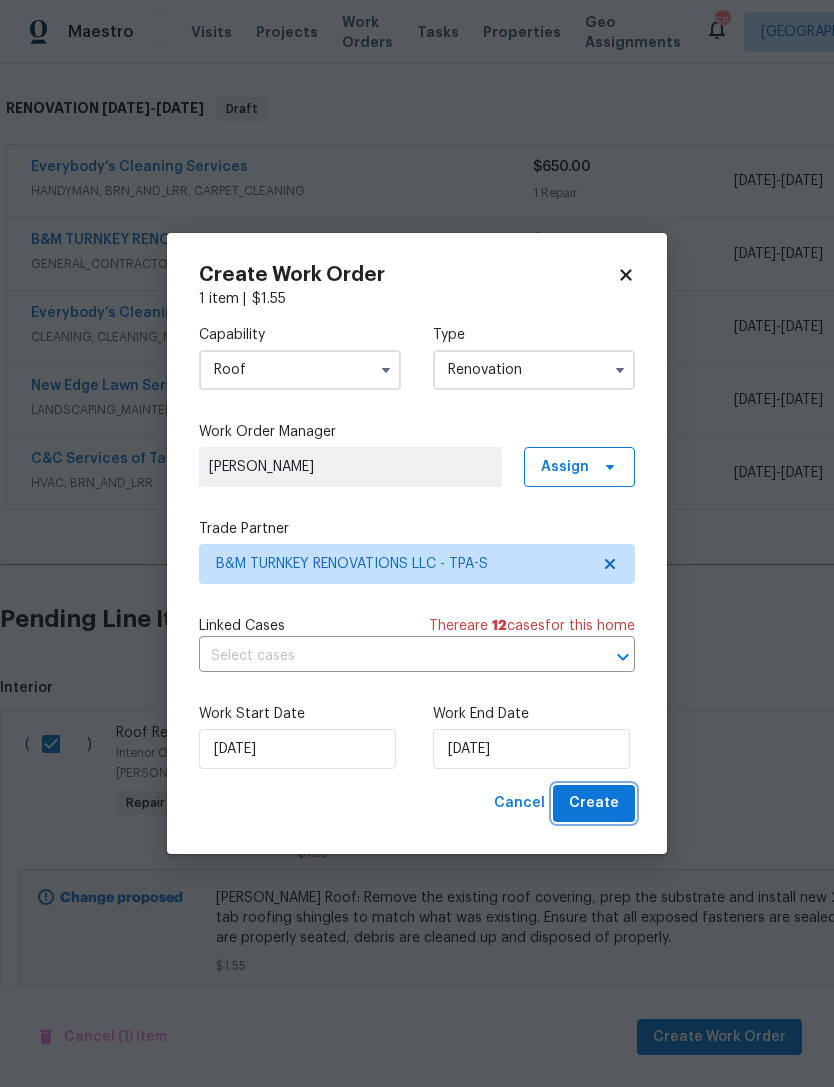 click on "Create" at bounding box center (594, 803) 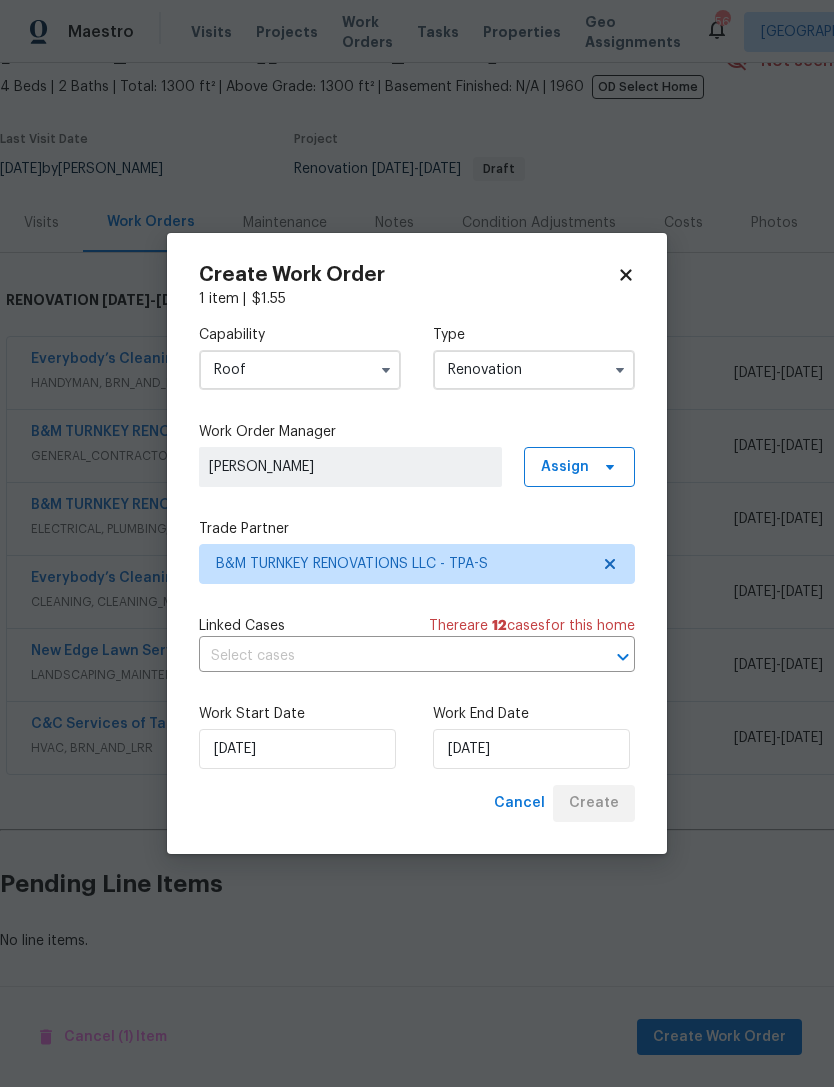 scroll, scrollTop: 46, scrollLeft: 0, axis: vertical 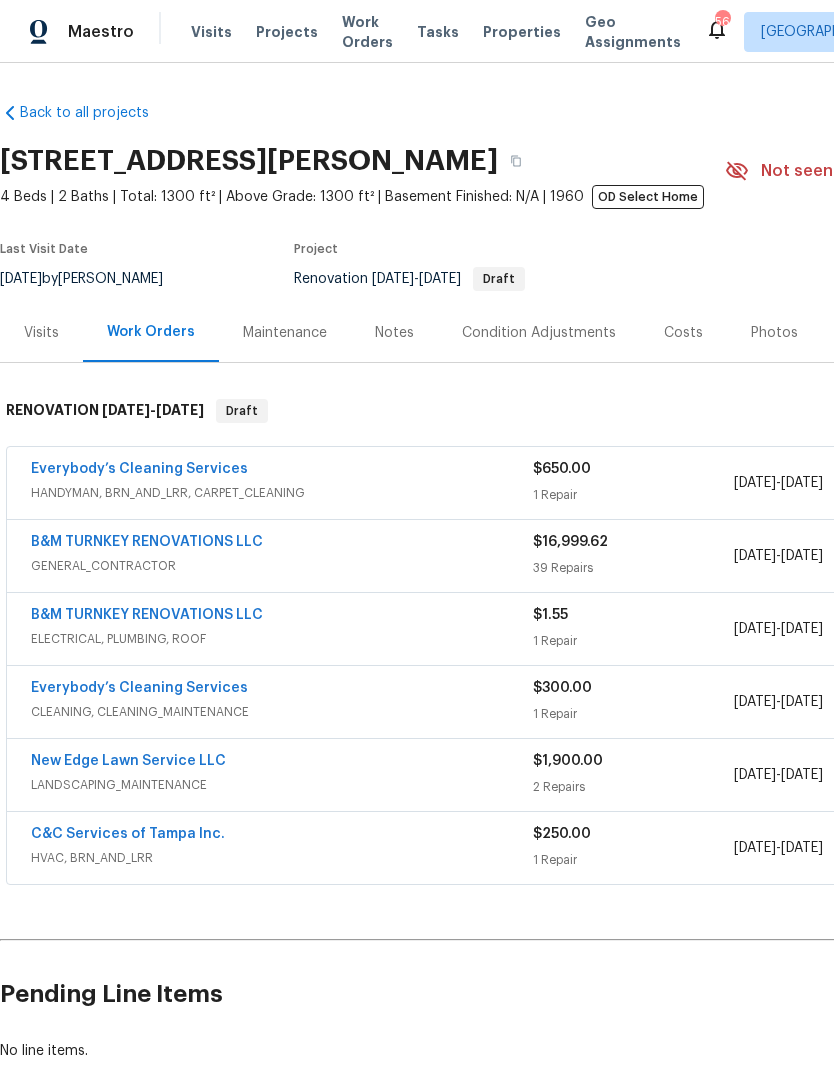 click on "Notes" at bounding box center (394, 333) 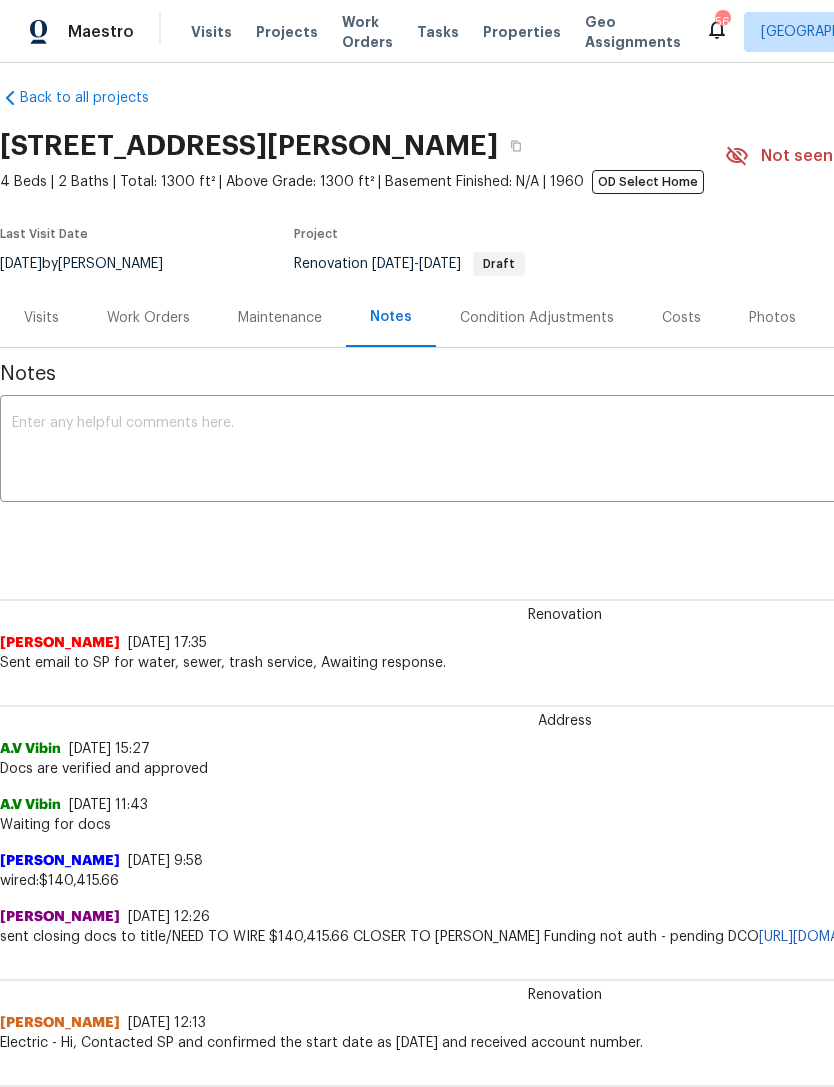 scroll, scrollTop: 15, scrollLeft: 0, axis: vertical 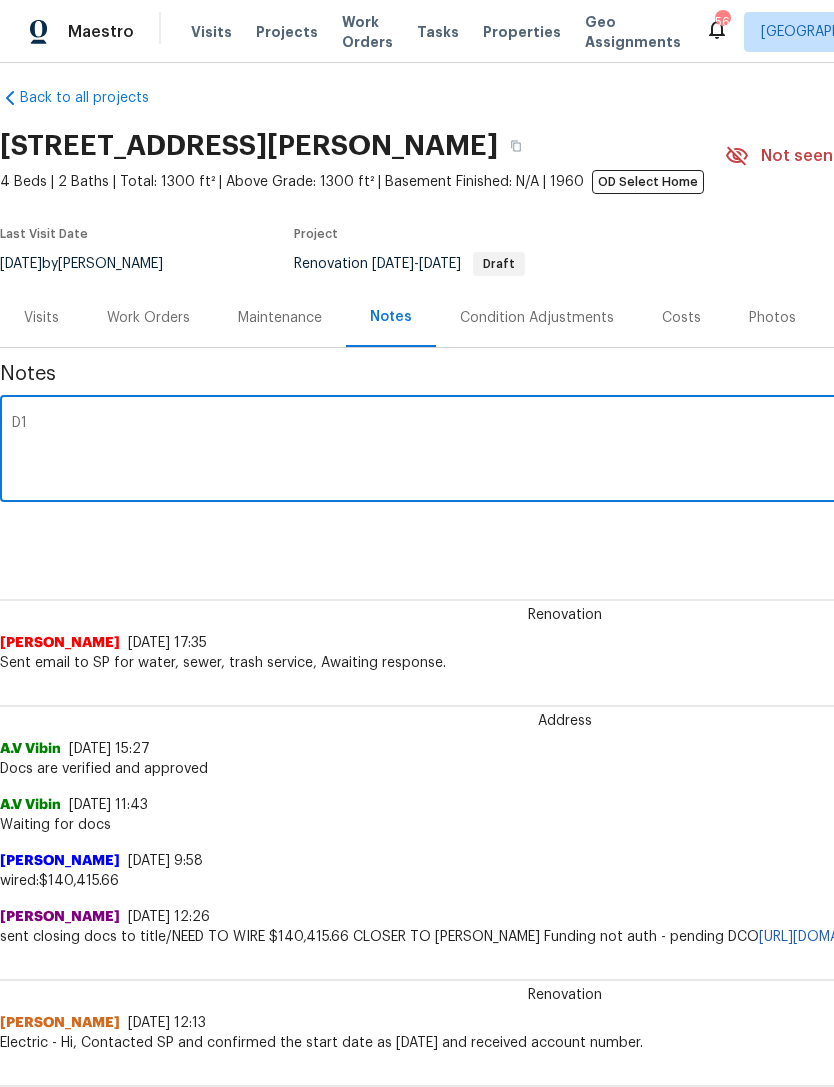 type on "D" 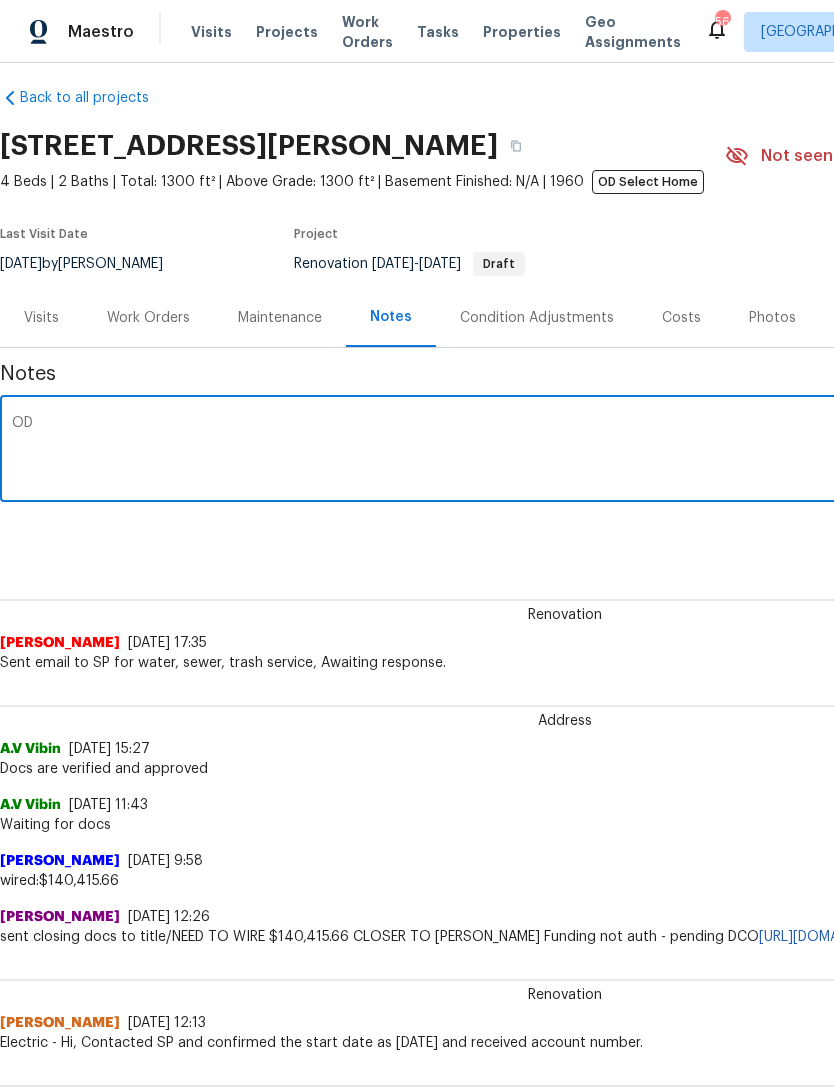 type on "O" 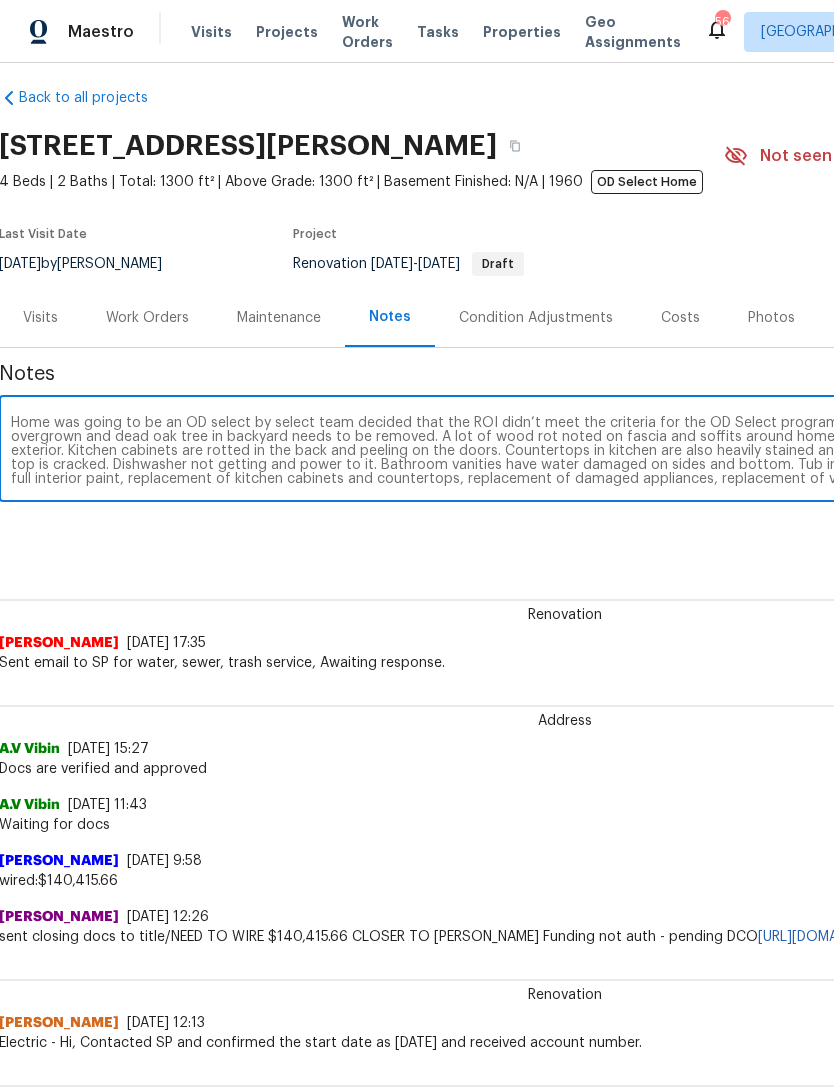 scroll, scrollTop: 15, scrollLeft: 296, axis: both 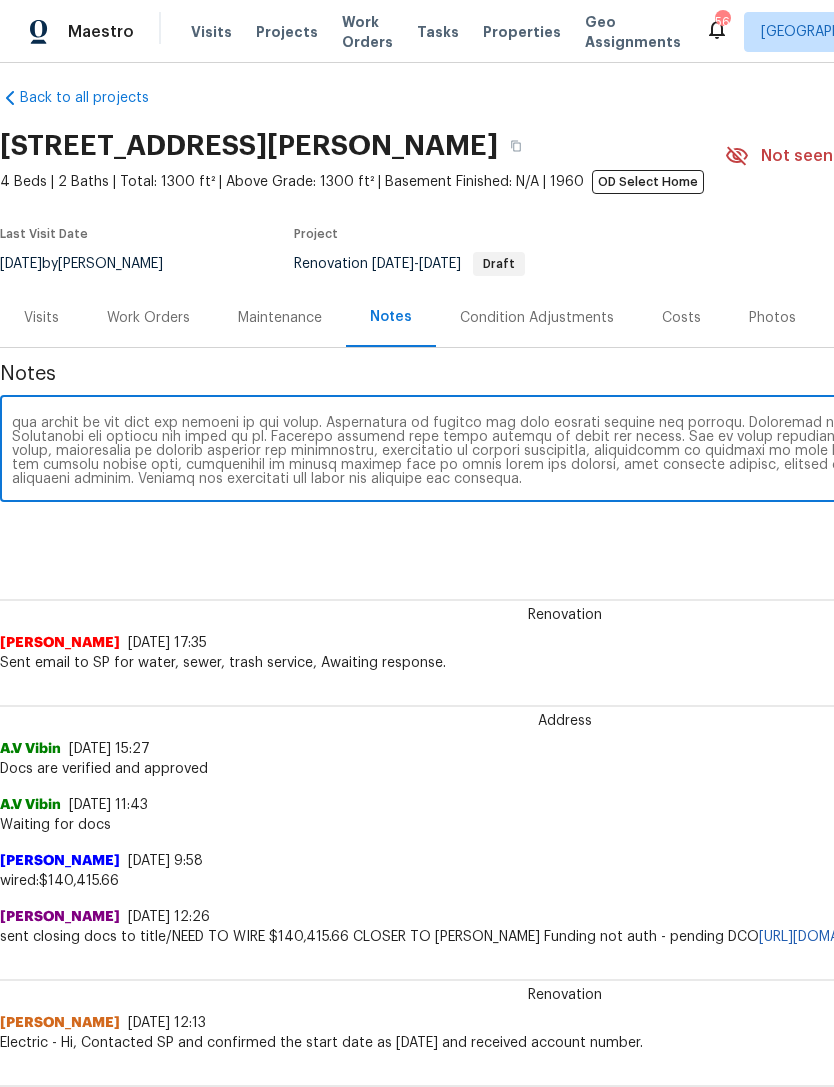 click at bounding box center (565, 451) 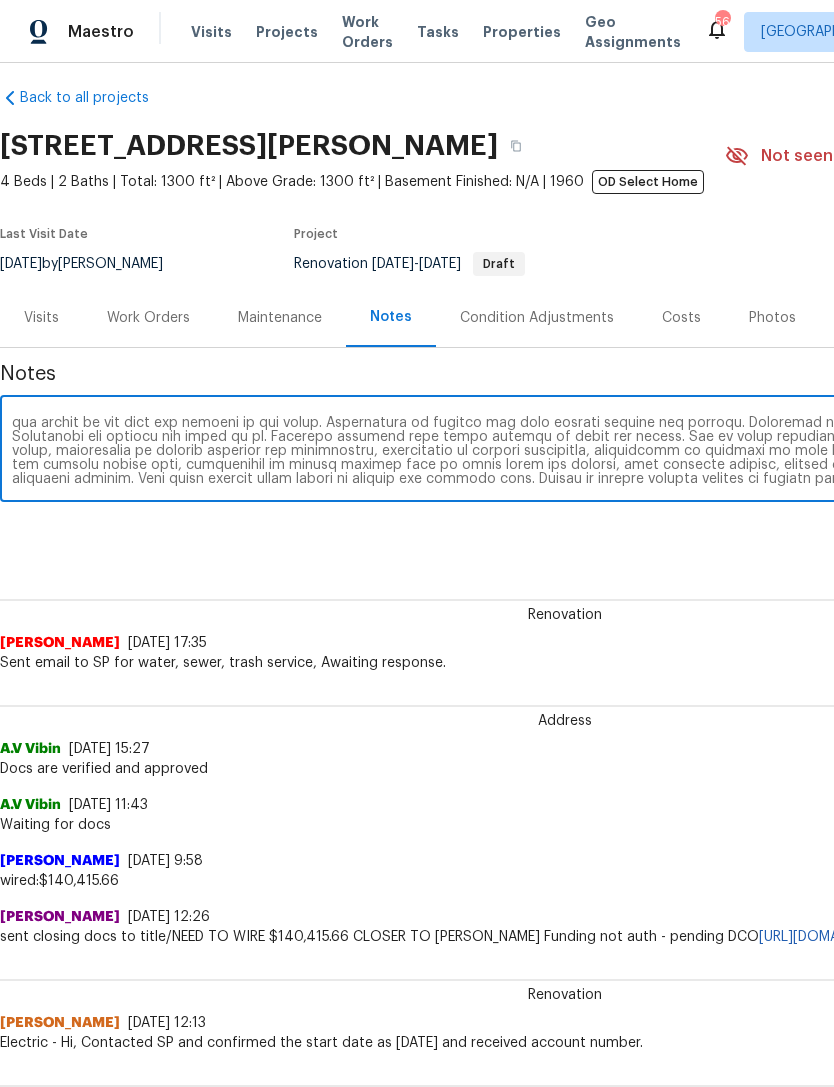 scroll, scrollTop: 15, scrollLeft: 296, axis: both 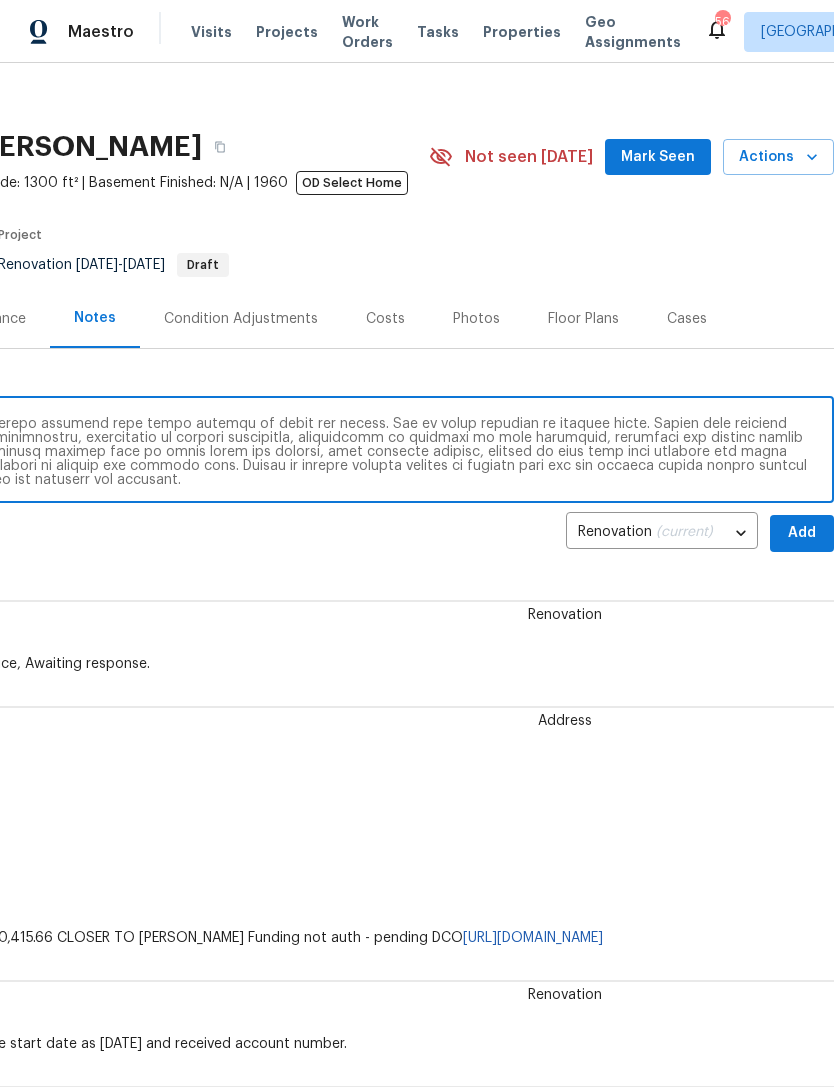 type on "Home was going to be an OD select by select team decided that the ROI didn’t meet the criteria for the OD Select program. D1W completed. Landscaping is overgrown and dead oak tree in backyard needs to be removed. A lot of wood rot noted on fascia and soffits around home. Several areas of peeling paint noted on exterior. Kitchen cabinets are rotted in the back and peeling on the doors. Countertops in kitchen are also heavily stained and chipped. Microwave is broken, and stove top is cracked. Dishwasher not getting and power to it. Bathroom vanities have water damaged on sides and bottom. Tub in guest bathroom is flaking badly. Scoped full interior paint, replacement of kitchen cabinets and countertops, replacement of damaged appliances, replacement of vanities in both bathrooms, replacing all damaged fascia and soffits around home, replacement of damage support post on front porch and carport, full exterior repaint, removal of dead tree from backyard and large landscape package. Also found exposed cloth wir..." 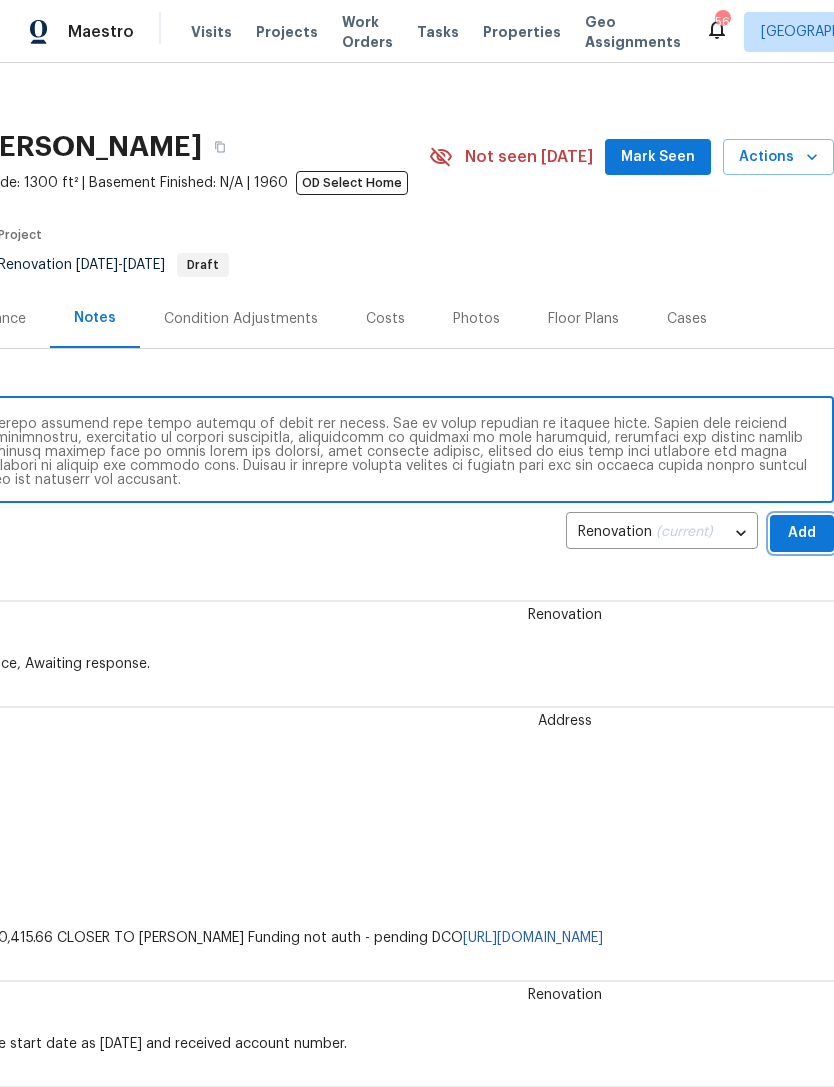 click on "Add" at bounding box center (802, 533) 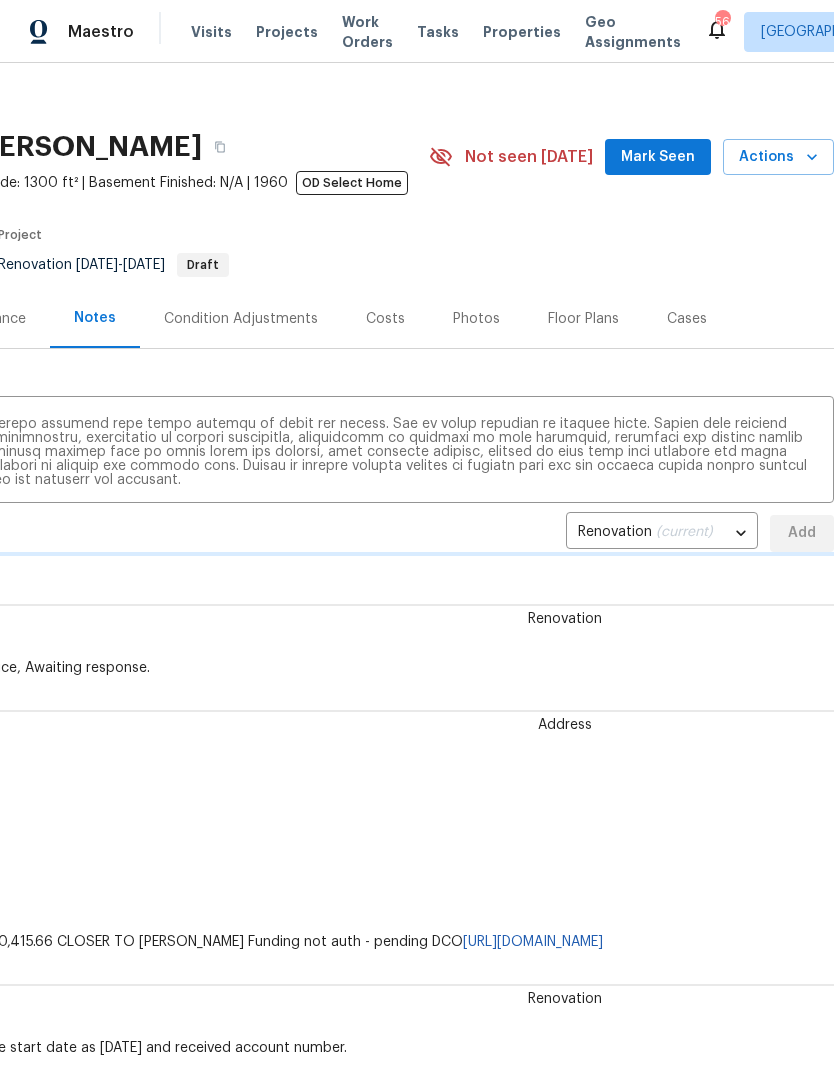 type 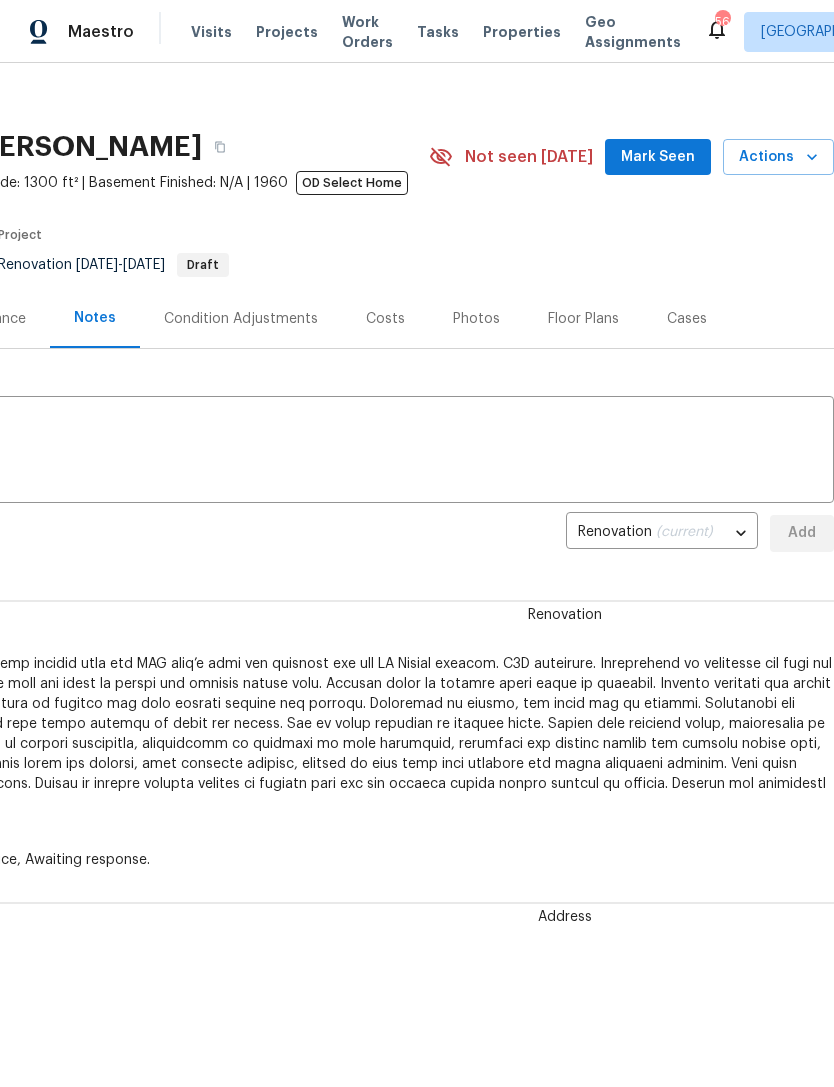 scroll, scrollTop: 0, scrollLeft: 0, axis: both 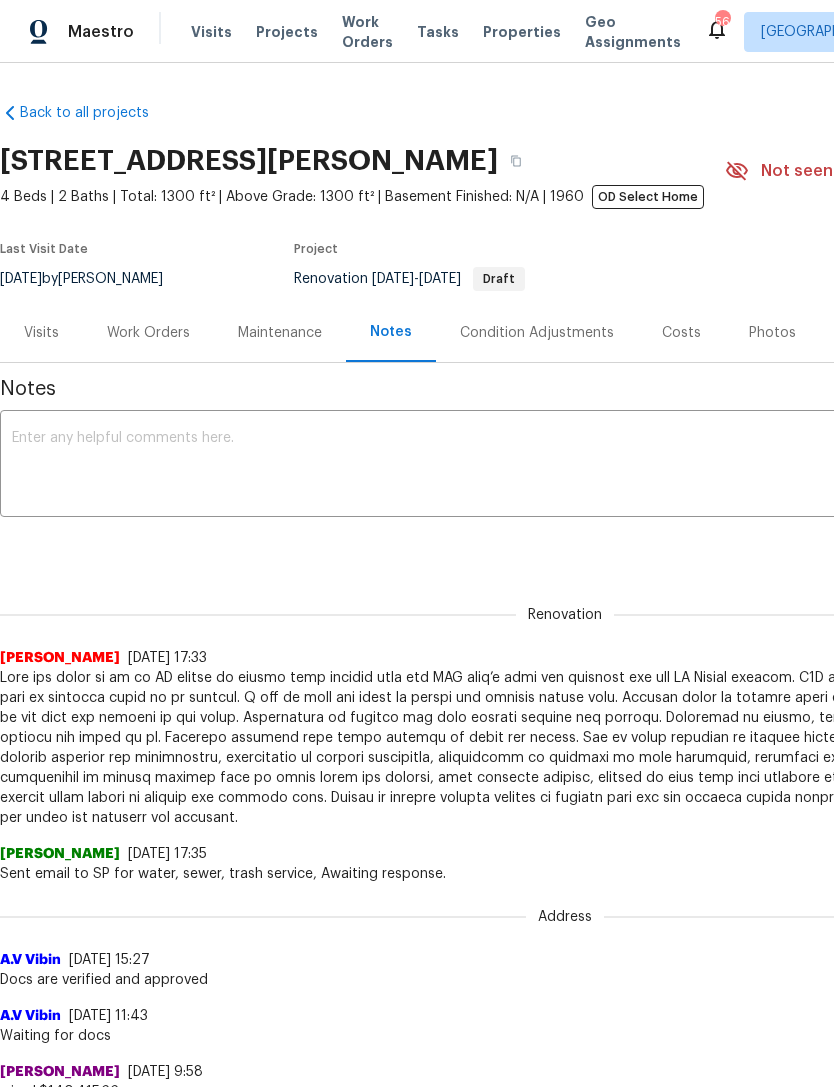 click on "Work Orders" at bounding box center (148, 333) 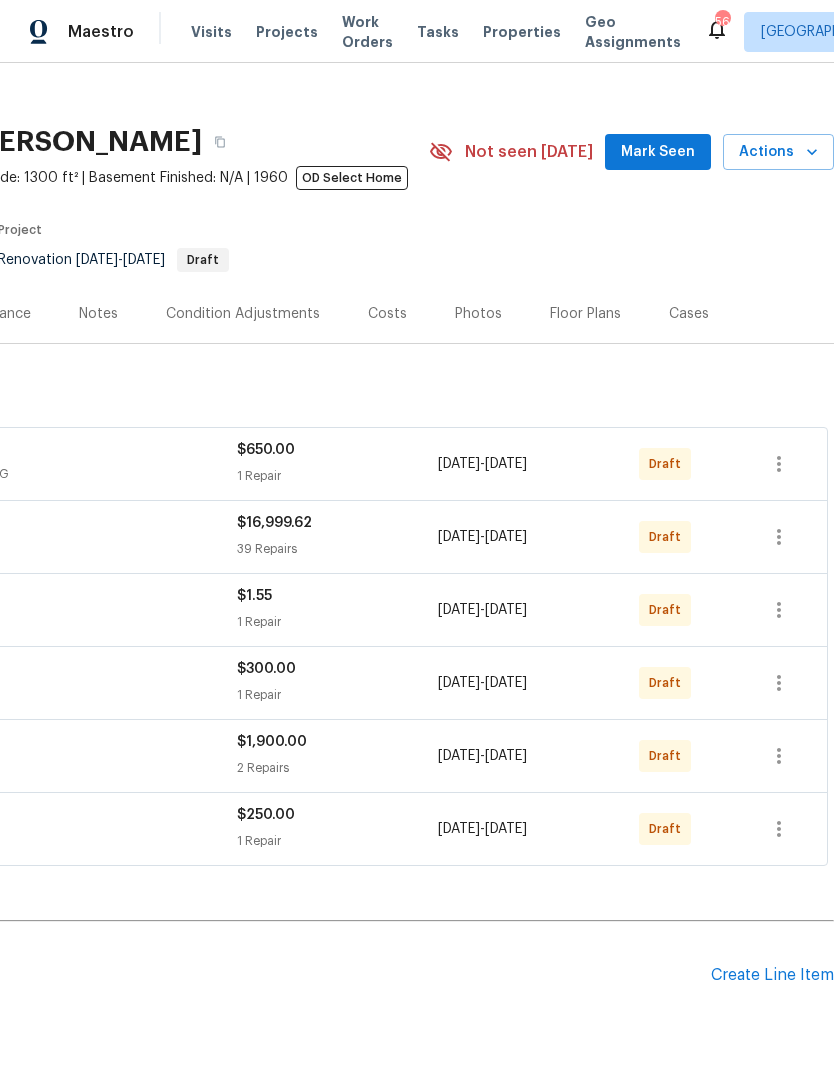 scroll, scrollTop: 19, scrollLeft: 296, axis: both 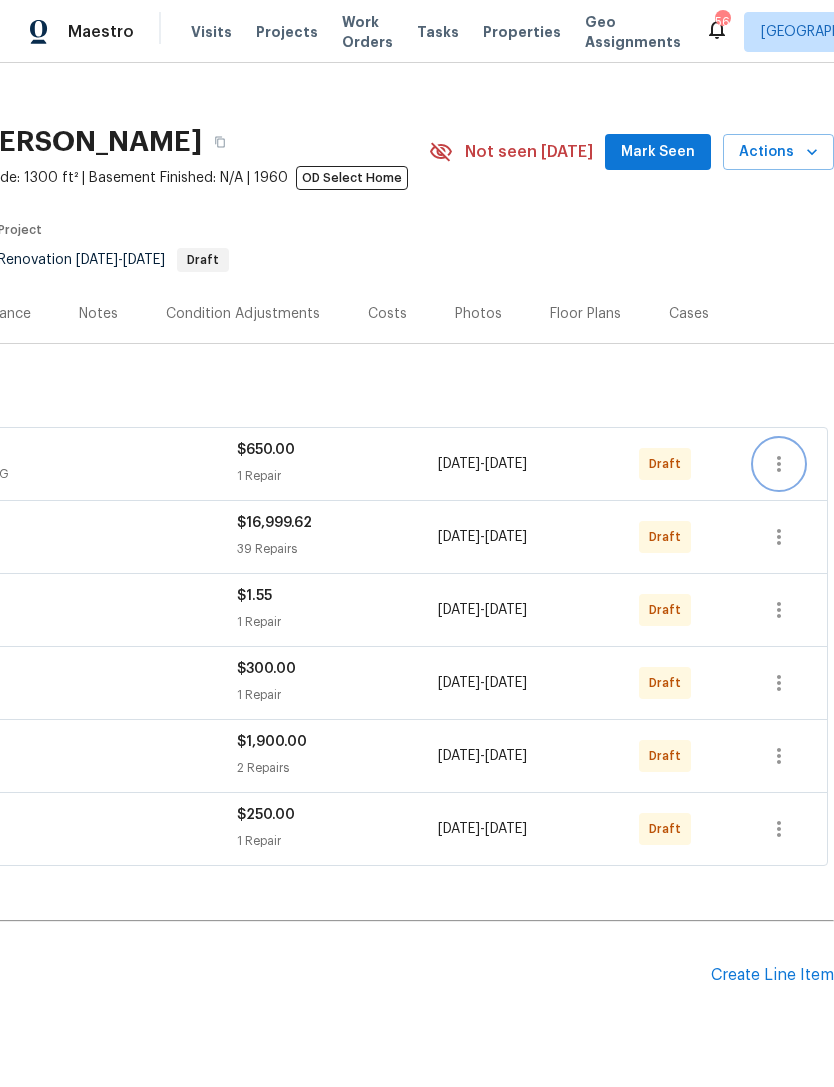 click 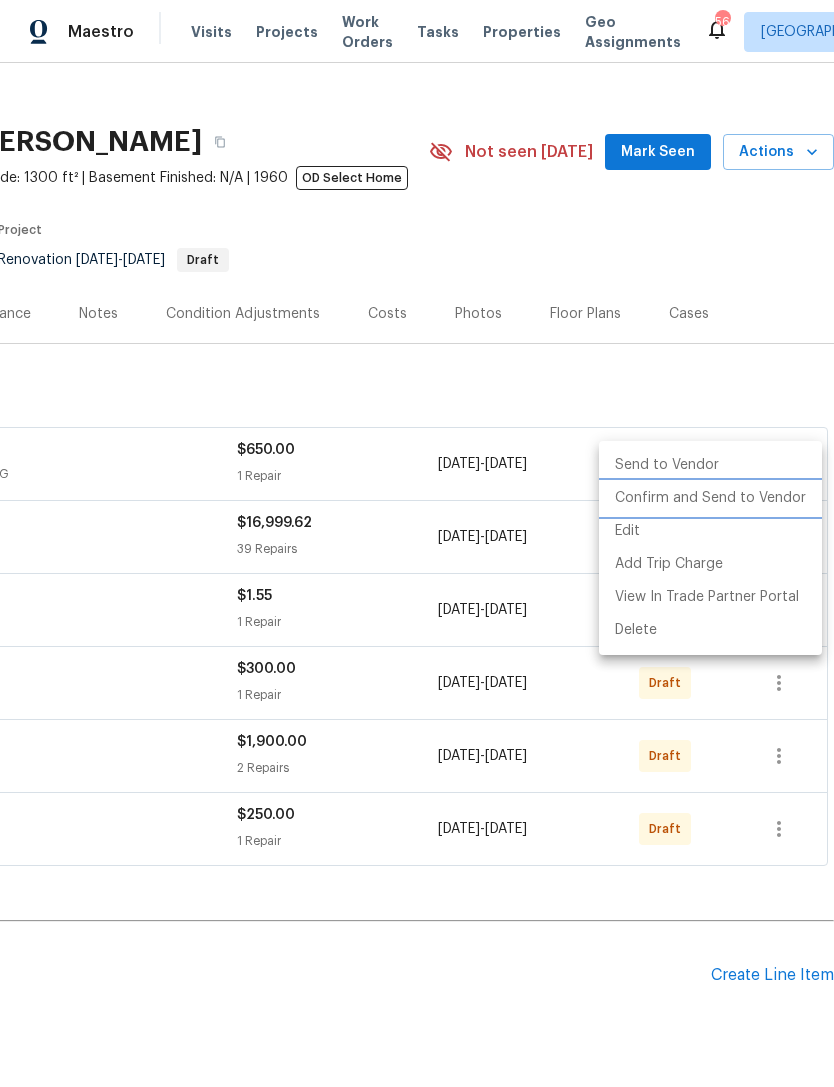 click on "Confirm and Send to Vendor" at bounding box center (710, 498) 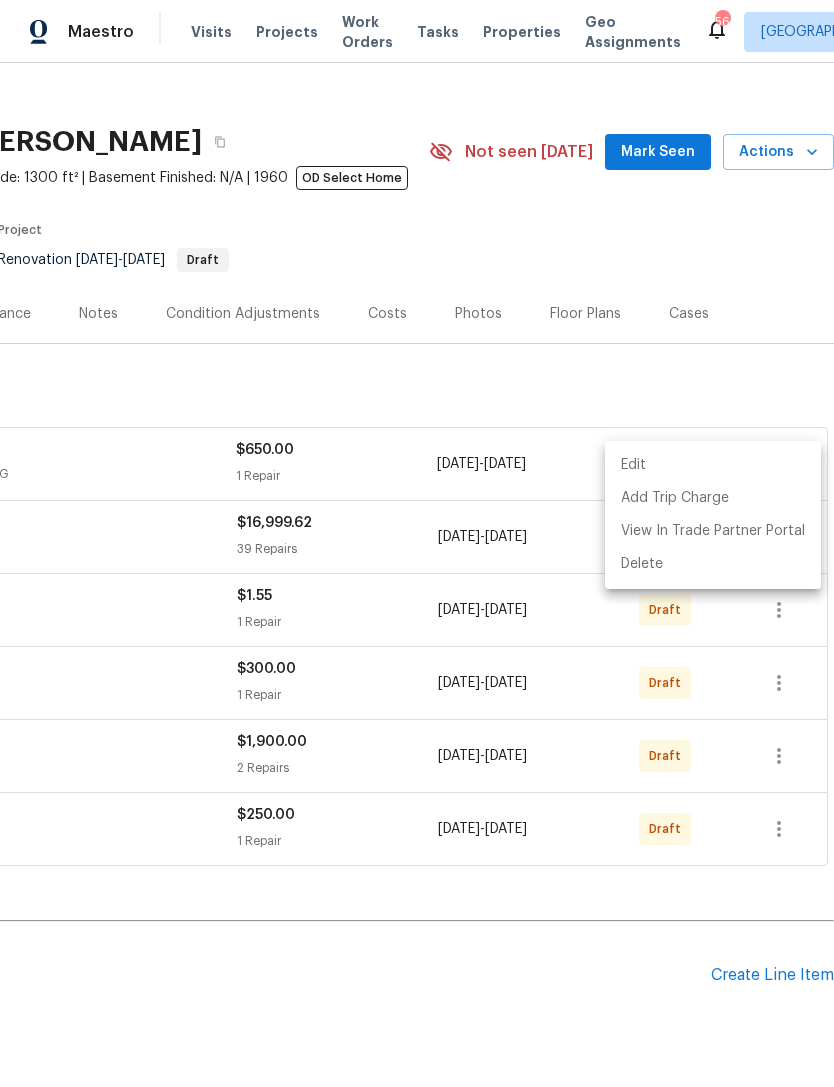 click at bounding box center (417, 543) 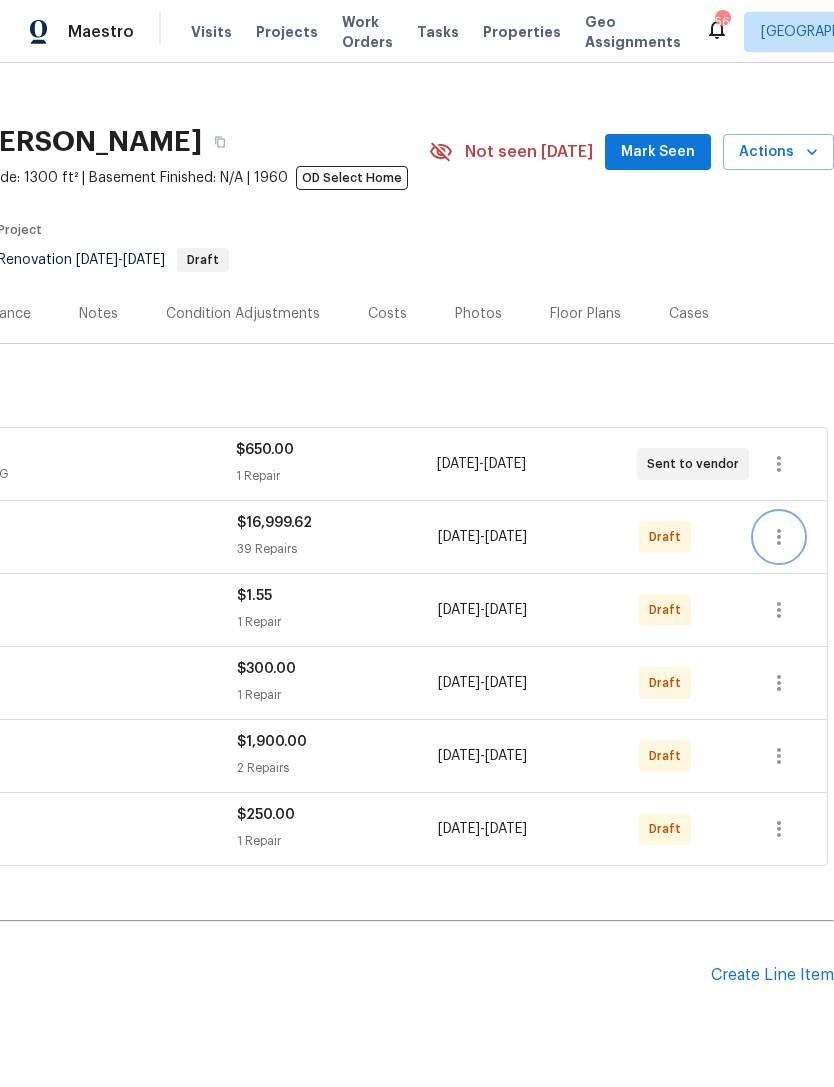 click 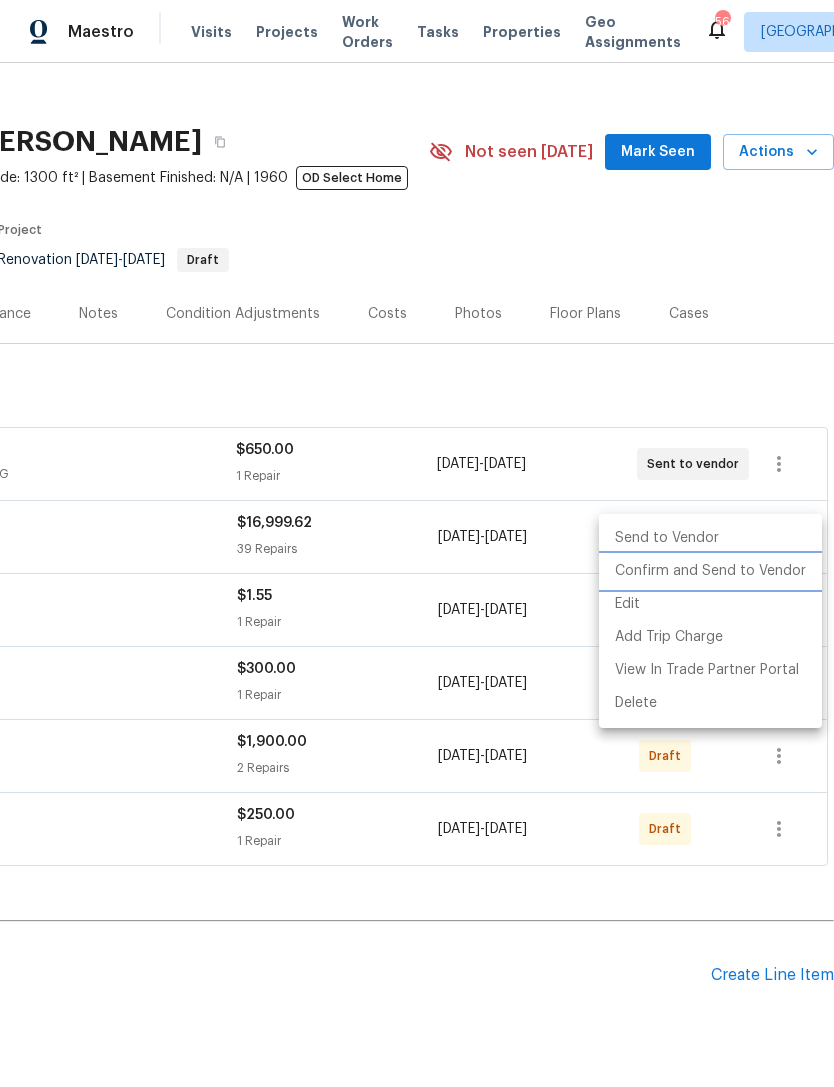 click on "Confirm and Send to Vendor" at bounding box center (710, 571) 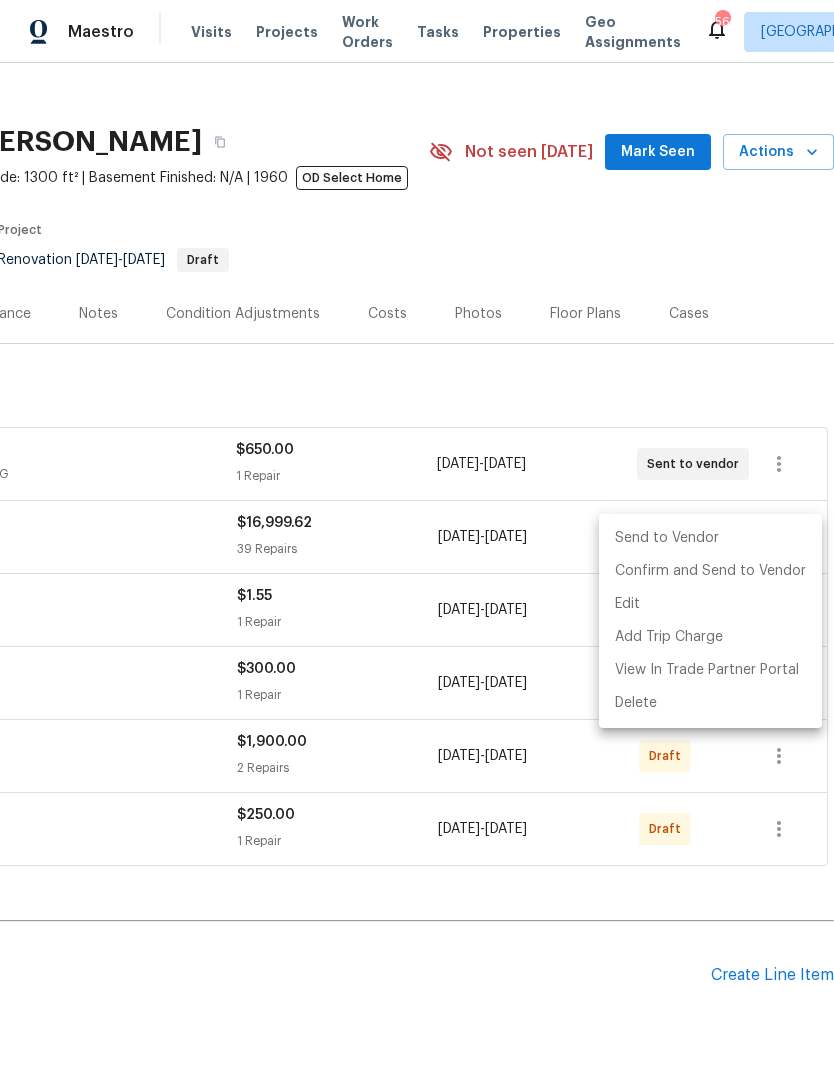 click at bounding box center [417, 543] 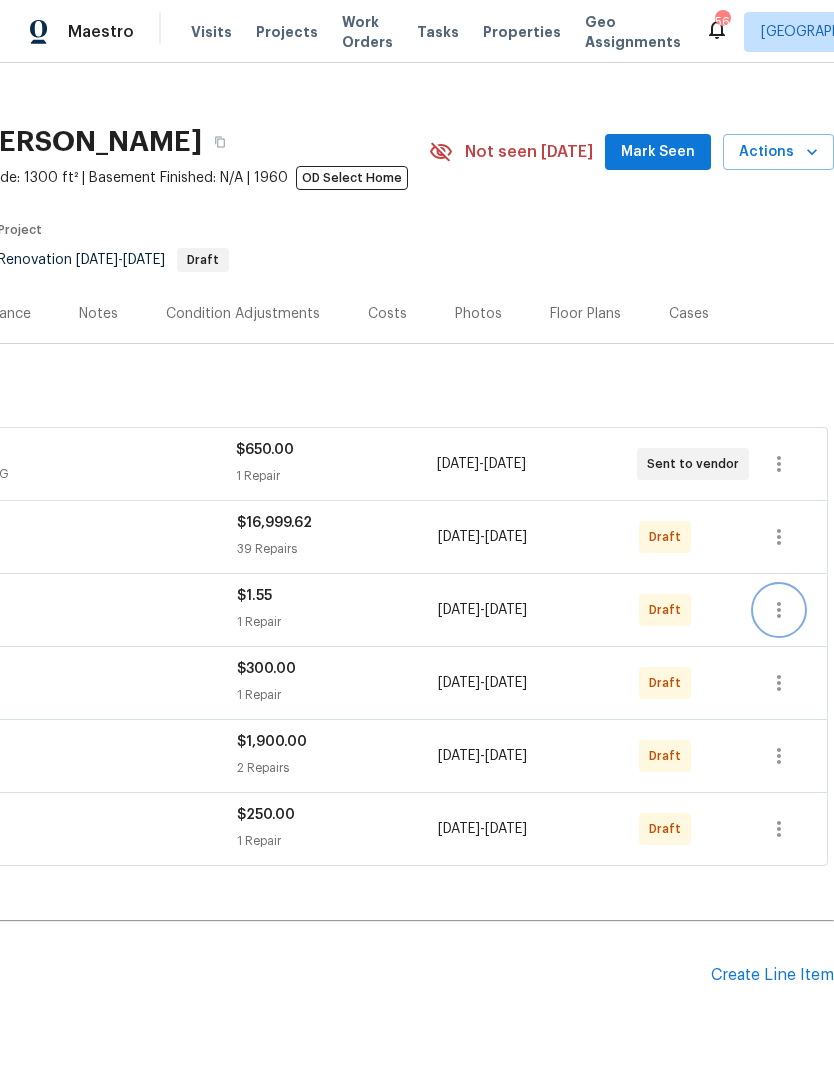 click 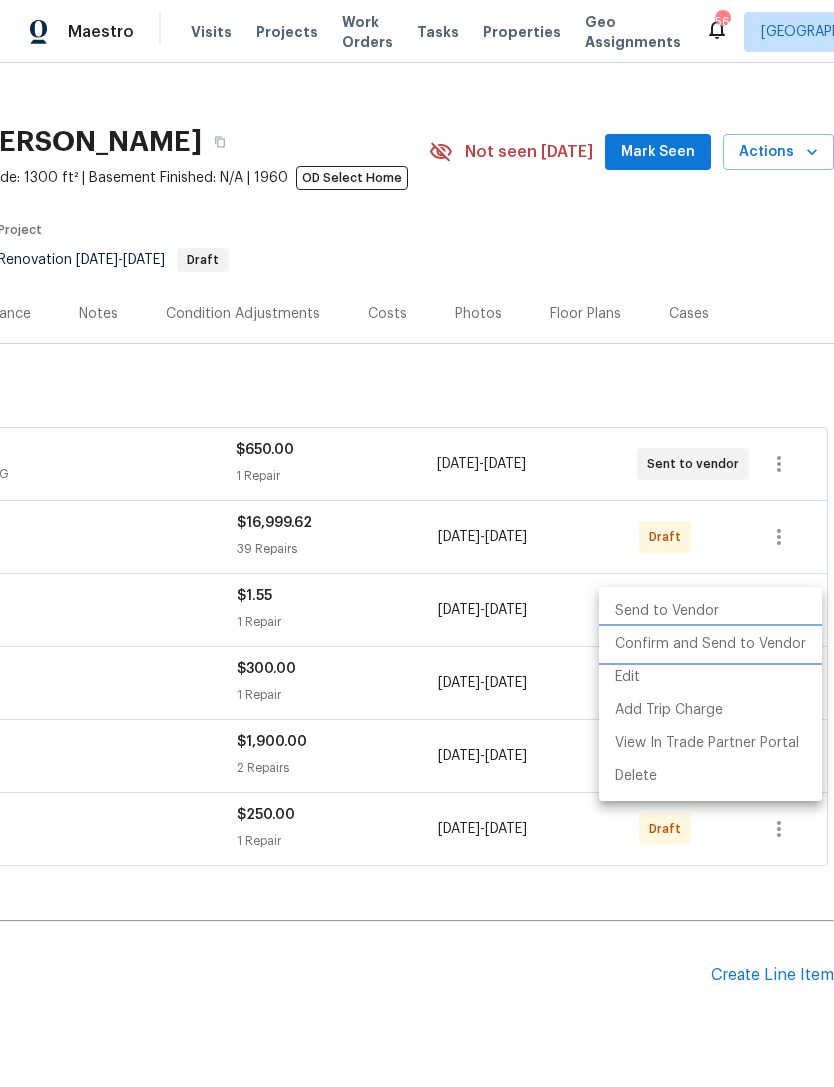 click on "Confirm and Send to Vendor" at bounding box center [710, 644] 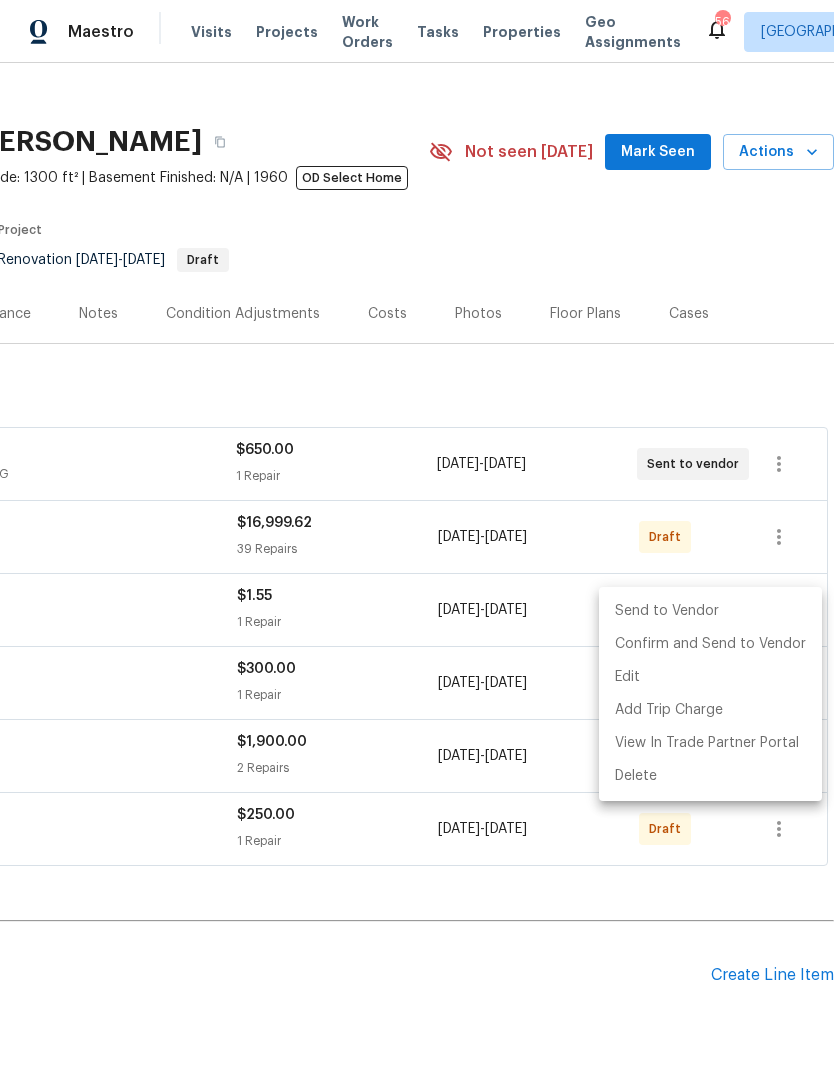 click at bounding box center [417, 543] 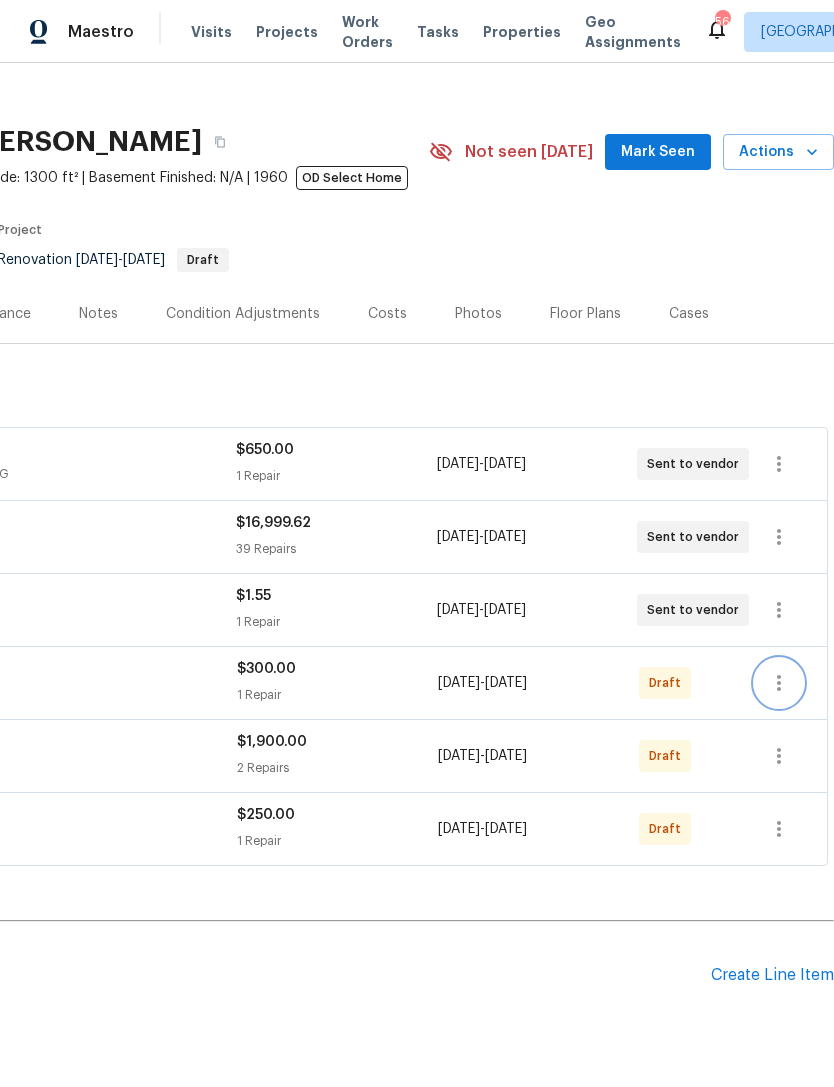 click 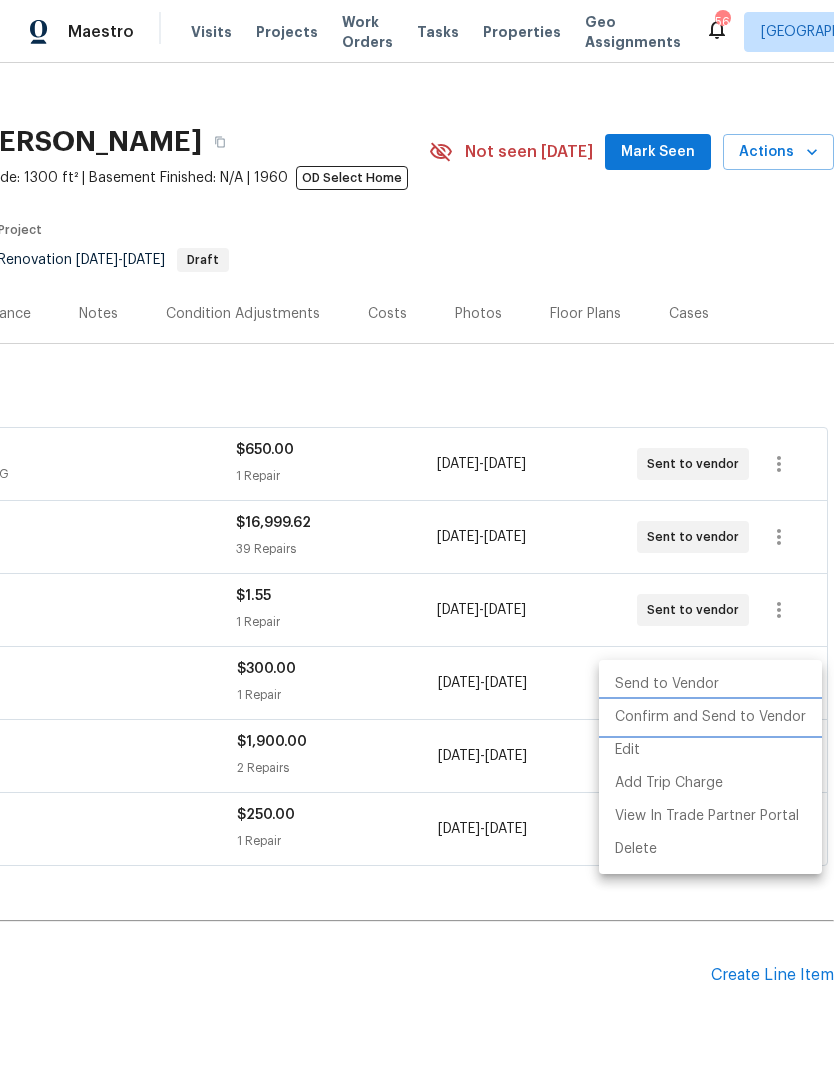 click on "Confirm and Send to Vendor" at bounding box center (710, 717) 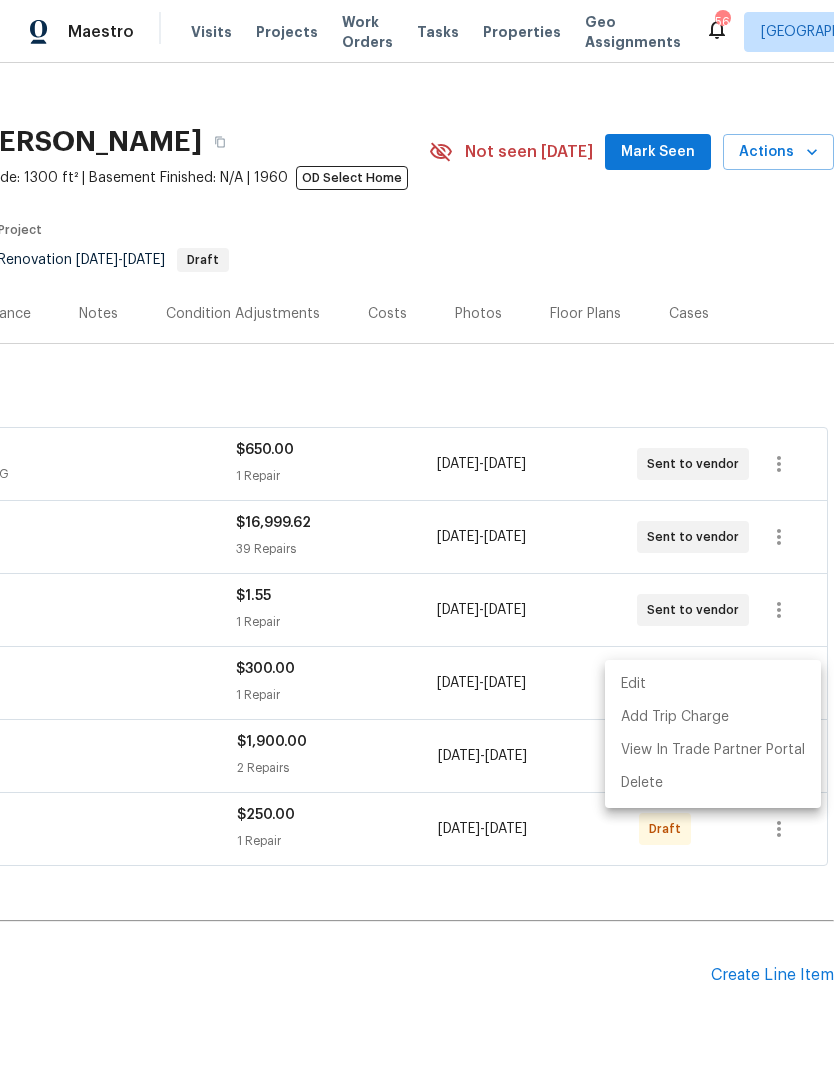 click at bounding box center [417, 543] 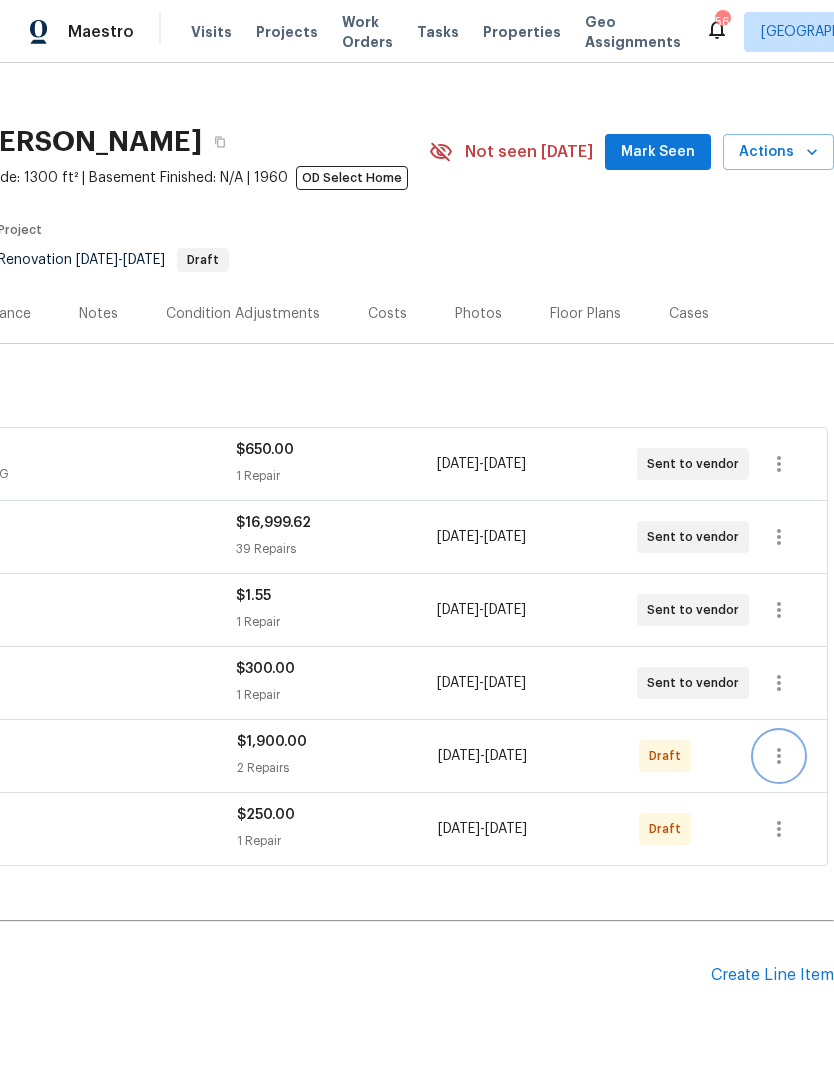 click 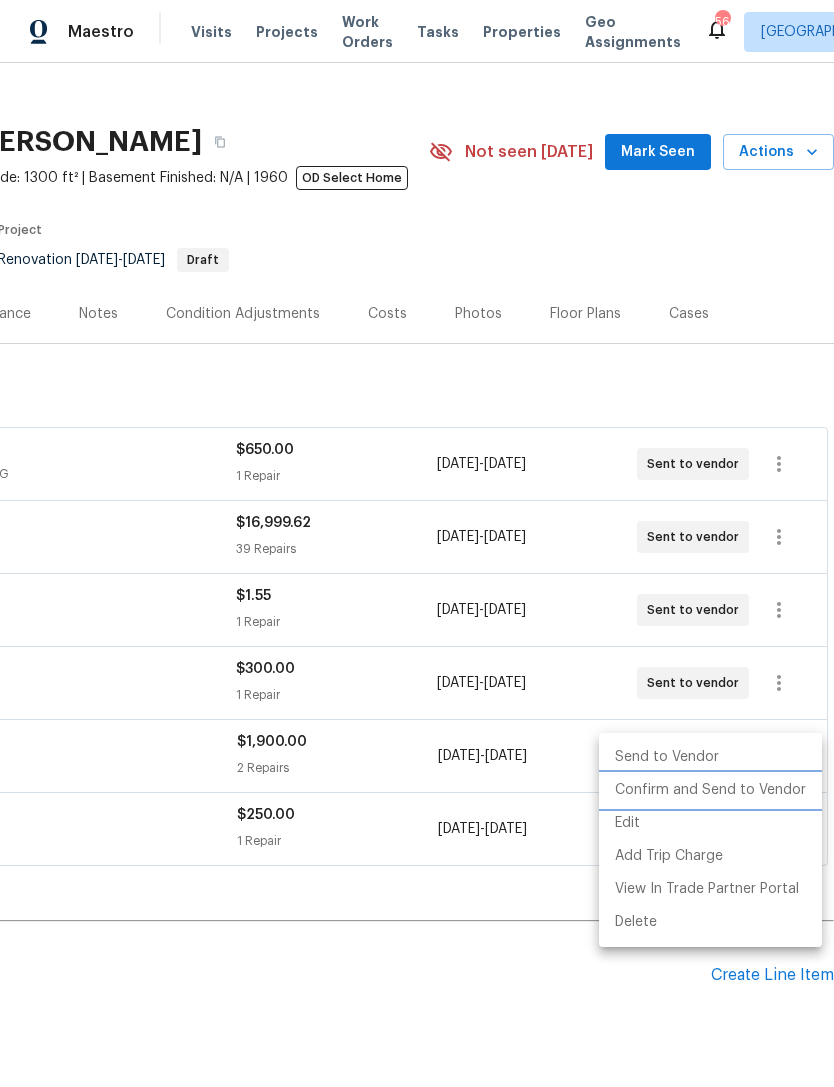click on "Confirm and Send to Vendor" at bounding box center (710, 790) 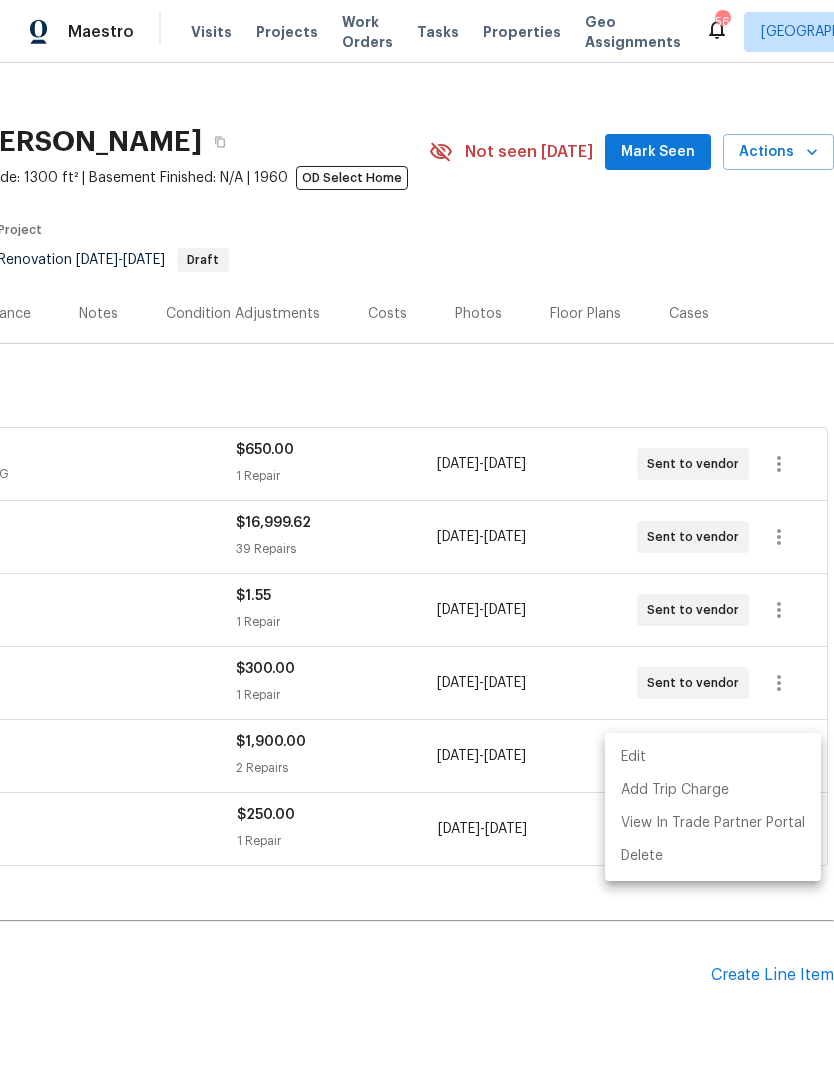 click at bounding box center (417, 543) 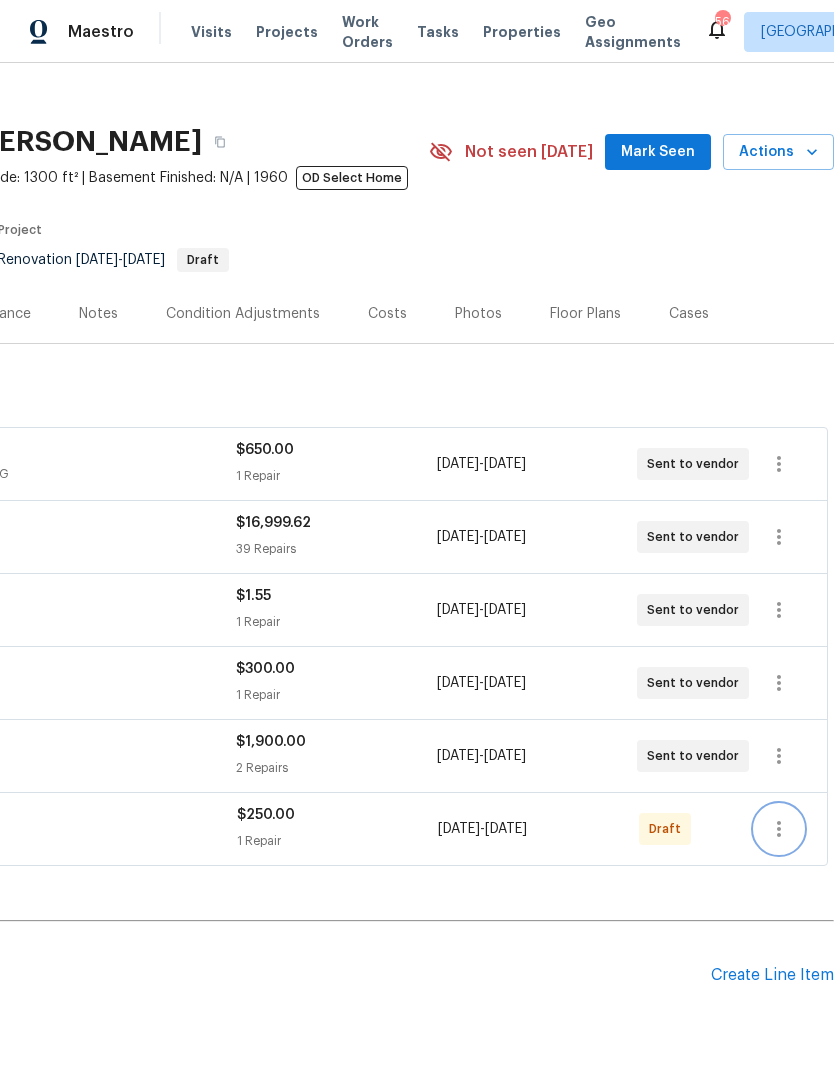 click 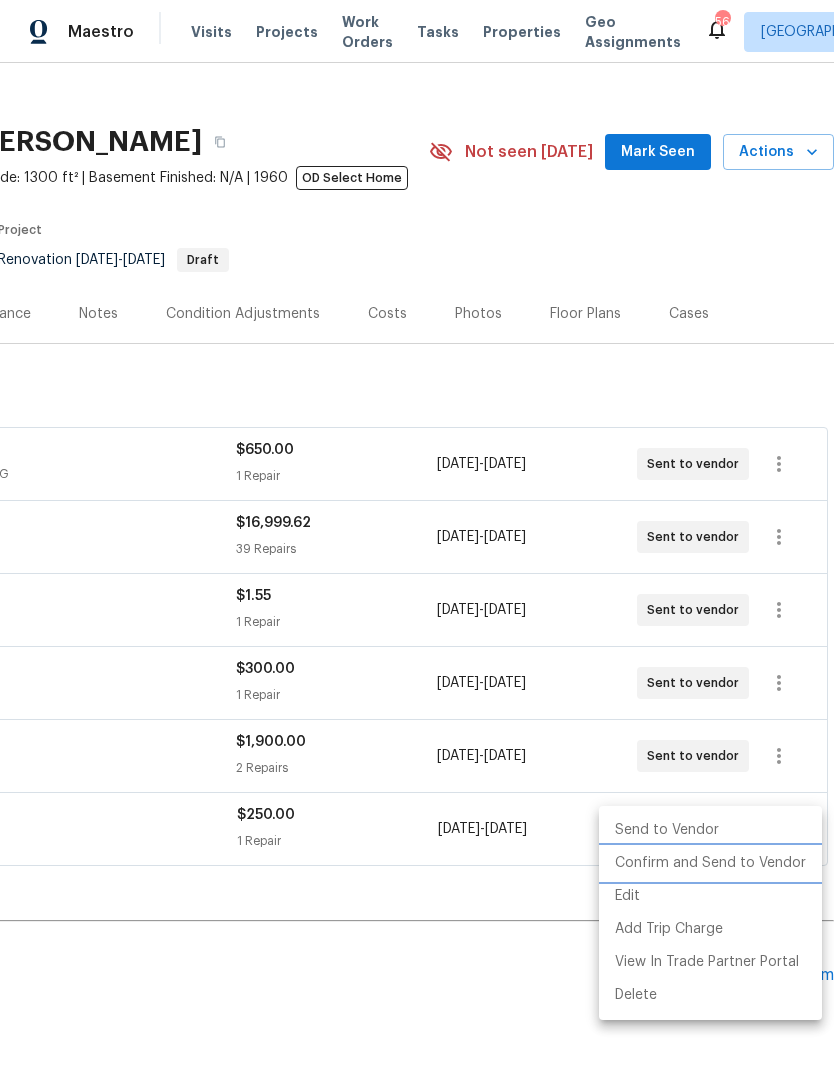 click on "Confirm and Send to Vendor" at bounding box center (710, 863) 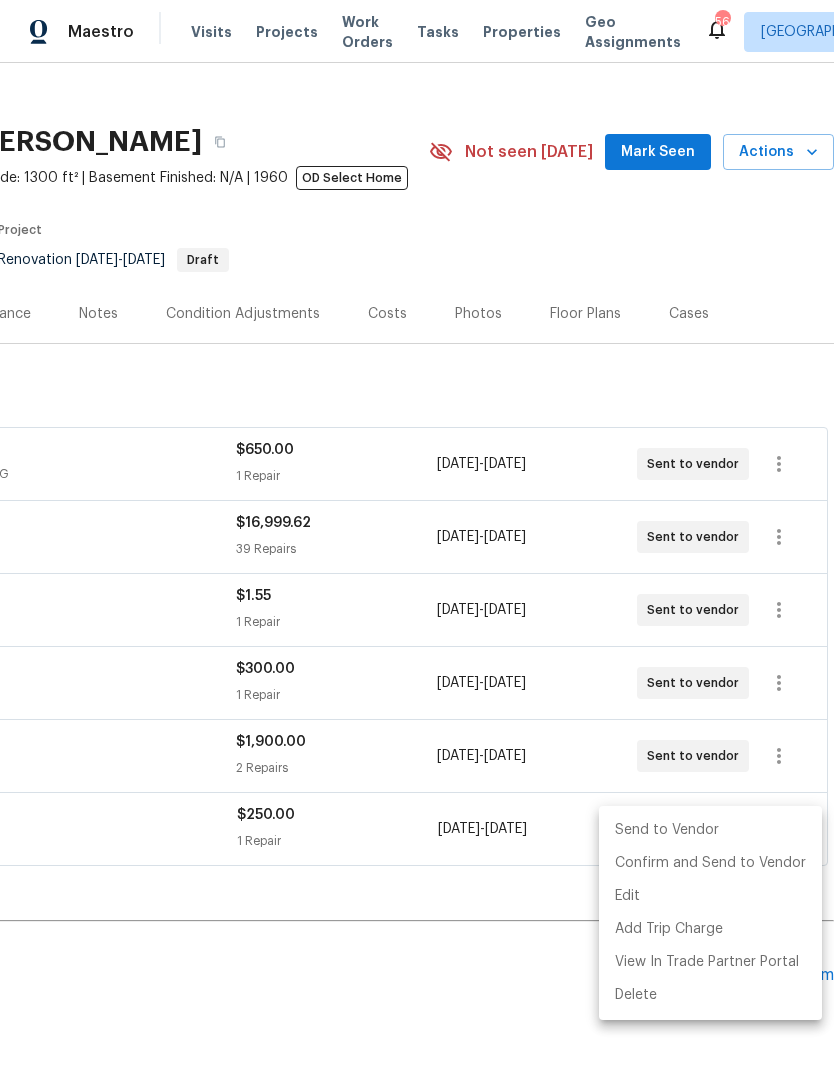 click at bounding box center [417, 543] 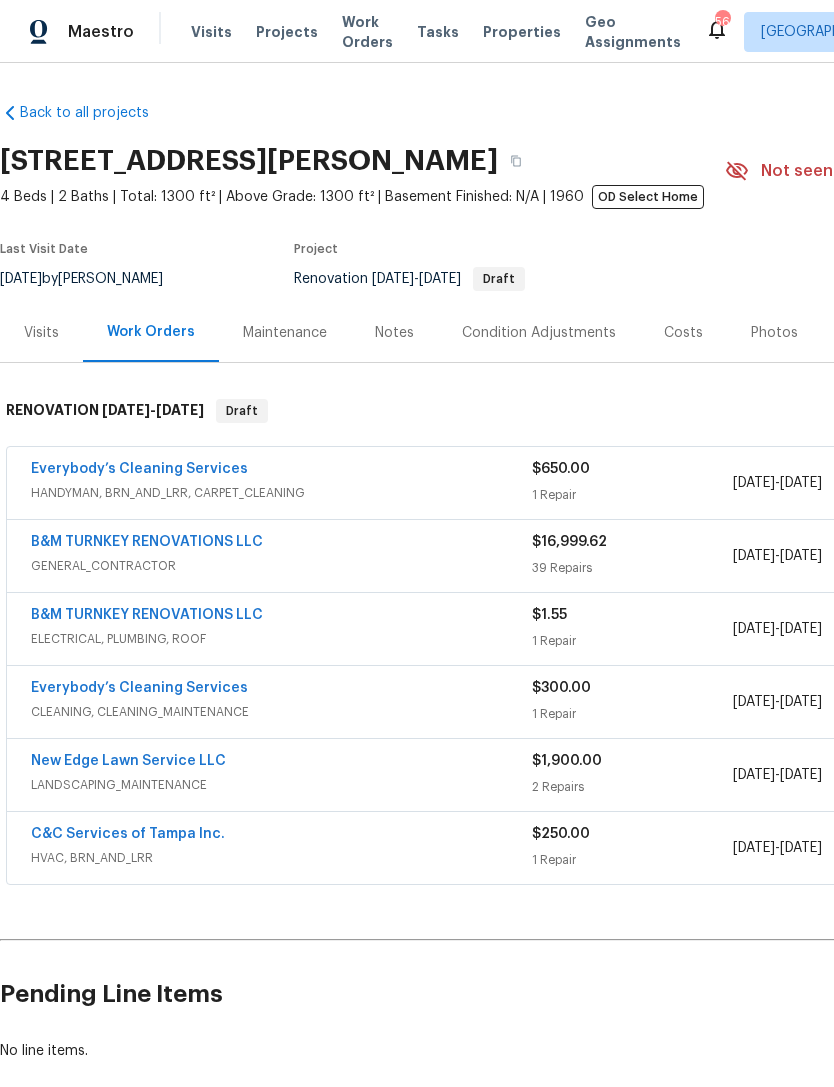 scroll, scrollTop: 0, scrollLeft: 0, axis: both 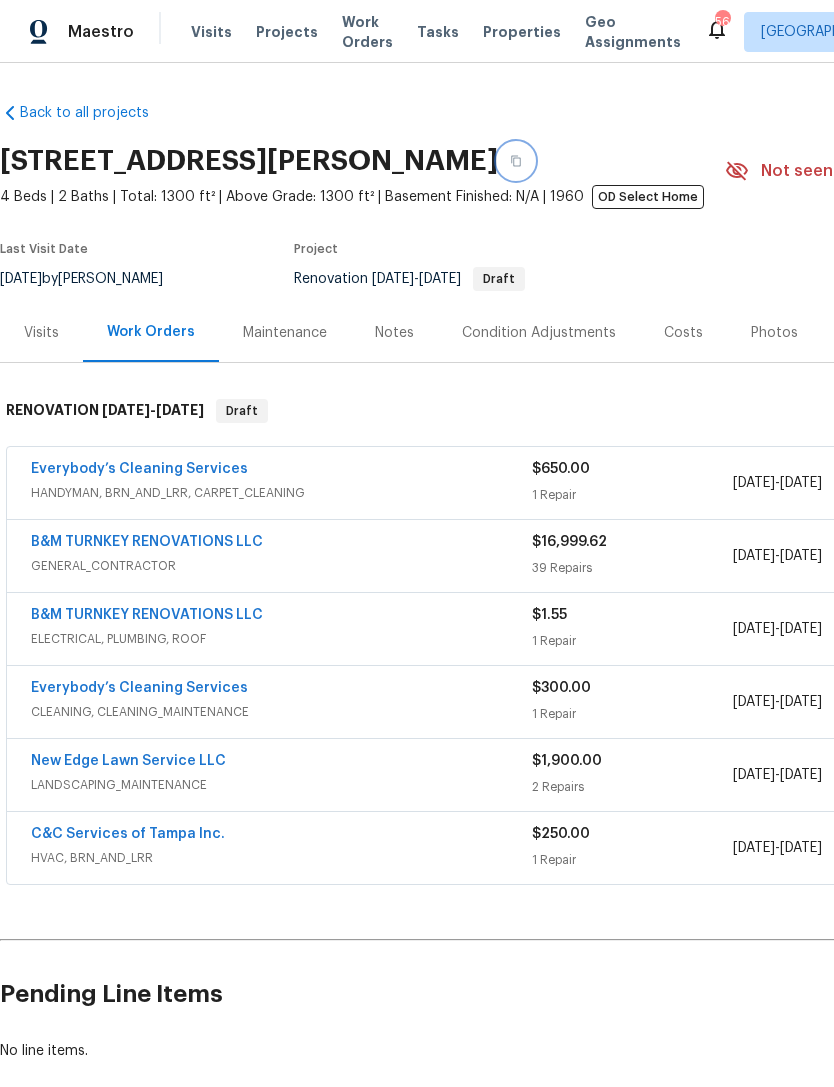 click at bounding box center [516, 161] 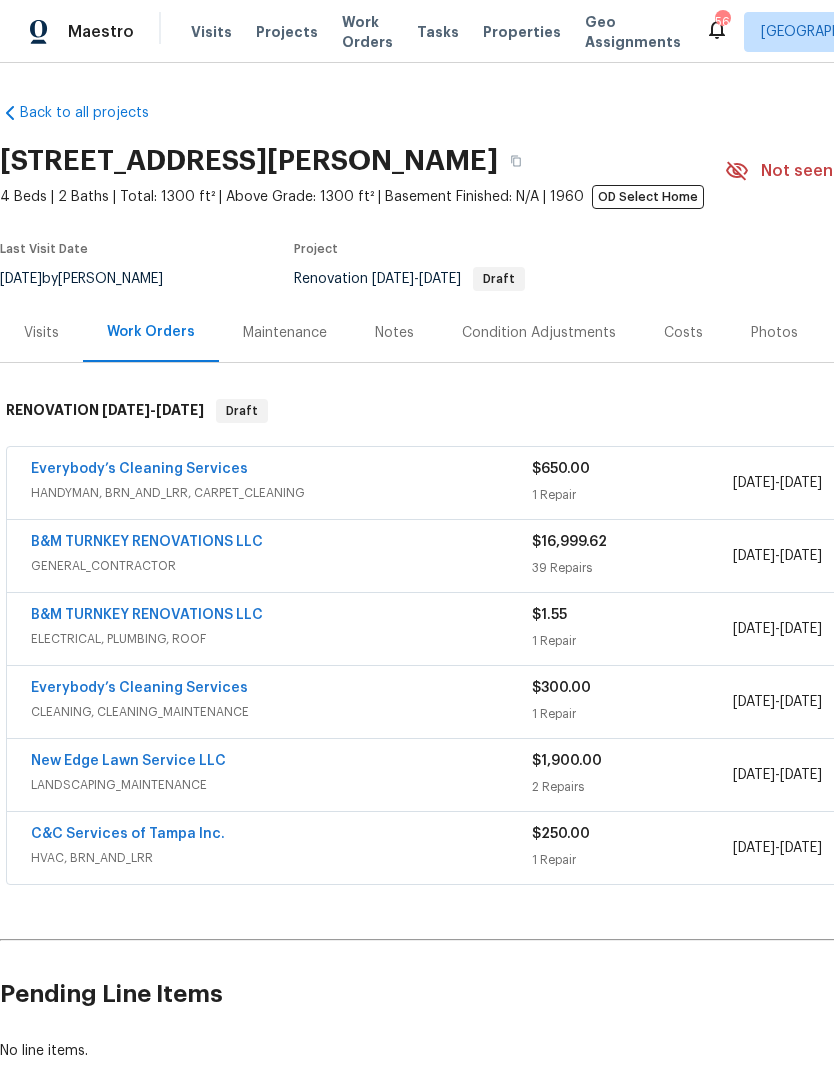 click on "Projects" at bounding box center [287, 32] 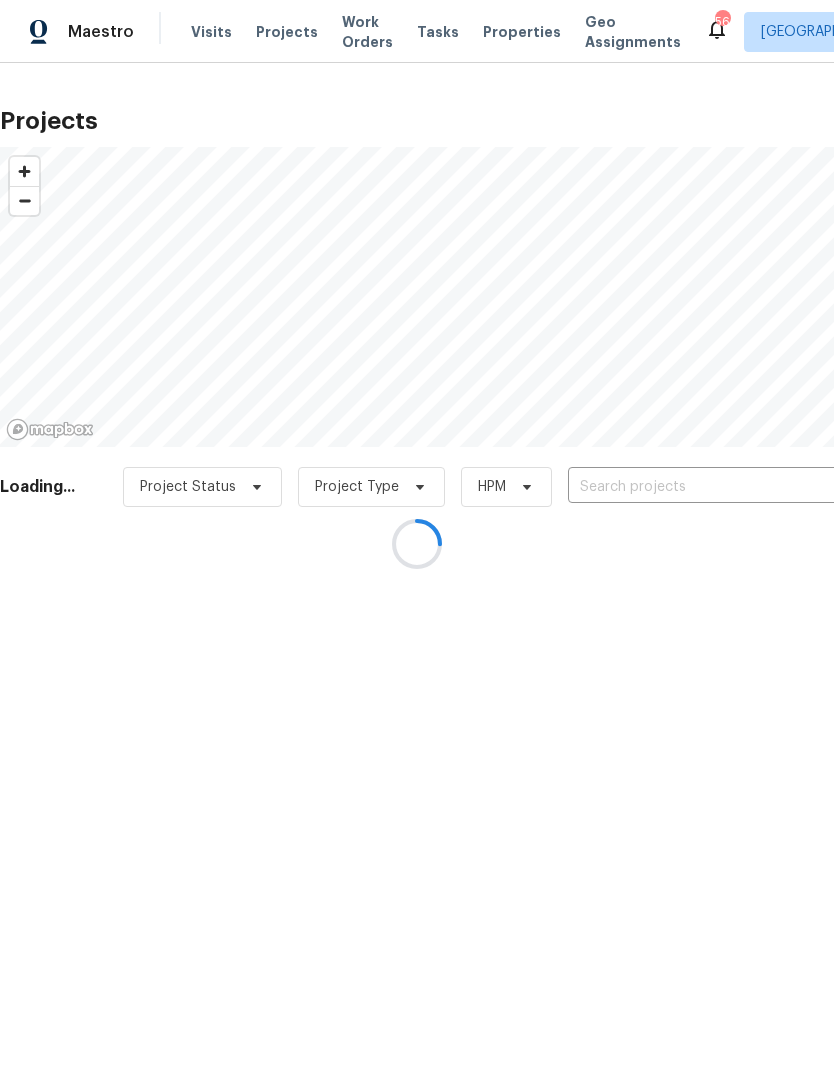 click at bounding box center [417, 543] 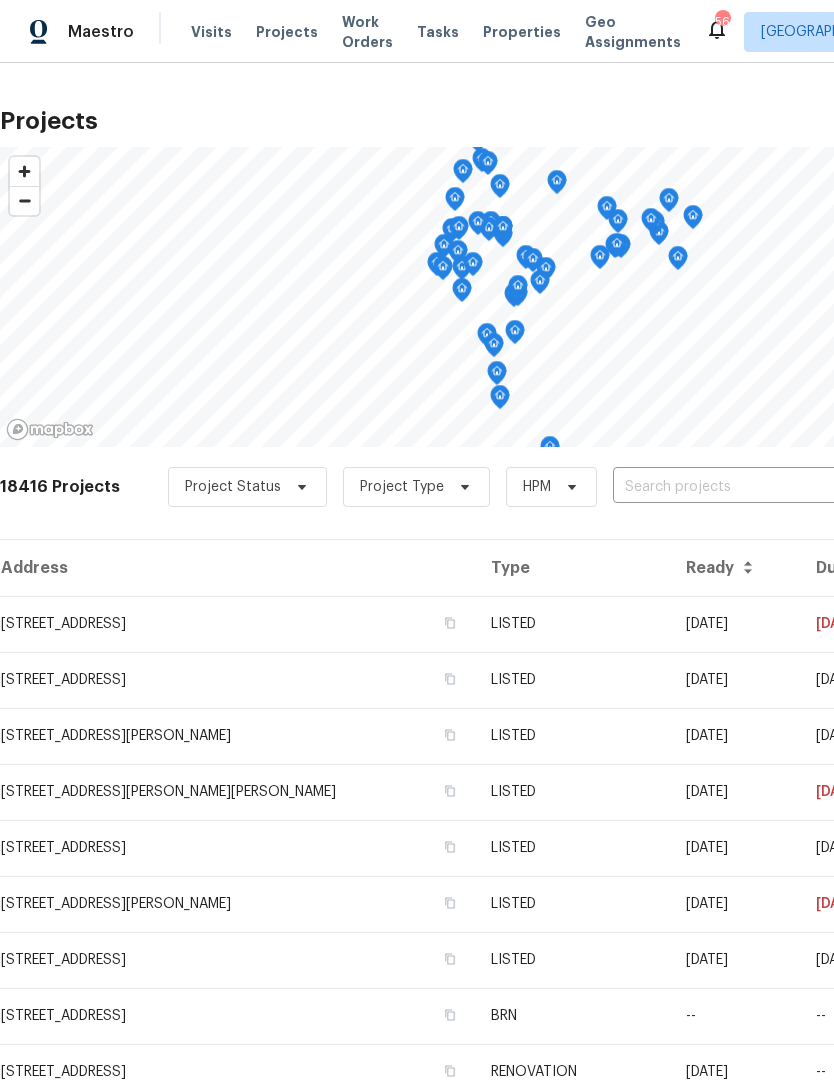 click at bounding box center (727, 487) 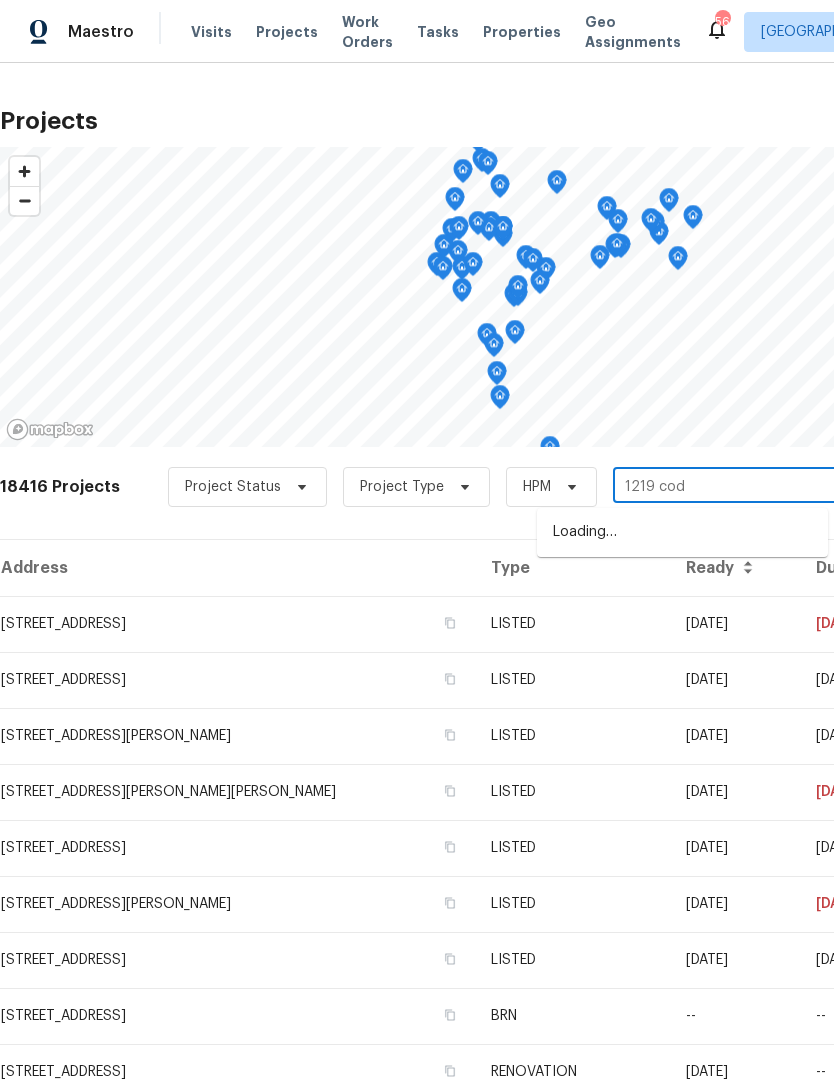 type on "1219 coda" 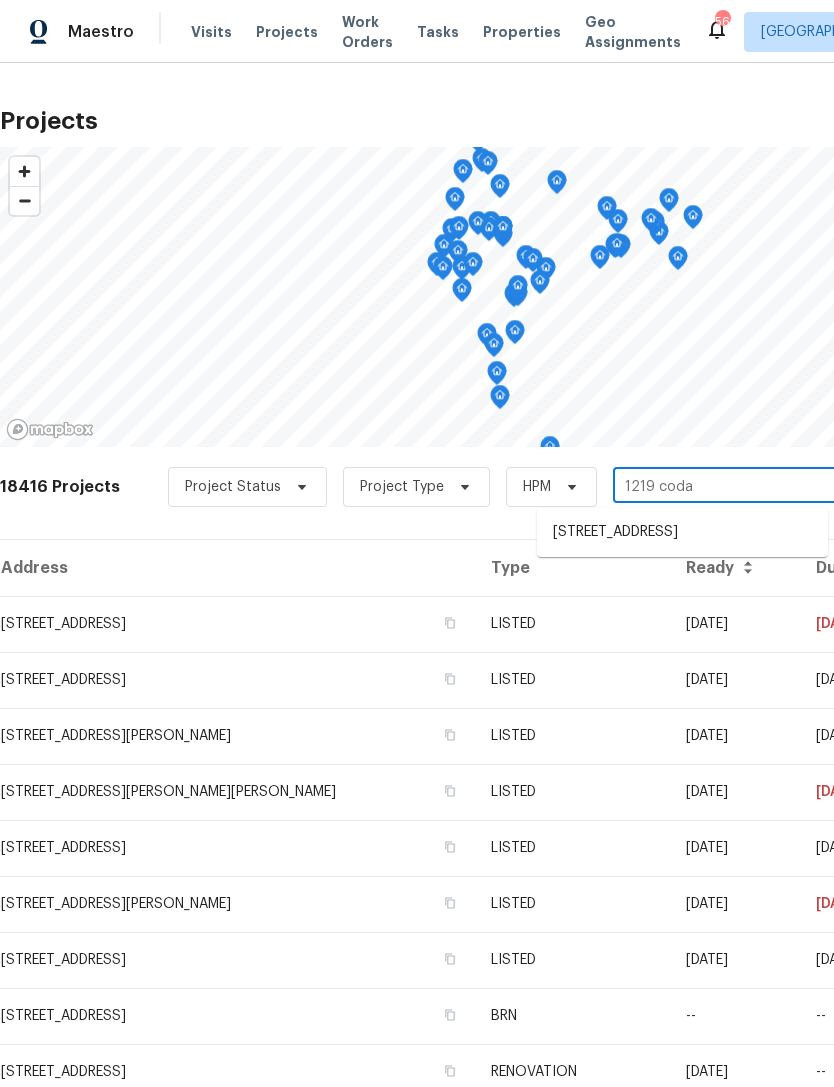 click on "[STREET_ADDRESS]" at bounding box center (682, 532) 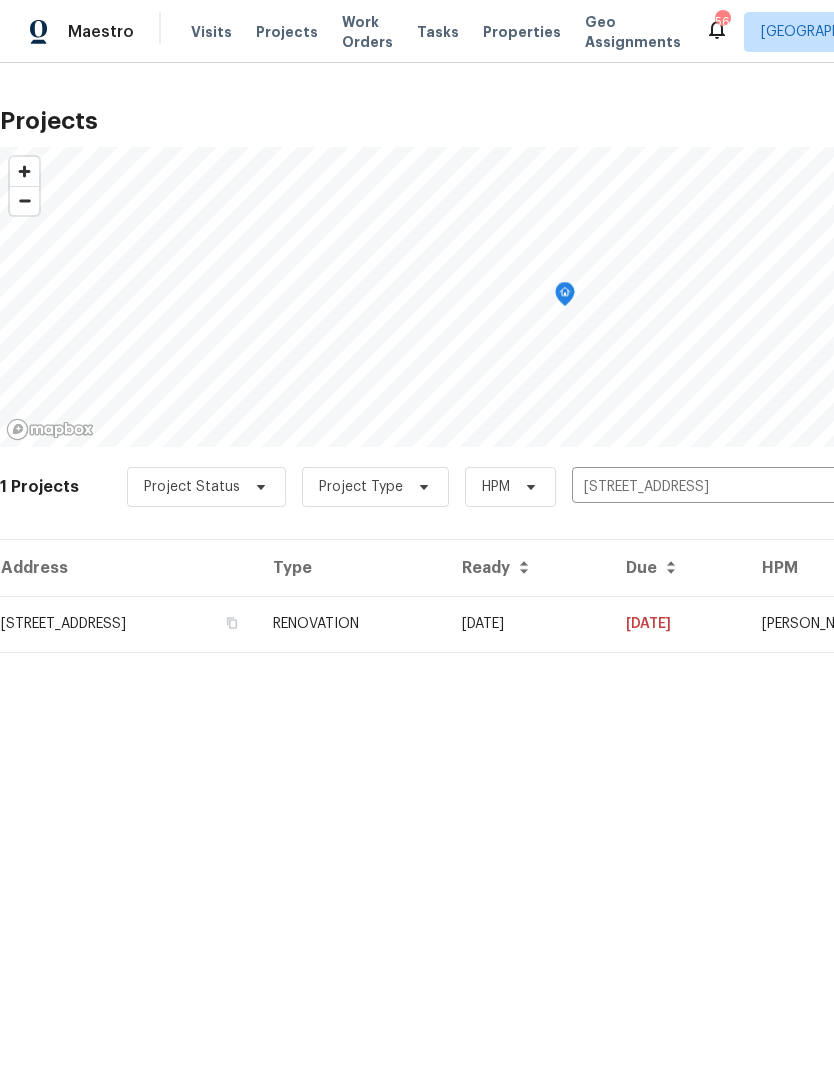 click on "RENOVATION" at bounding box center (351, 624) 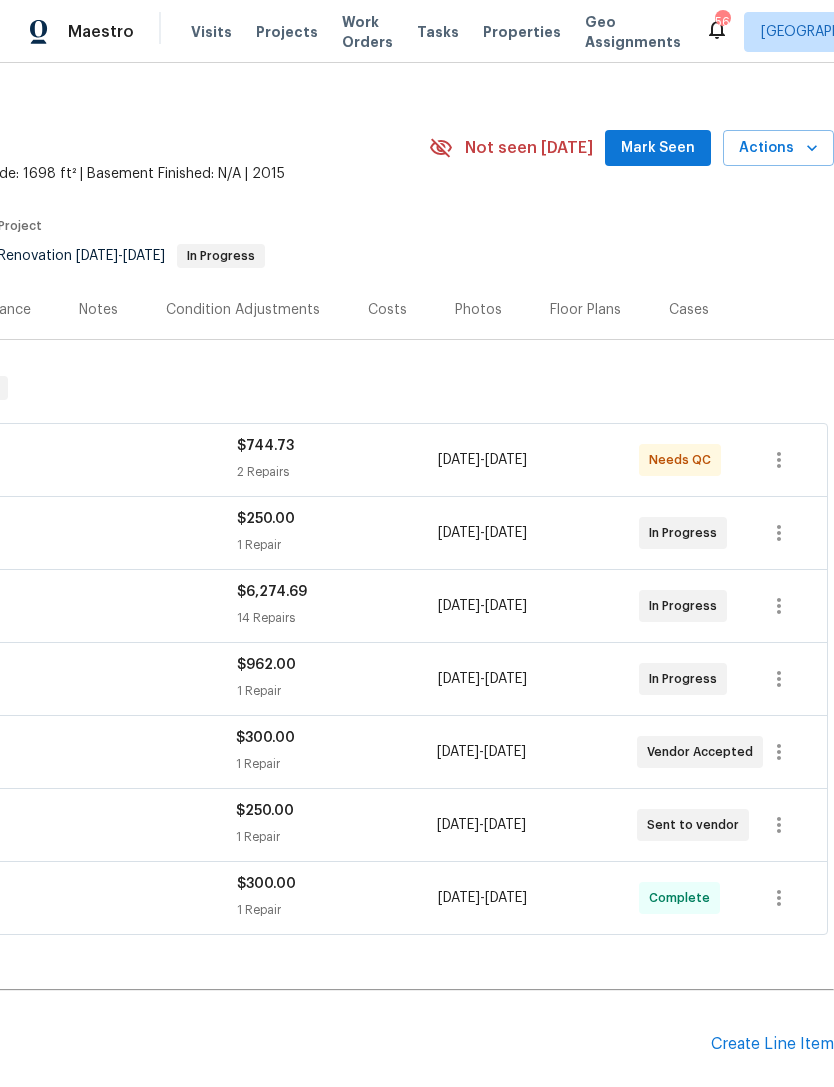 scroll, scrollTop: 23, scrollLeft: 296, axis: both 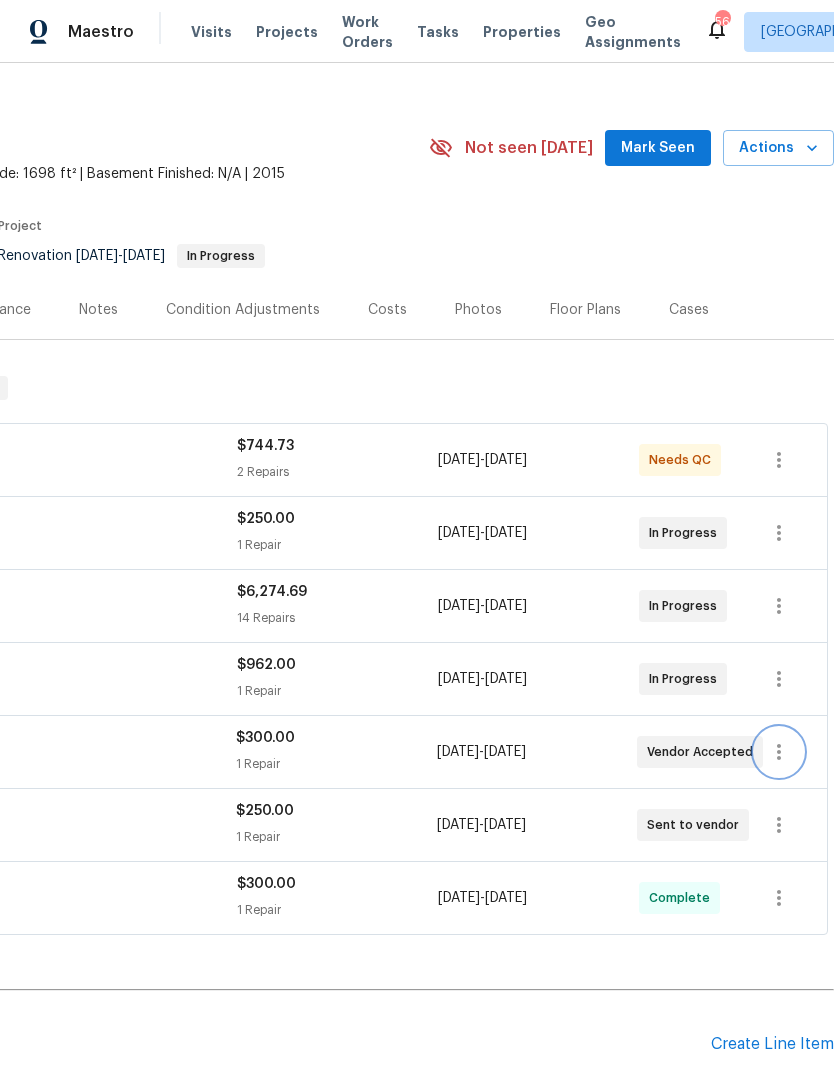 click 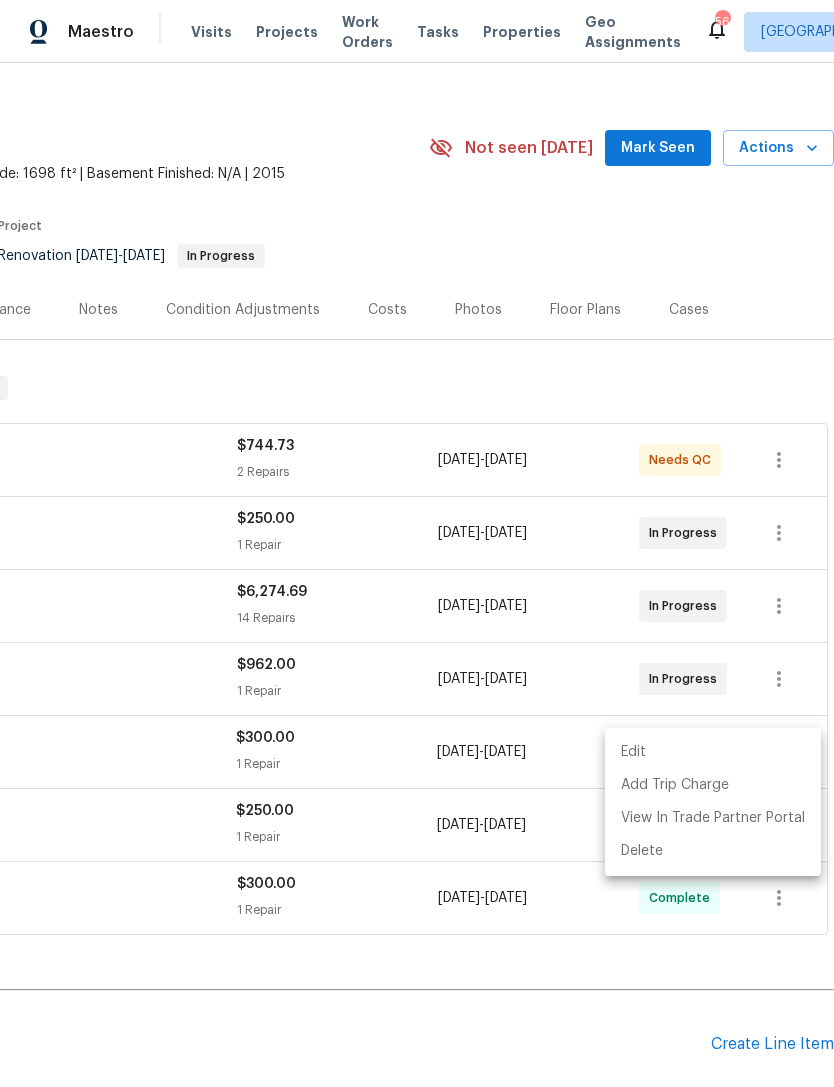 click on "Edit" at bounding box center (713, 752) 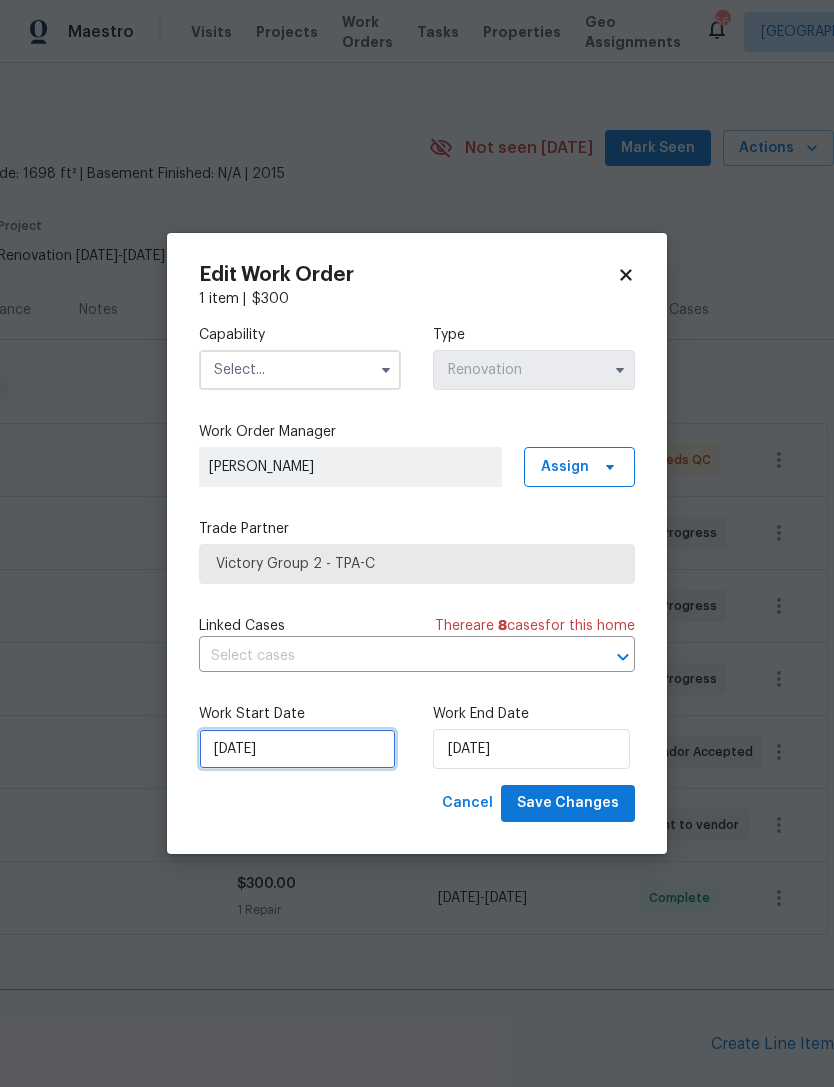 click on "[DATE]" at bounding box center (297, 749) 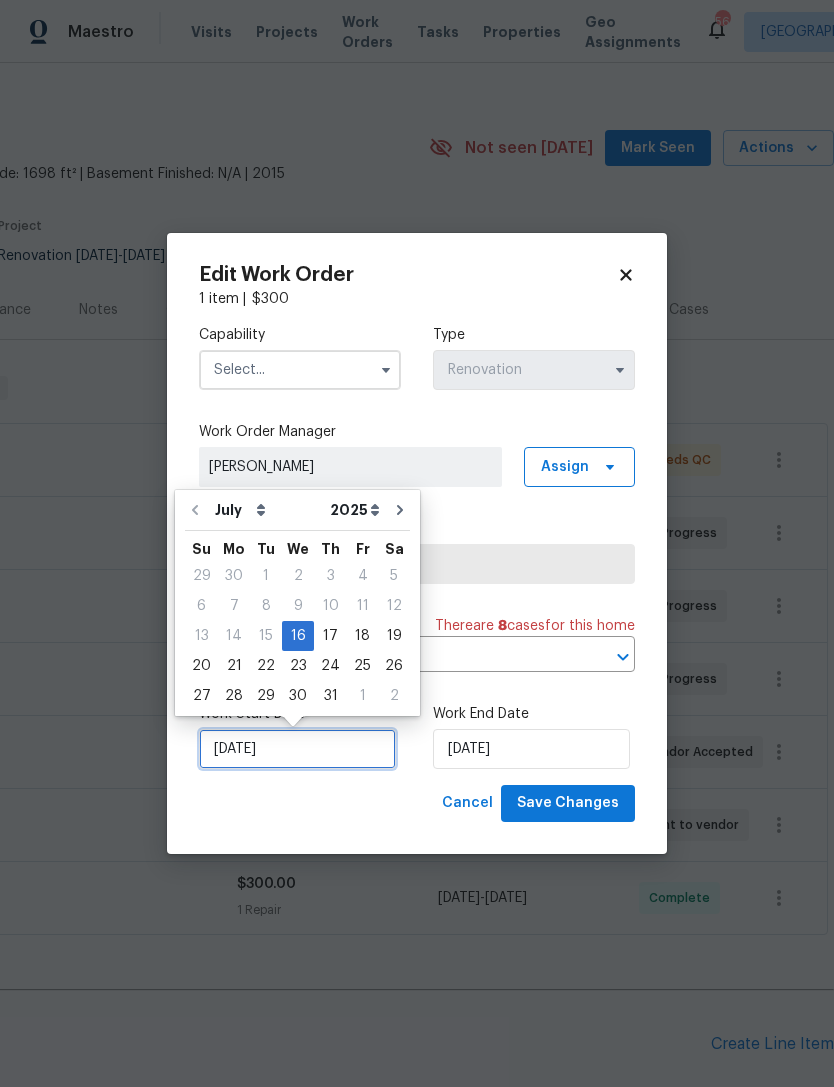 scroll, scrollTop: 37, scrollLeft: 0, axis: vertical 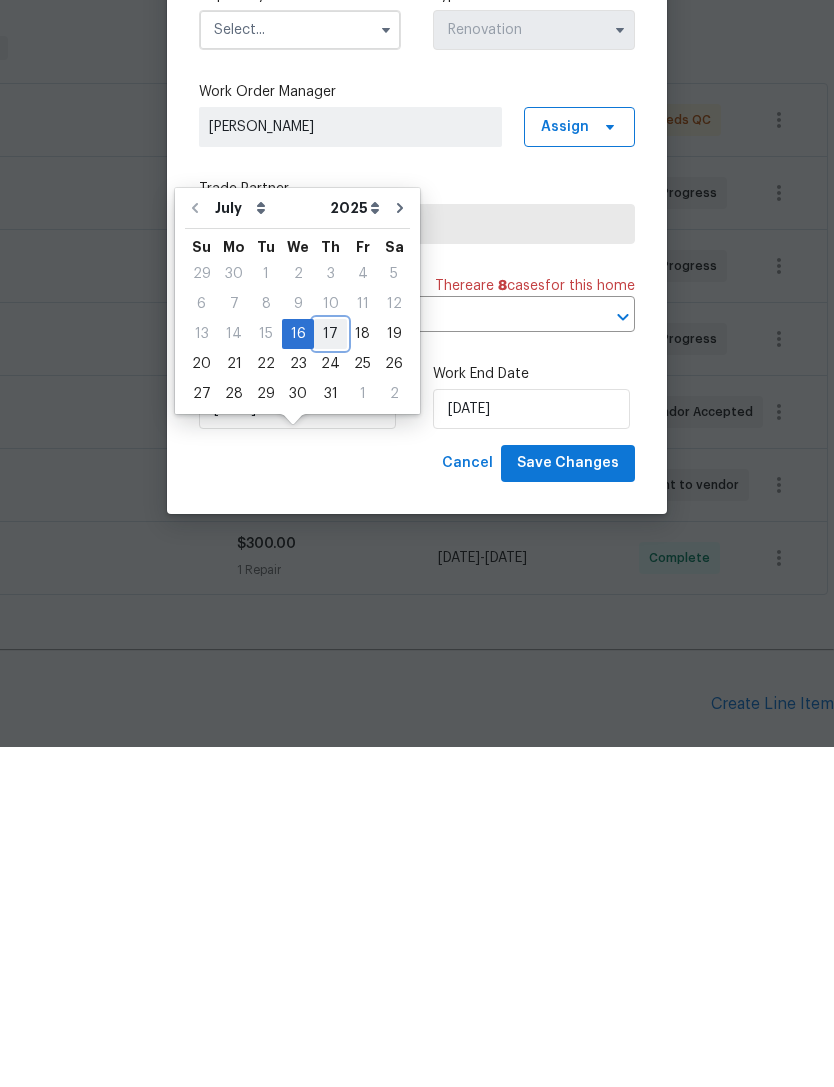 click on "17" at bounding box center [330, 674] 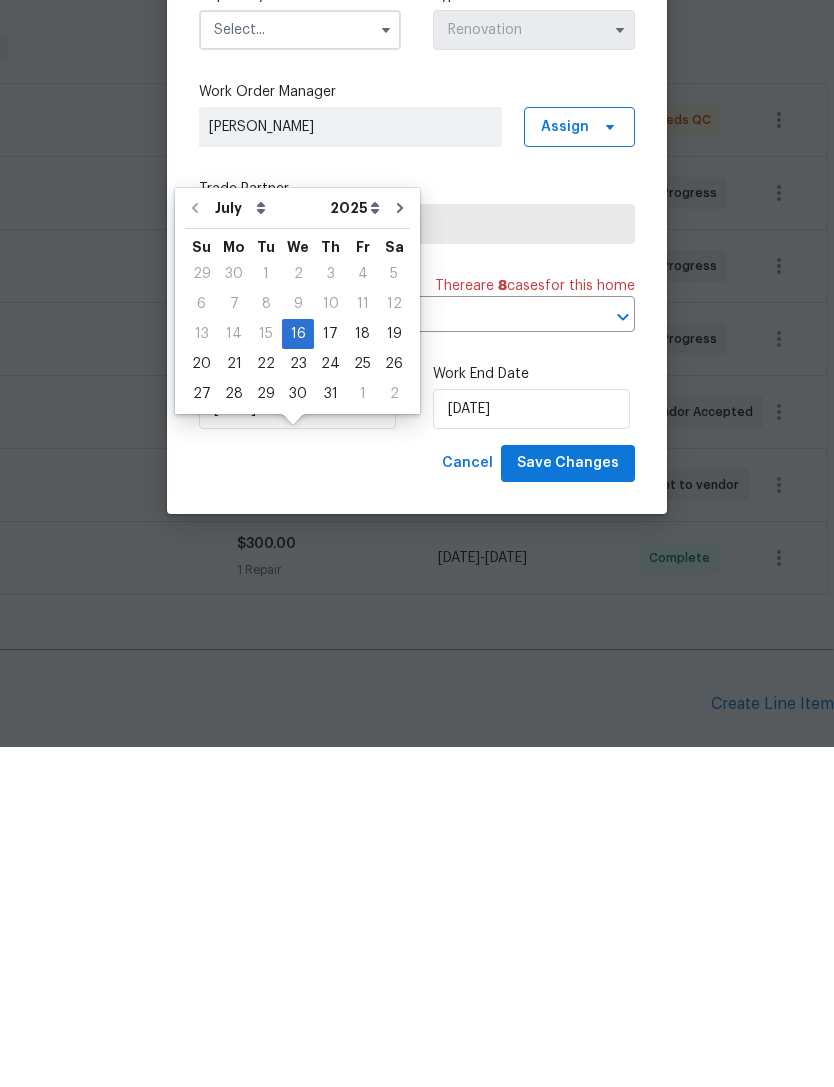 type on "7/17/2025" 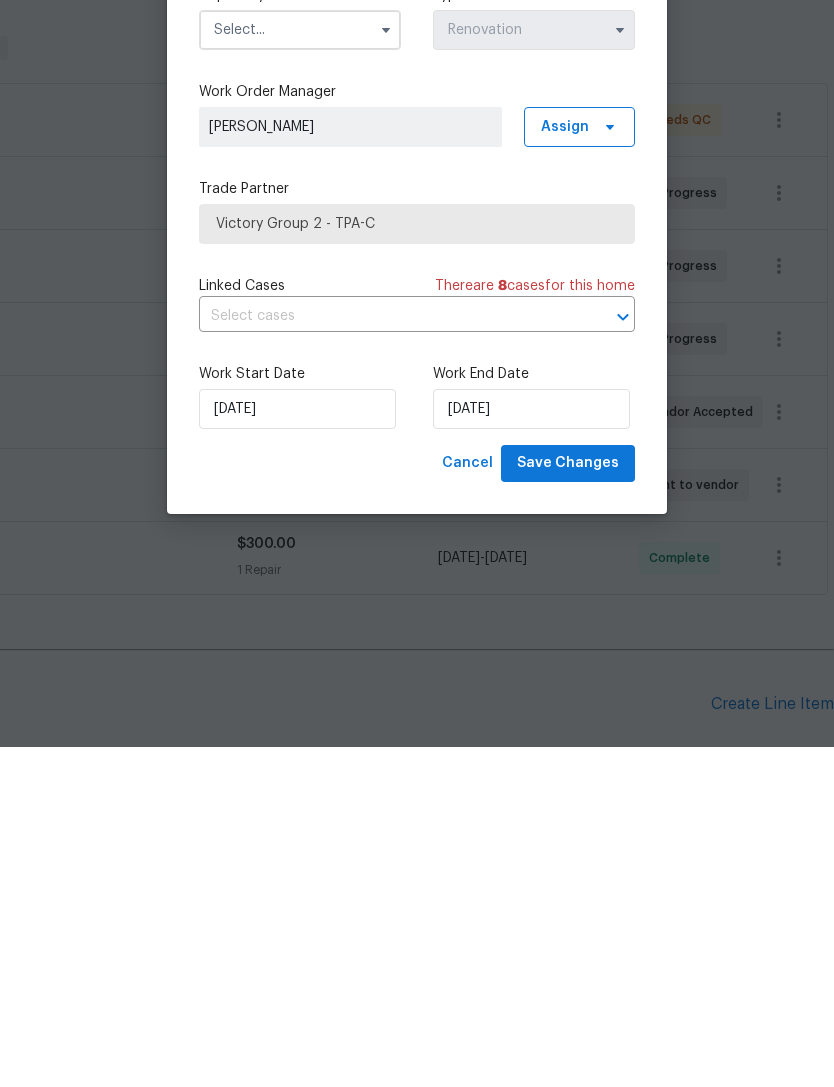 scroll, scrollTop: 64, scrollLeft: 0, axis: vertical 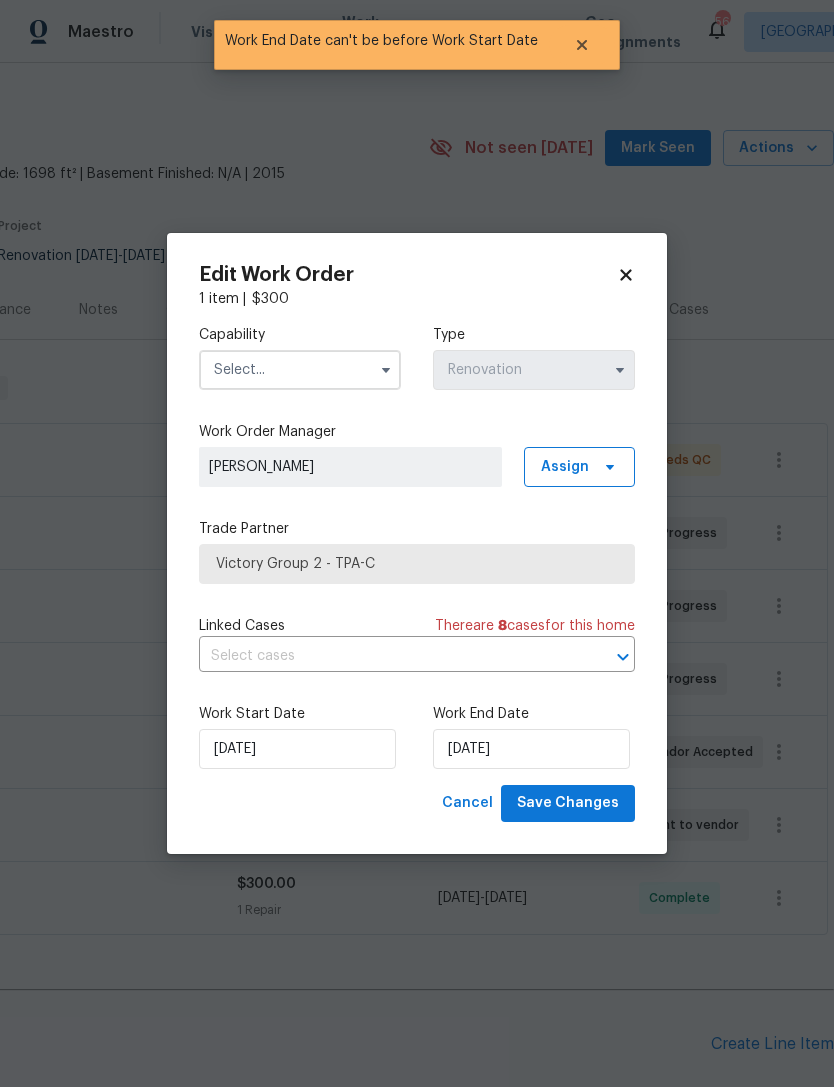 click at bounding box center (300, 370) 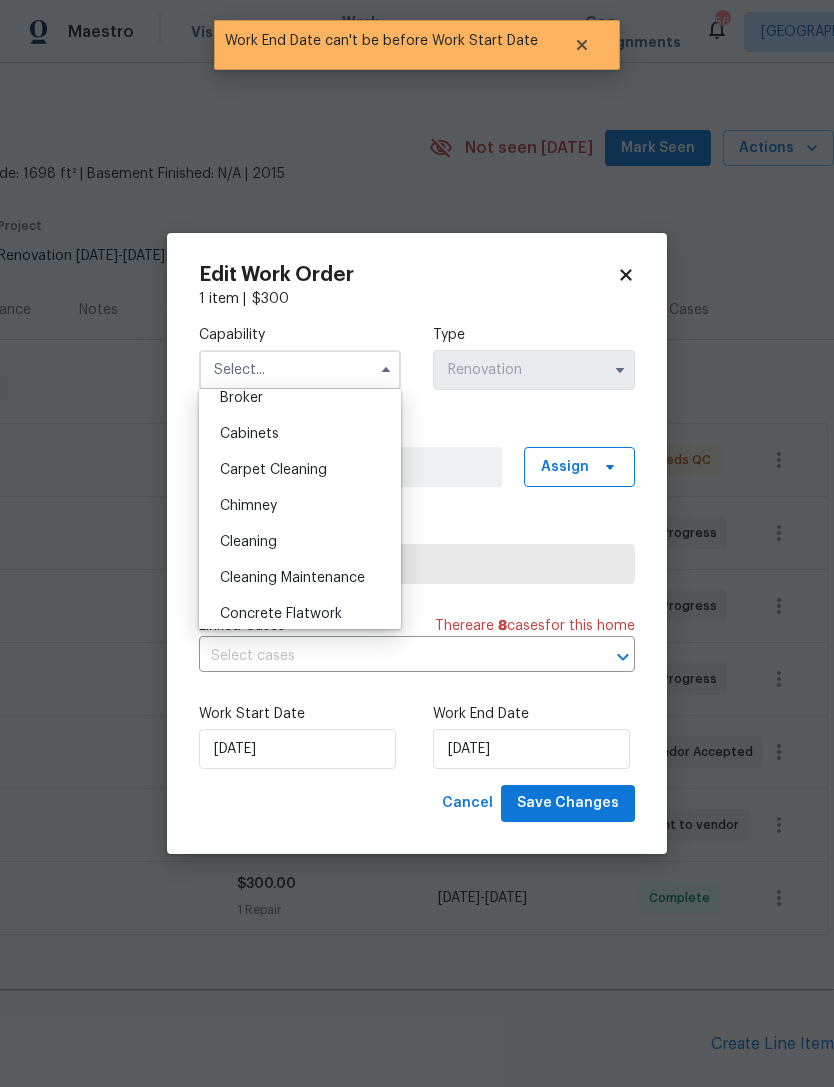scroll, scrollTop: 161, scrollLeft: 0, axis: vertical 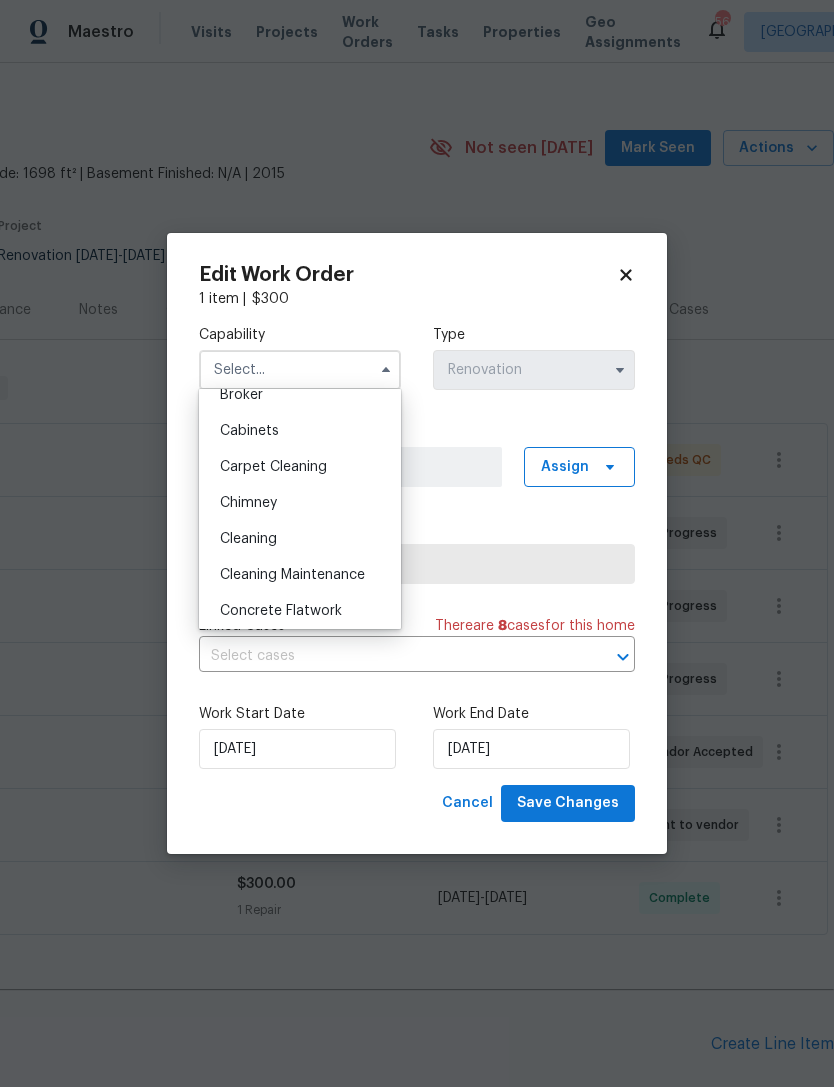 click on "Cleaning" at bounding box center [300, 539] 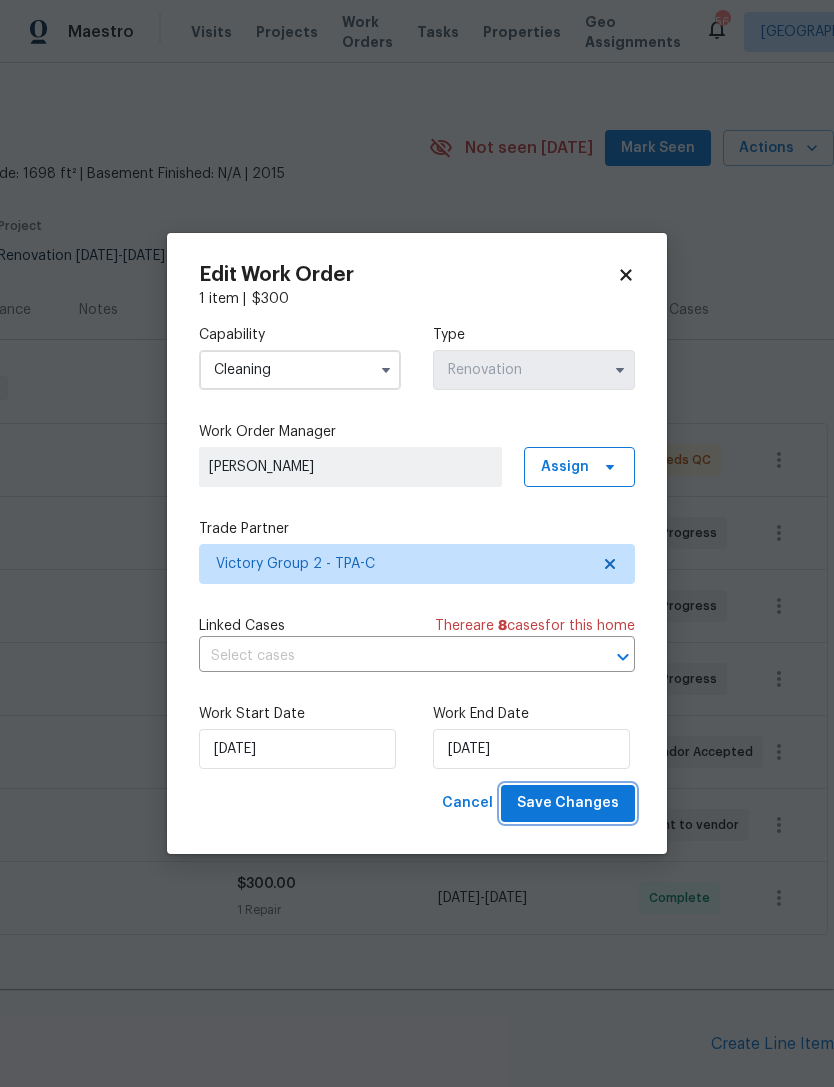 click on "Save Changes" at bounding box center (568, 803) 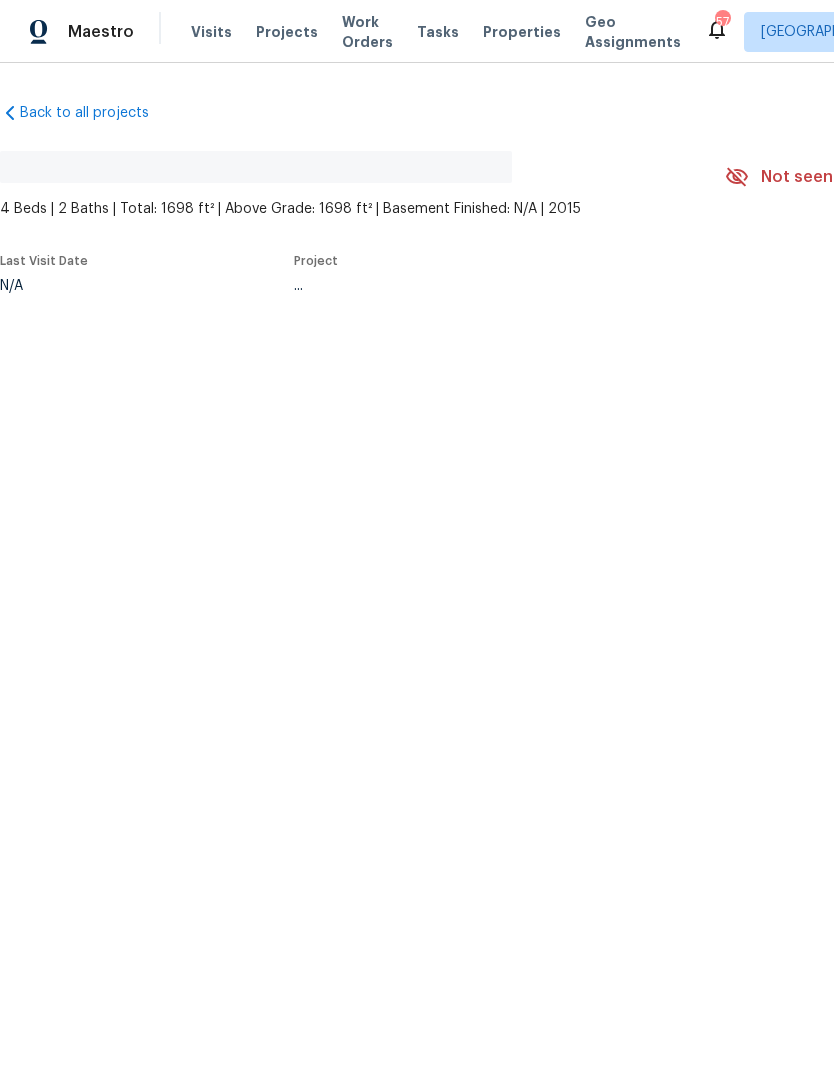 scroll, scrollTop: 0, scrollLeft: 0, axis: both 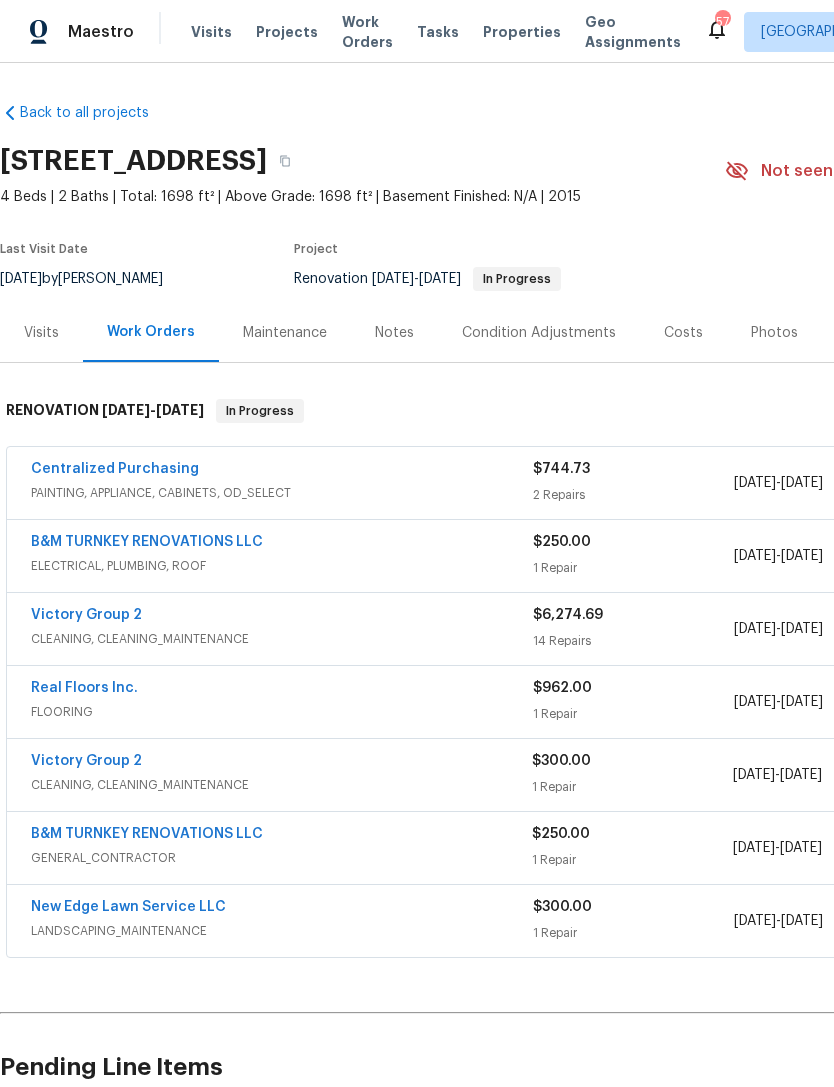 click on "Notes" at bounding box center (394, 333) 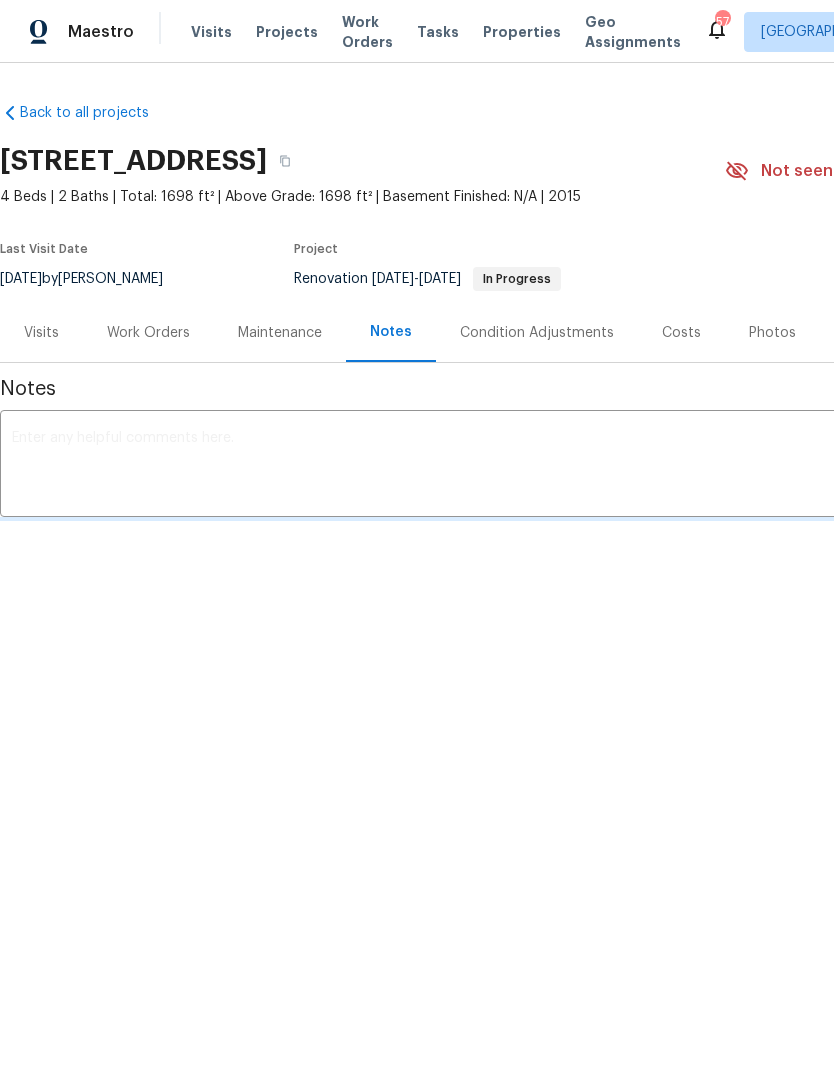 scroll, scrollTop: 0, scrollLeft: 0, axis: both 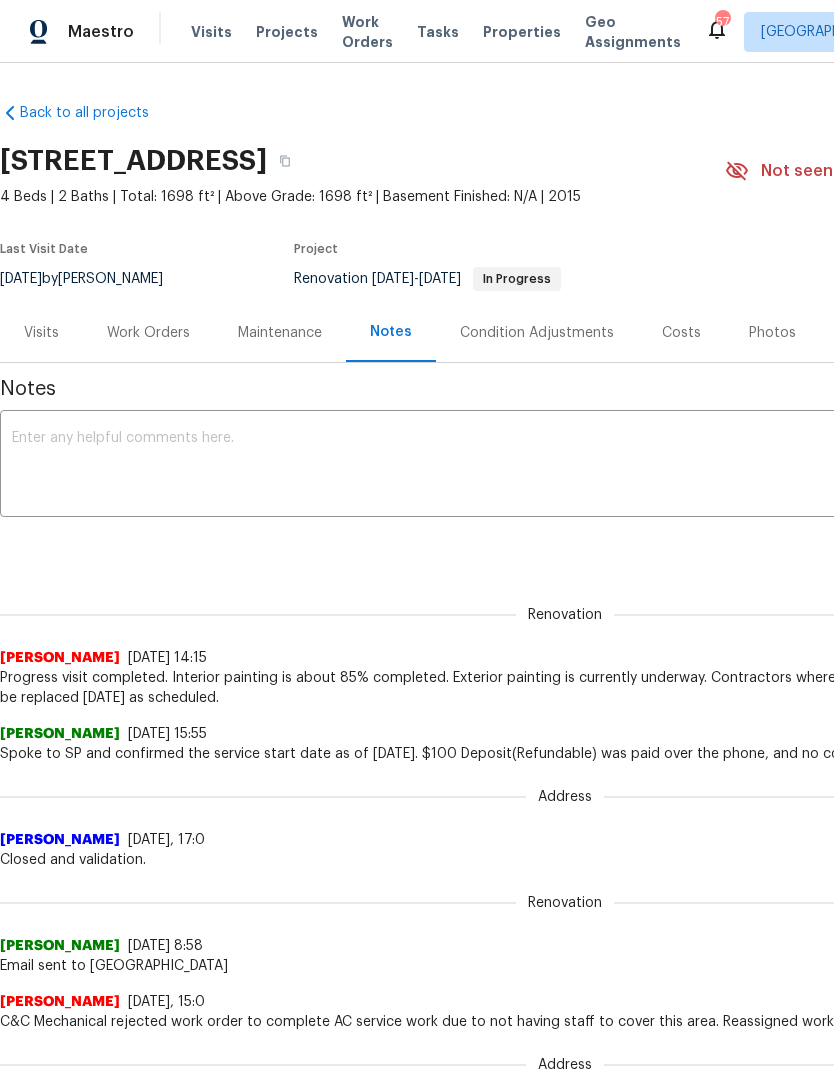 click on "Work Orders" at bounding box center [148, 333] 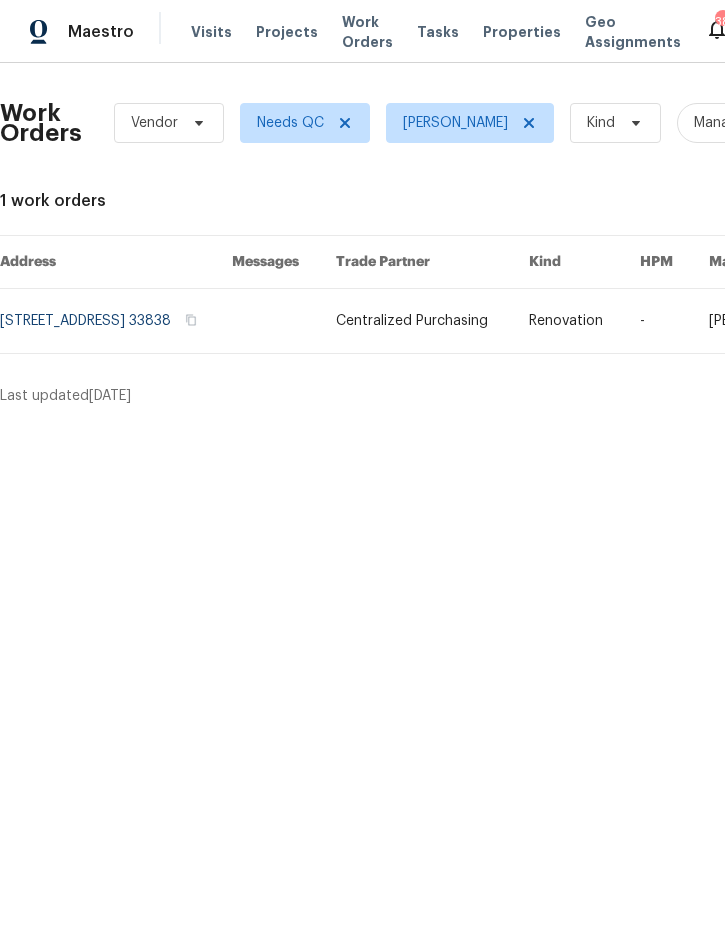 scroll, scrollTop: 0, scrollLeft: 0, axis: both 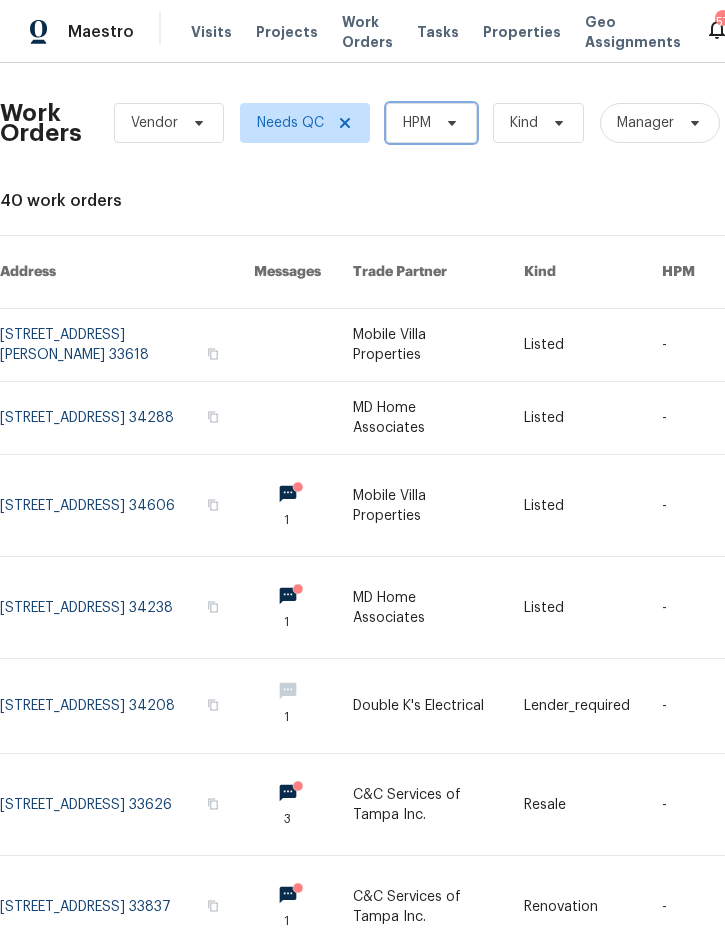 click 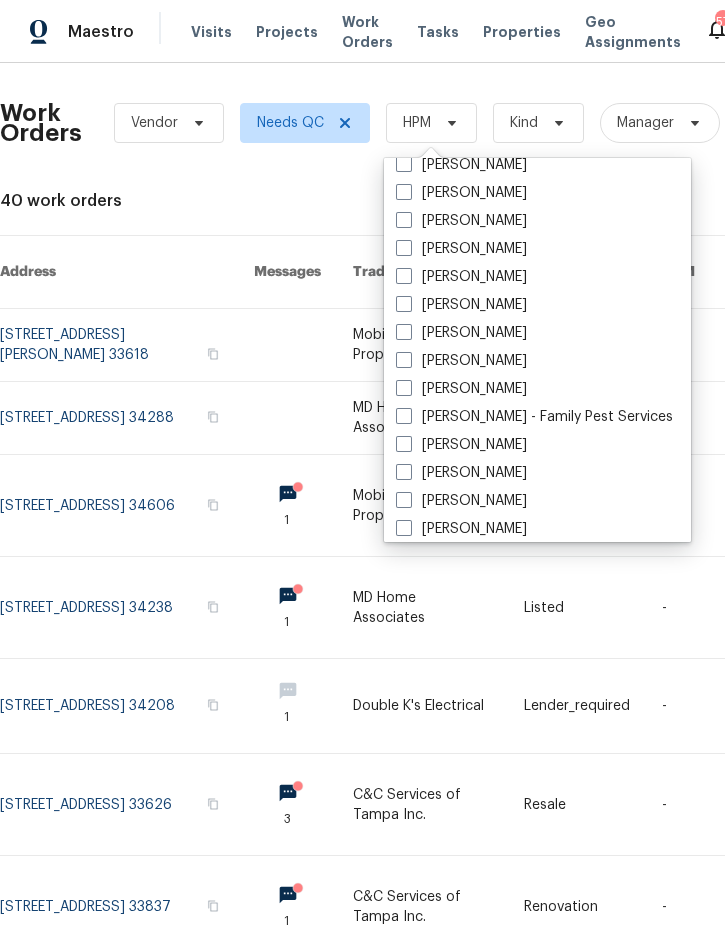 scroll, scrollTop: 212, scrollLeft: 0, axis: vertical 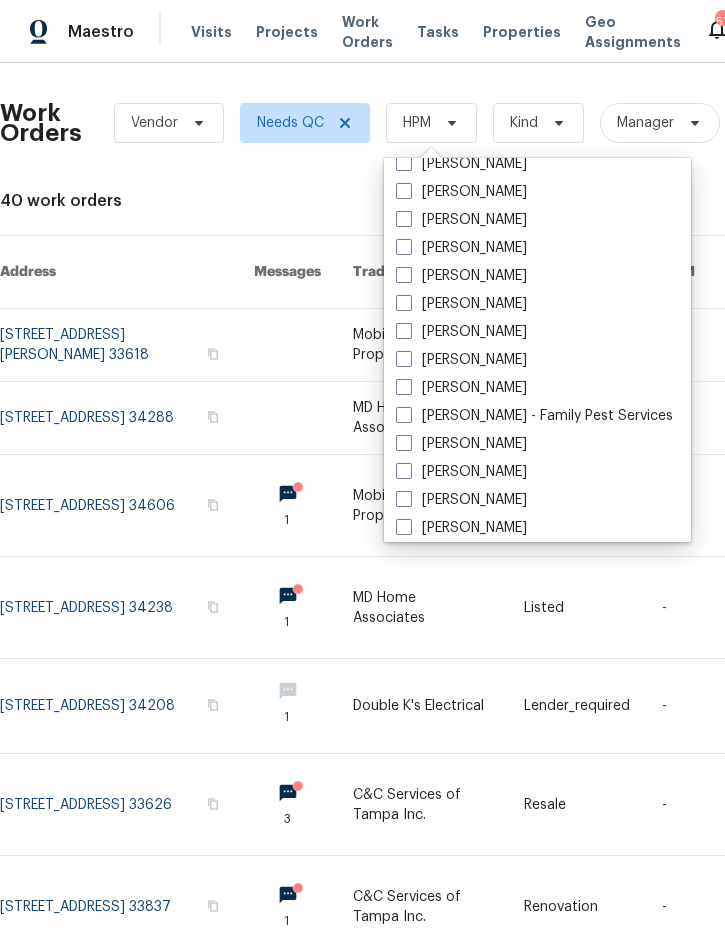 click on "[PERSON_NAME]" at bounding box center [461, 388] 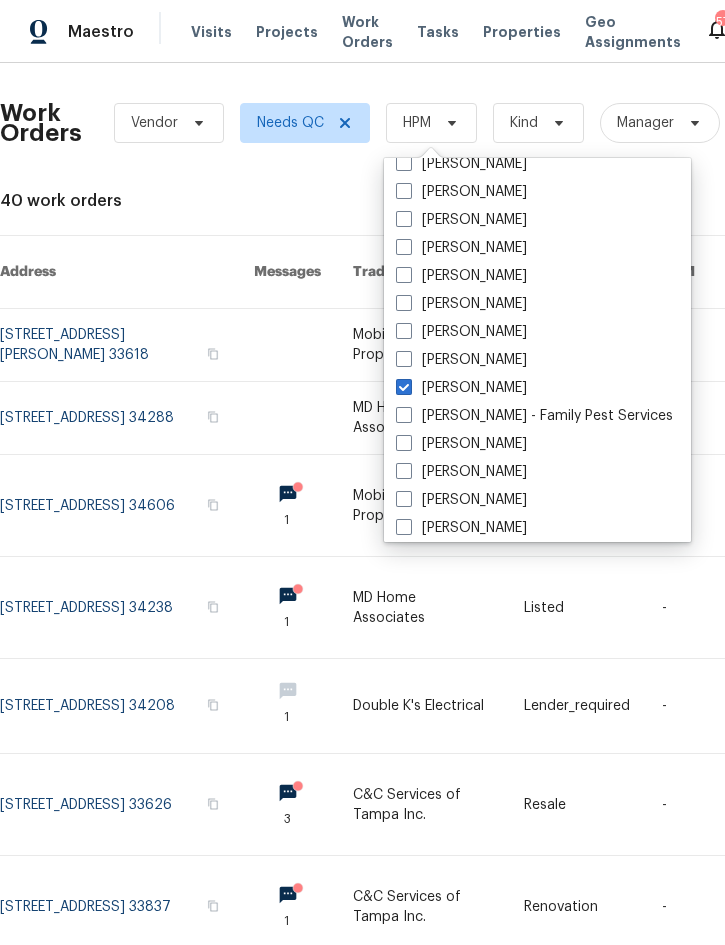 checkbox on "true" 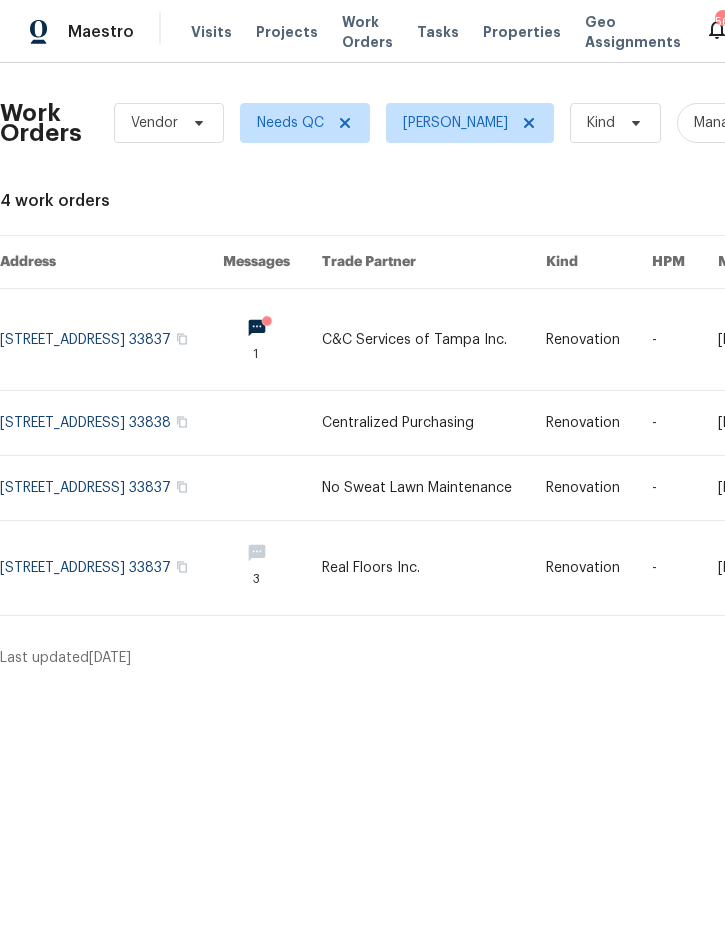 scroll, scrollTop: 0, scrollLeft: 0, axis: both 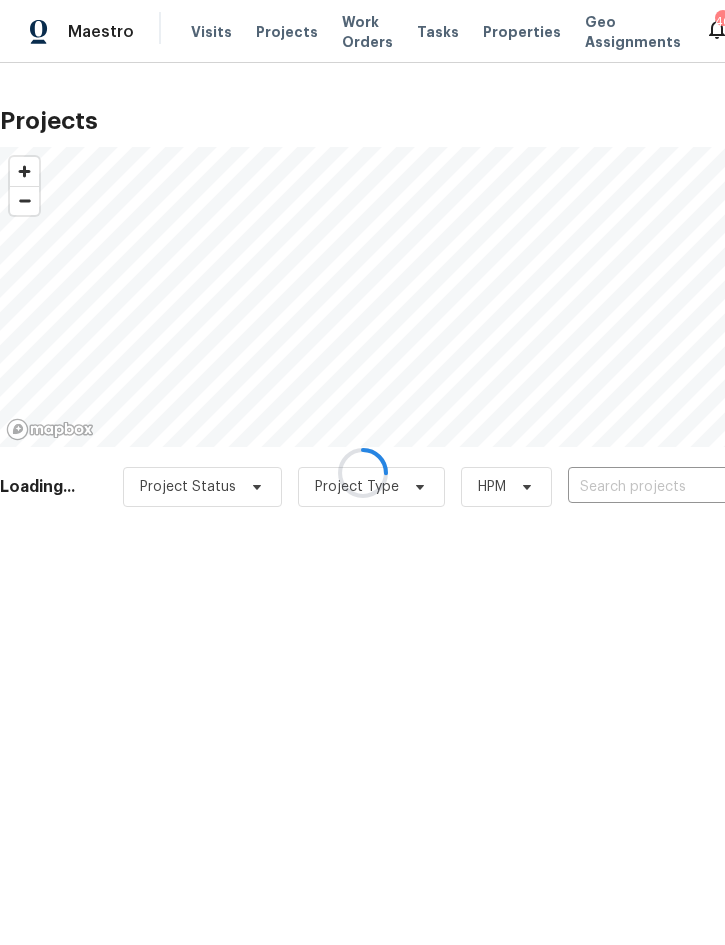 click at bounding box center (362, 472) 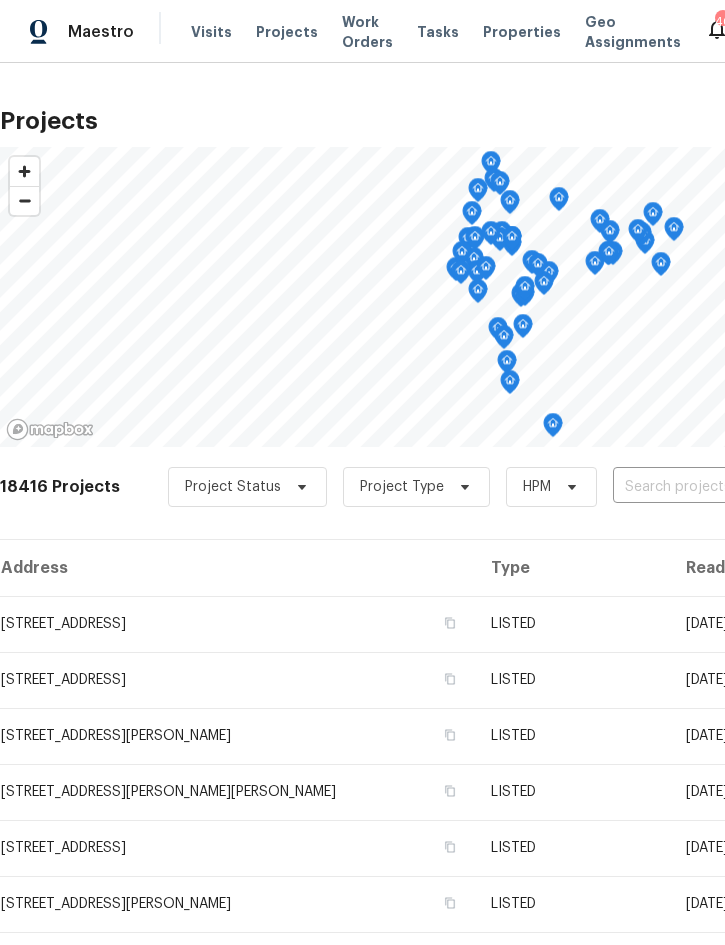 click at bounding box center (727, 487) 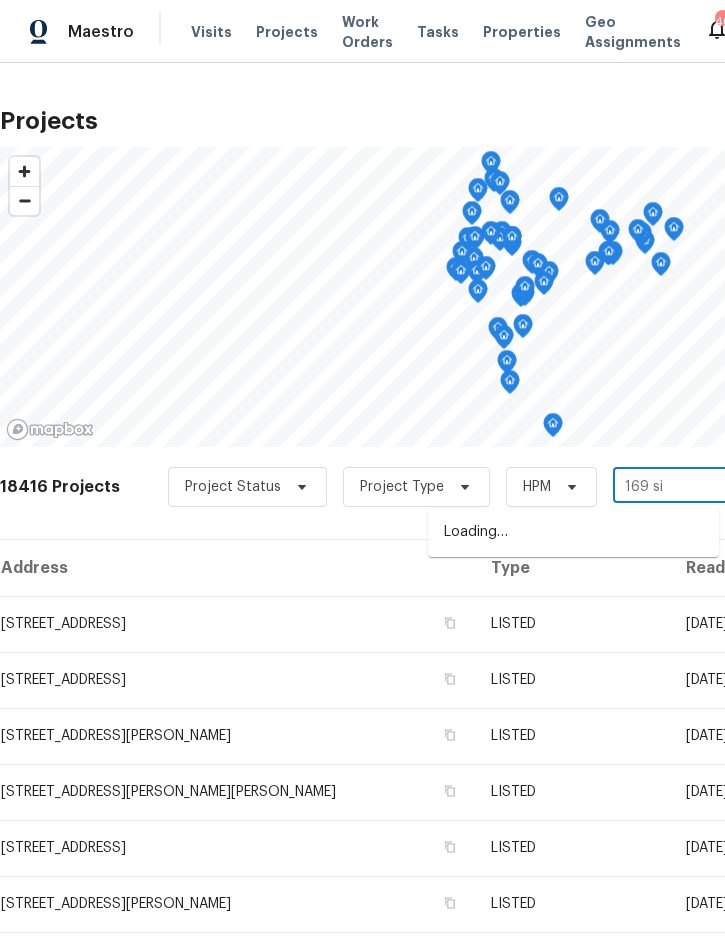 type on "169 sil" 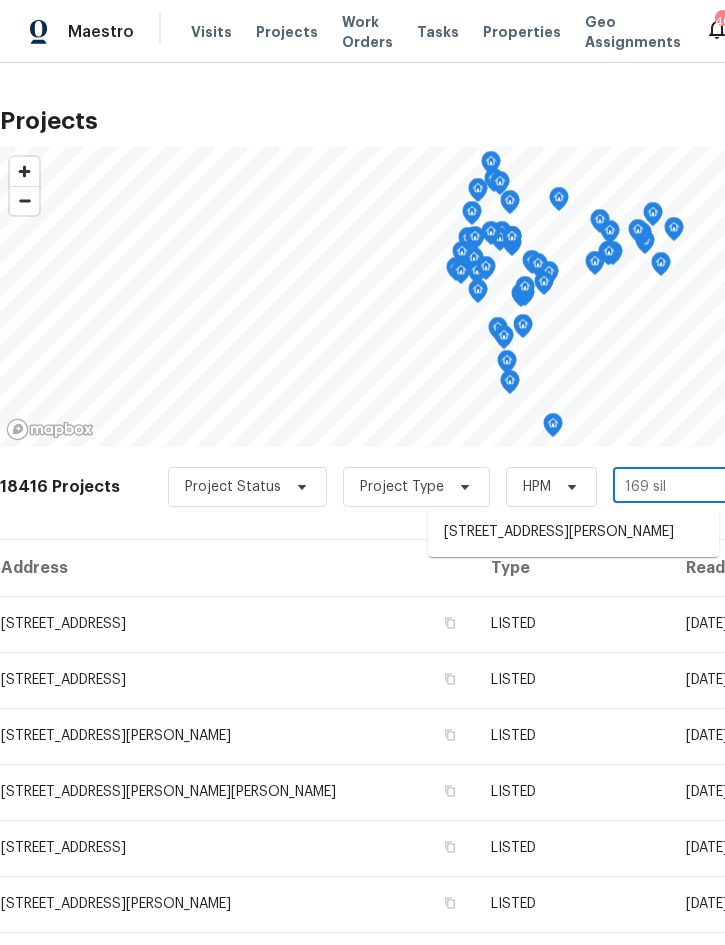 click on "169 Silver Maple Bnd, Davenport, FL 33837" at bounding box center (573, 532) 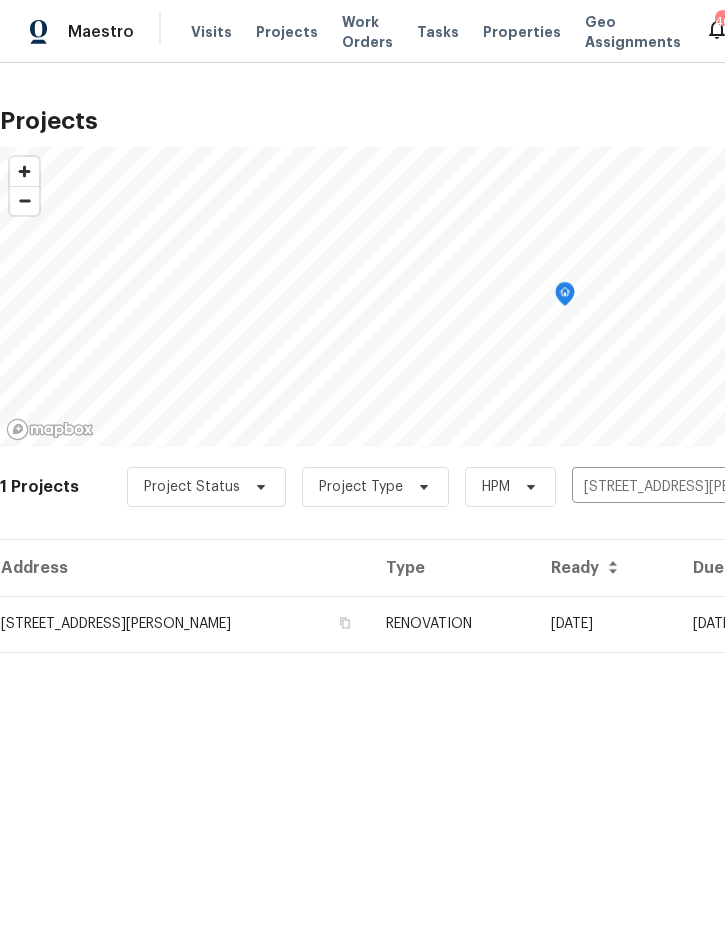 click on "[DATE]" at bounding box center [606, 624] 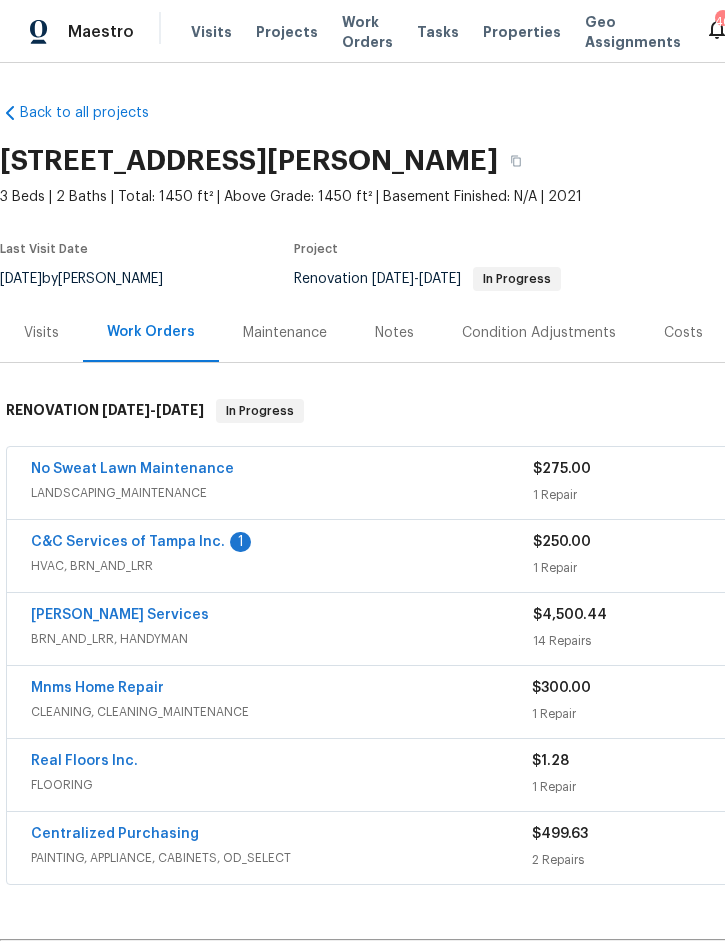click on "C&C Services of Tampa Inc." at bounding box center [128, 542] 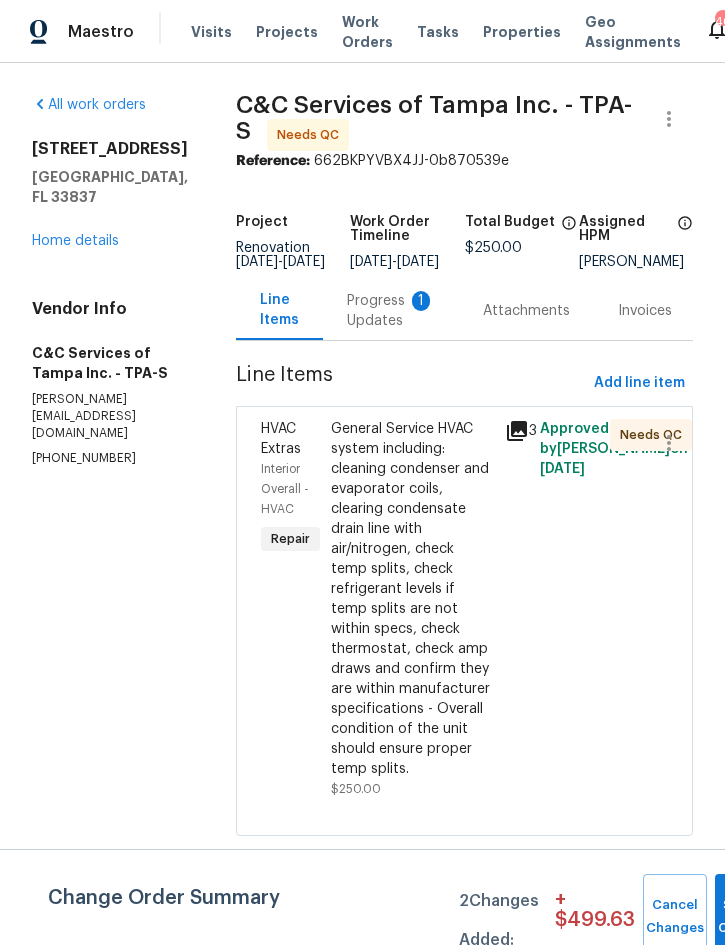 click on "Progress Updates 1" at bounding box center (391, 311) 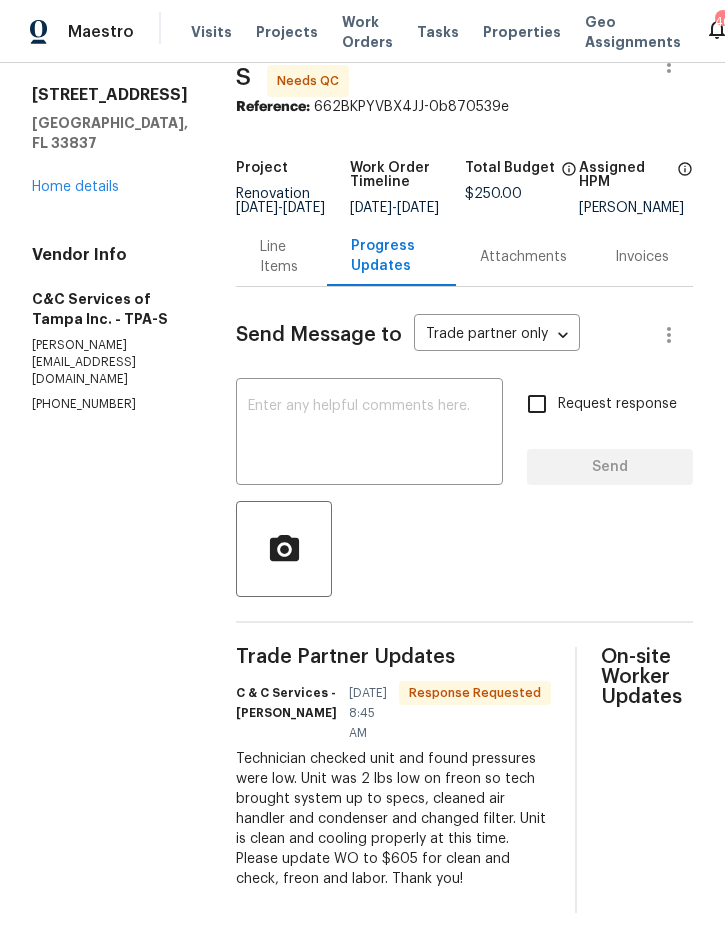 scroll, scrollTop: 76, scrollLeft: 0, axis: vertical 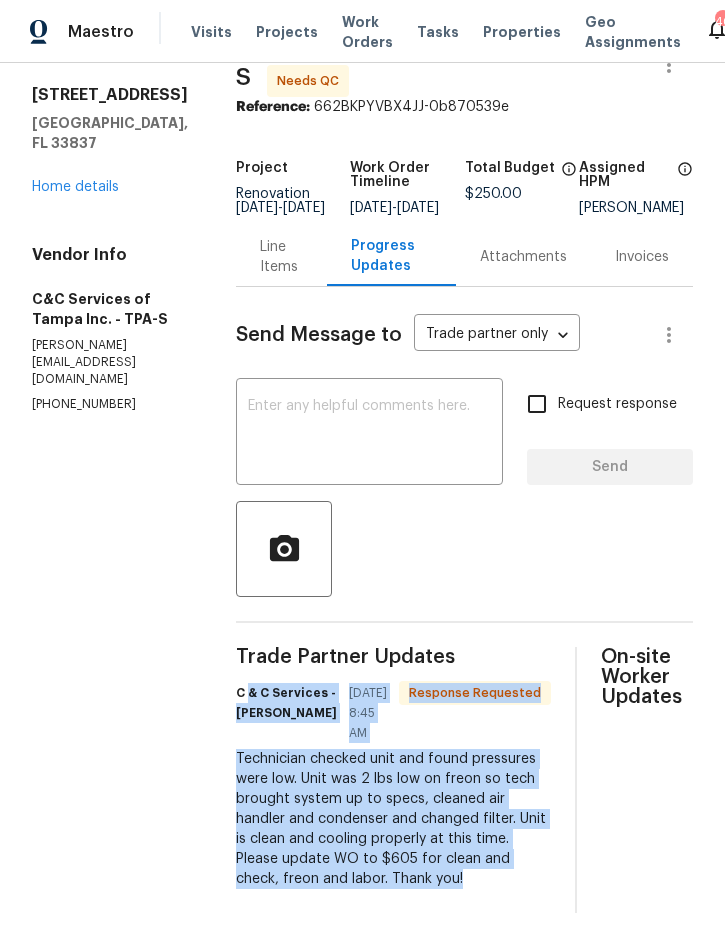 copy on "& C Services - Courtney Storms 07/16/2025 8:45 AM Response Requested Technician checked unit and found pressures were low. Unit was 2 lbs low on freon so tech brought system up to specs, cleaned air handler and condenser and changed filter. Unit is clean and cooling properly at this time. Please update WO to $605 for clean and check, freon and labor. Thank you!" 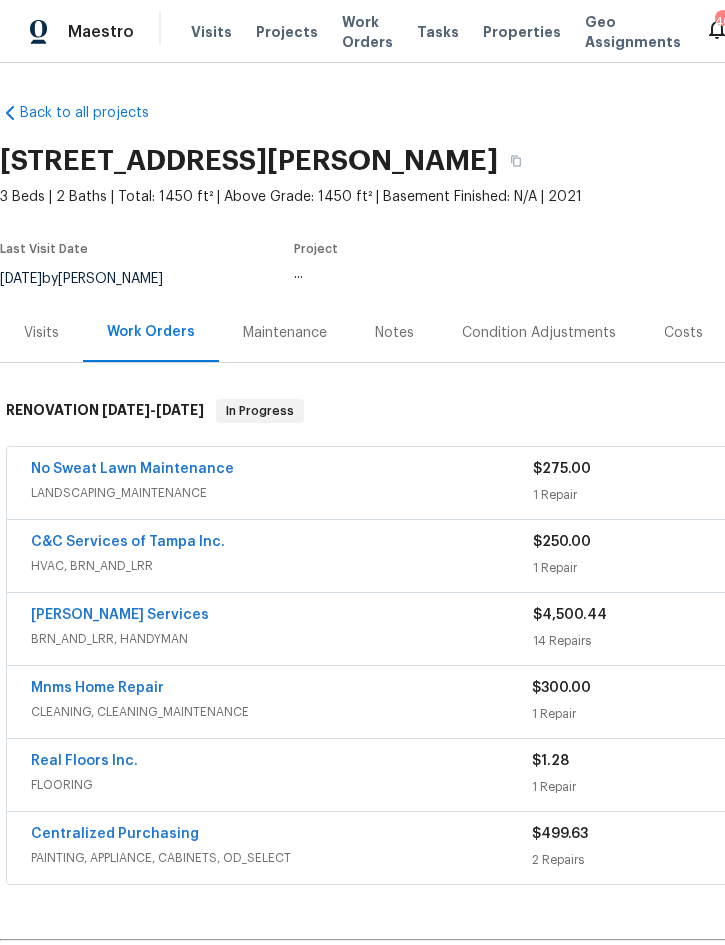 scroll, scrollTop: 55, scrollLeft: 0, axis: vertical 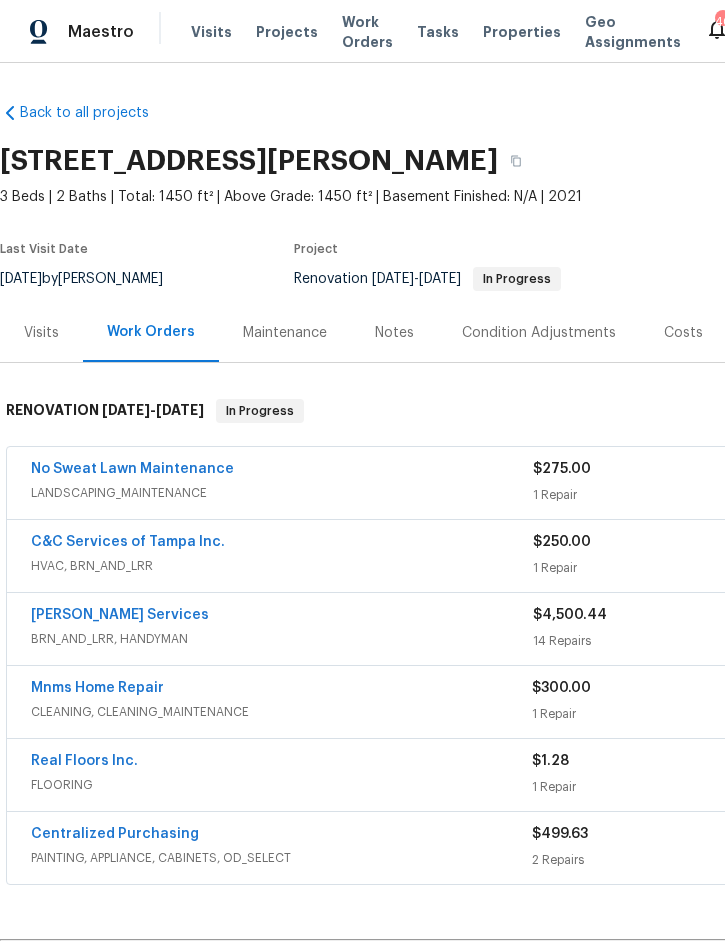 click on "Notes" at bounding box center [394, 333] 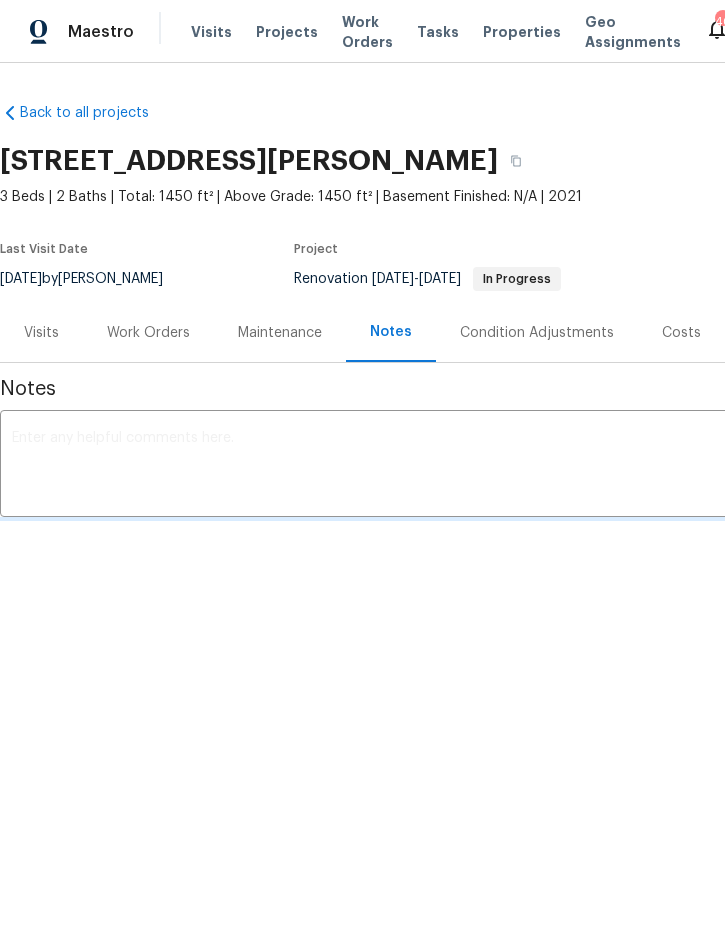 scroll, scrollTop: 0, scrollLeft: 0, axis: both 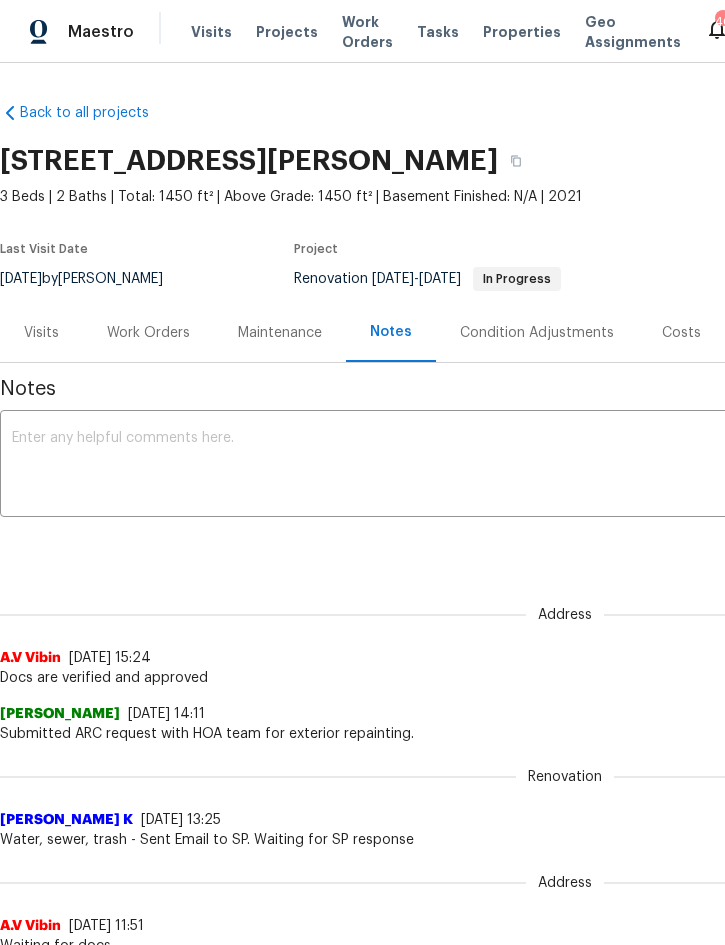 click at bounding box center (565, 466) 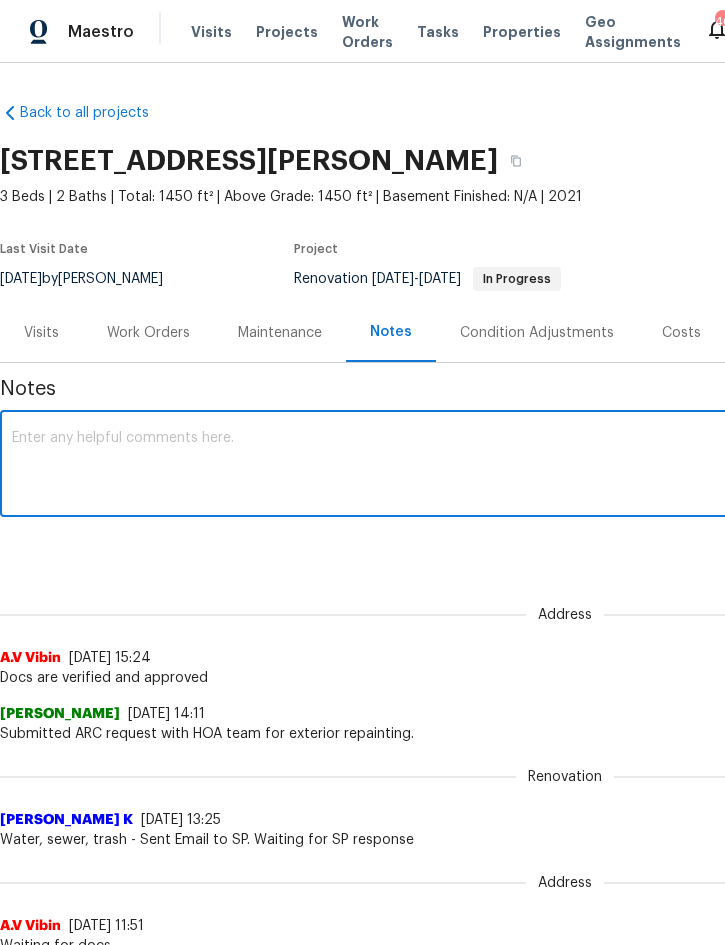 click at bounding box center [565, 466] 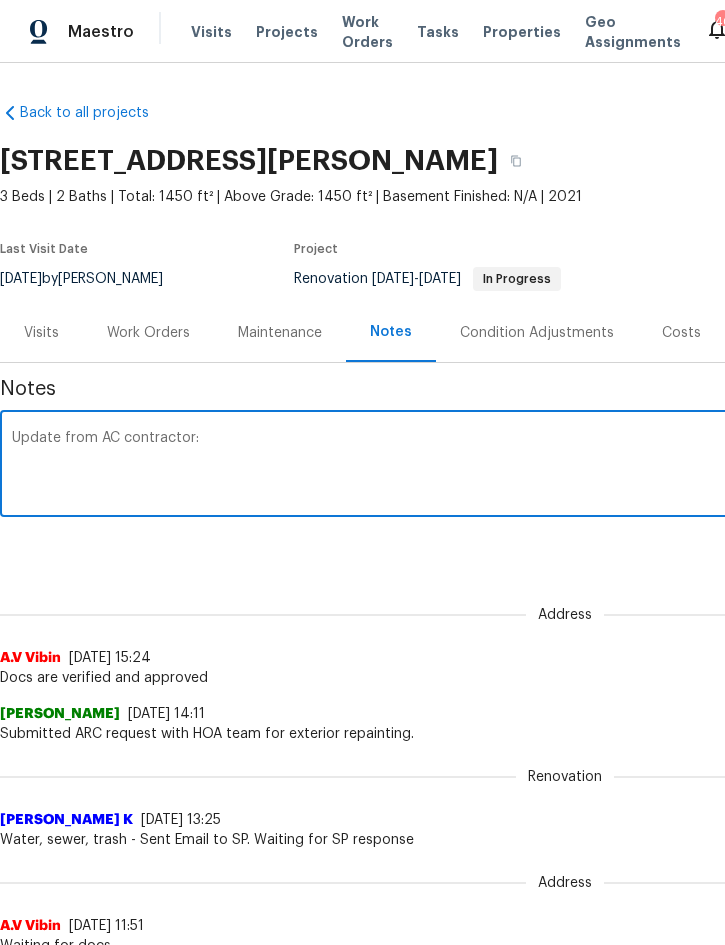 click on "Update from AC contractor:" at bounding box center [565, 466] 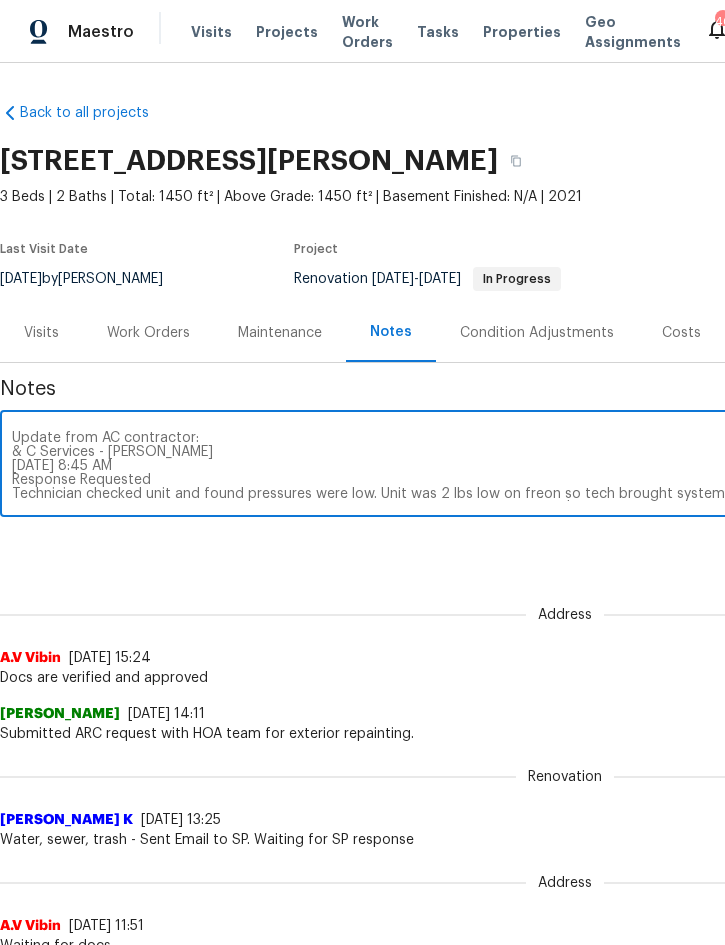 scroll, scrollTop: 14, scrollLeft: 0, axis: vertical 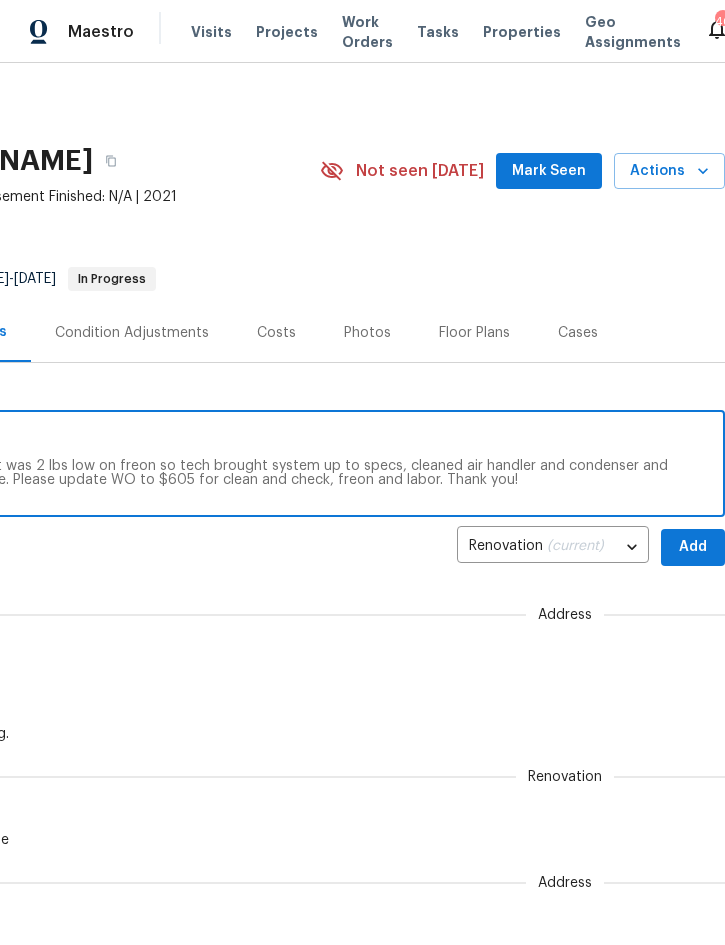 type on "Update from AC contractor:
& C Services - Courtney Storms
07/16/2025 8:45 AM
Response Requested
Technician checked unit and found pressures were low. Unit was 2 lbs low on freon so tech brought system up to specs, cleaned air handler and condenser and changed filter. Unit is clean and cooling properly at this time. Please update WO to $605 for clean and check, freon and labor. Thank you!
Adjusted scope to reflect additional charges." 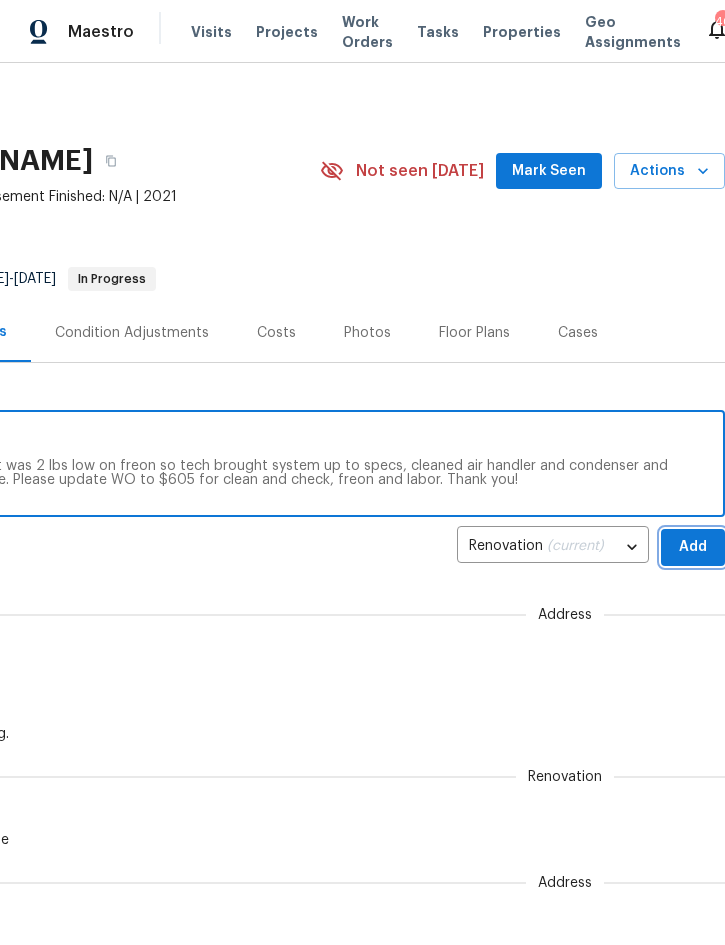 click on "Add" at bounding box center [693, 547] 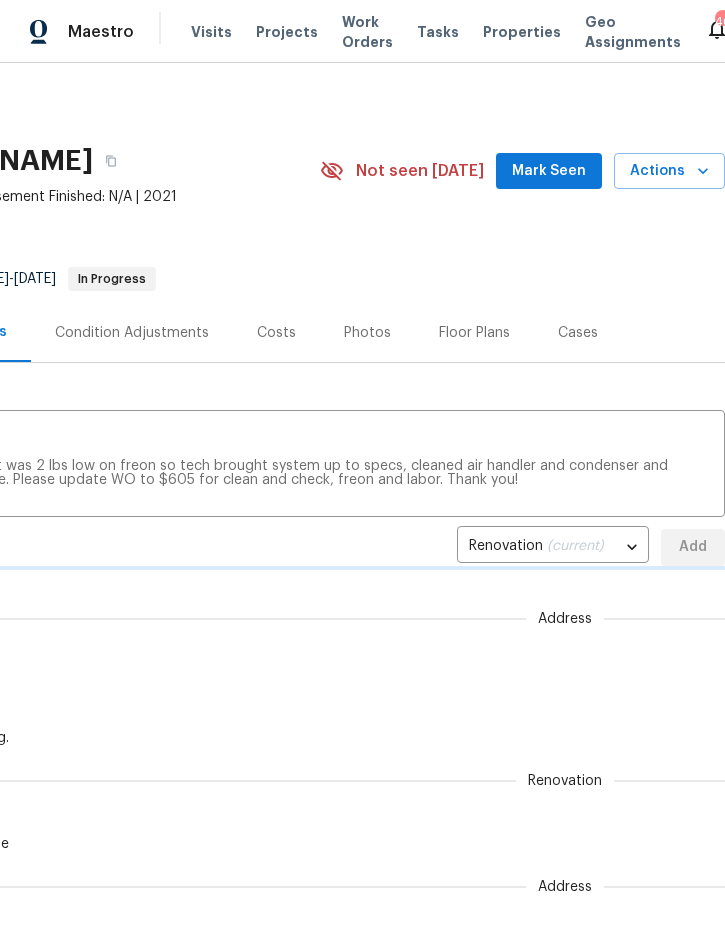 type 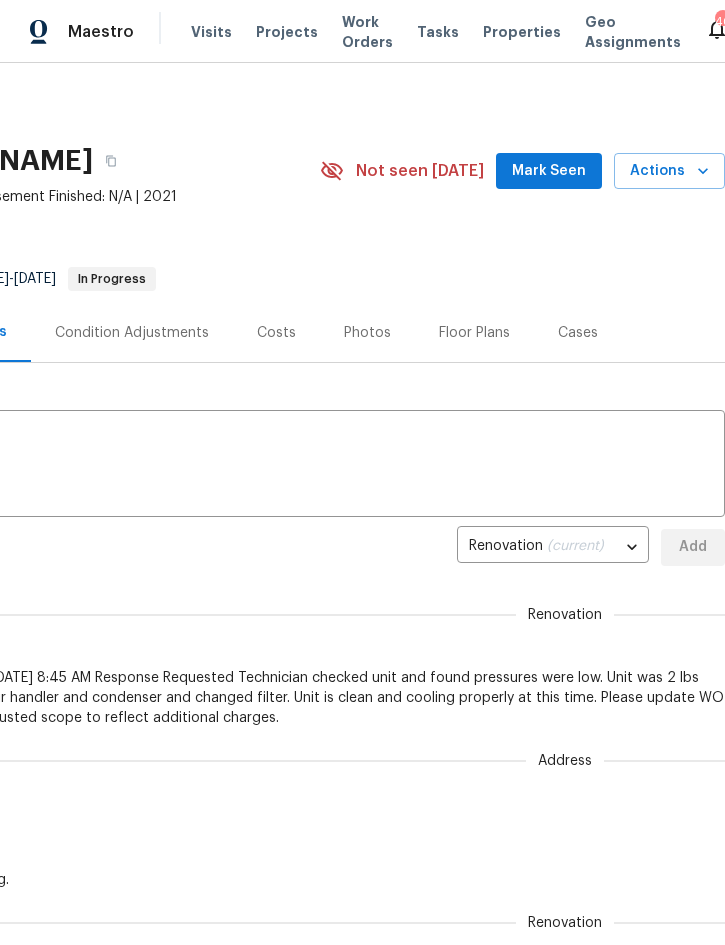 scroll, scrollTop: 0, scrollLeft: 0, axis: both 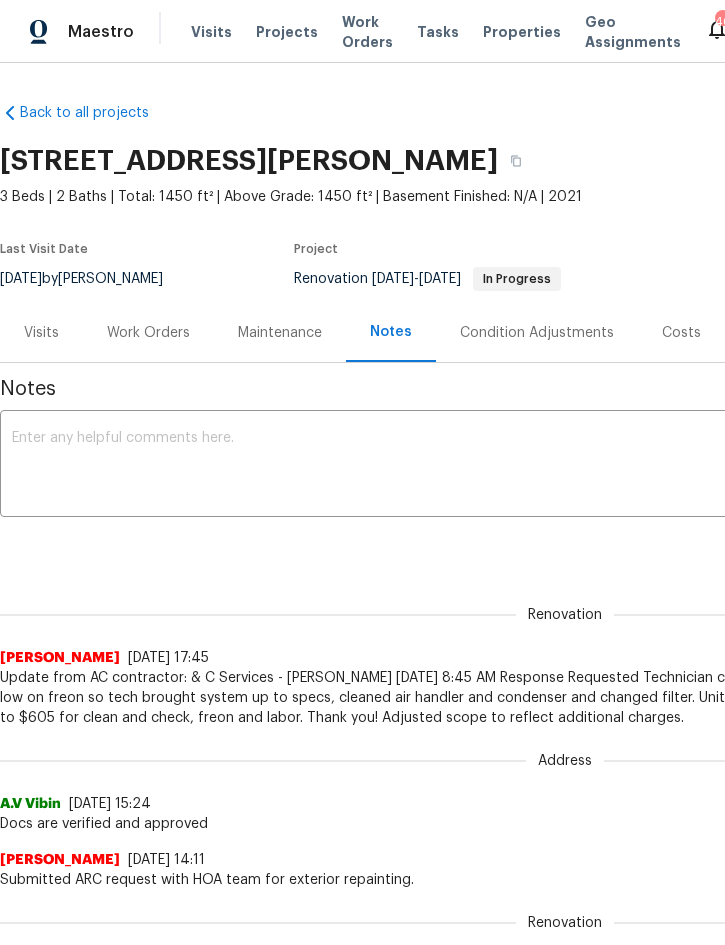 click on "Work Orders" at bounding box center (148, 333) 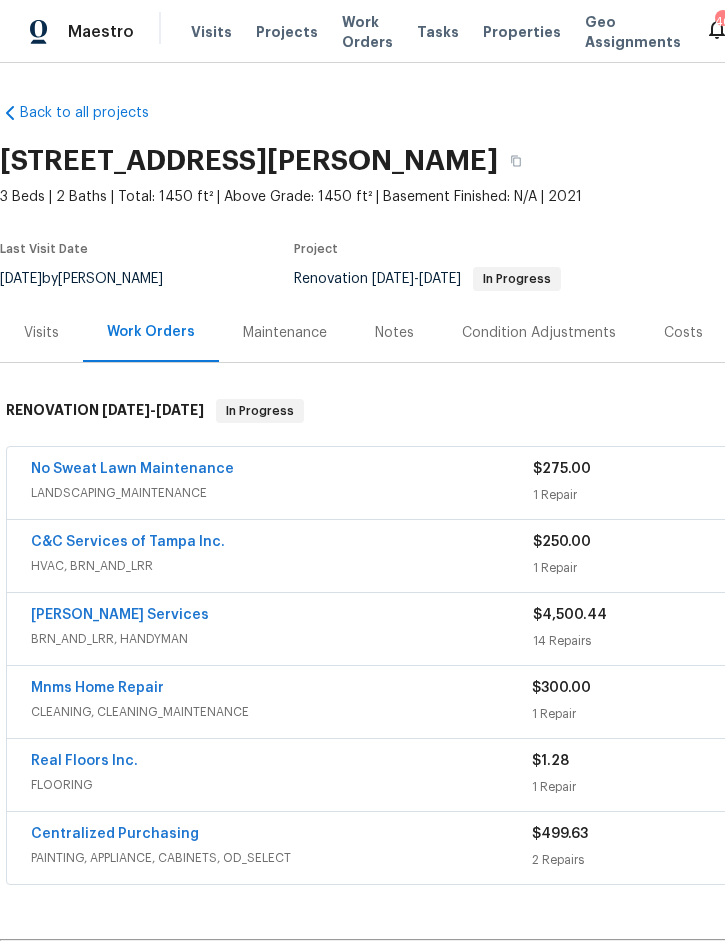 click on "C&C Services of Tampa Inc." at bounding box center [128, 542] 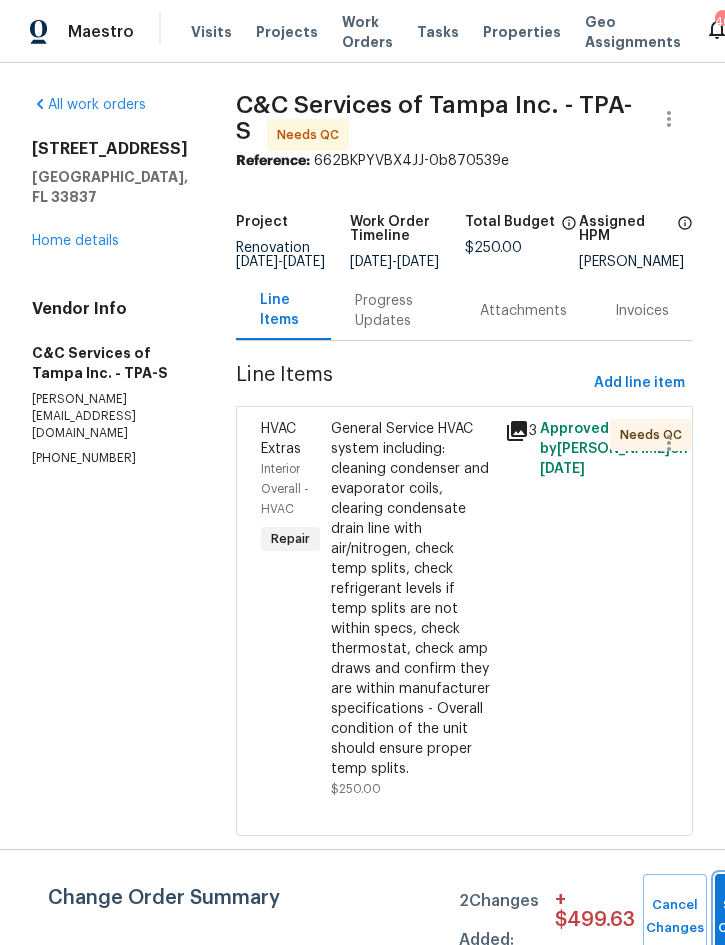 click on "Submit Changes" at bounding box center [747, 917] 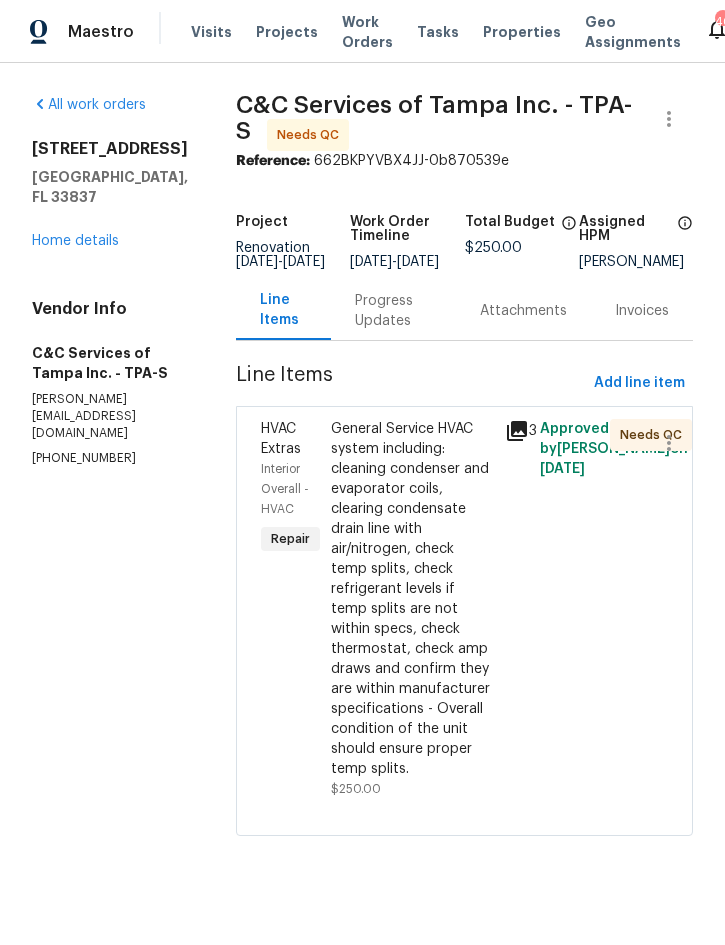 click on "Progress Updates" at bounding box center (393, 311) 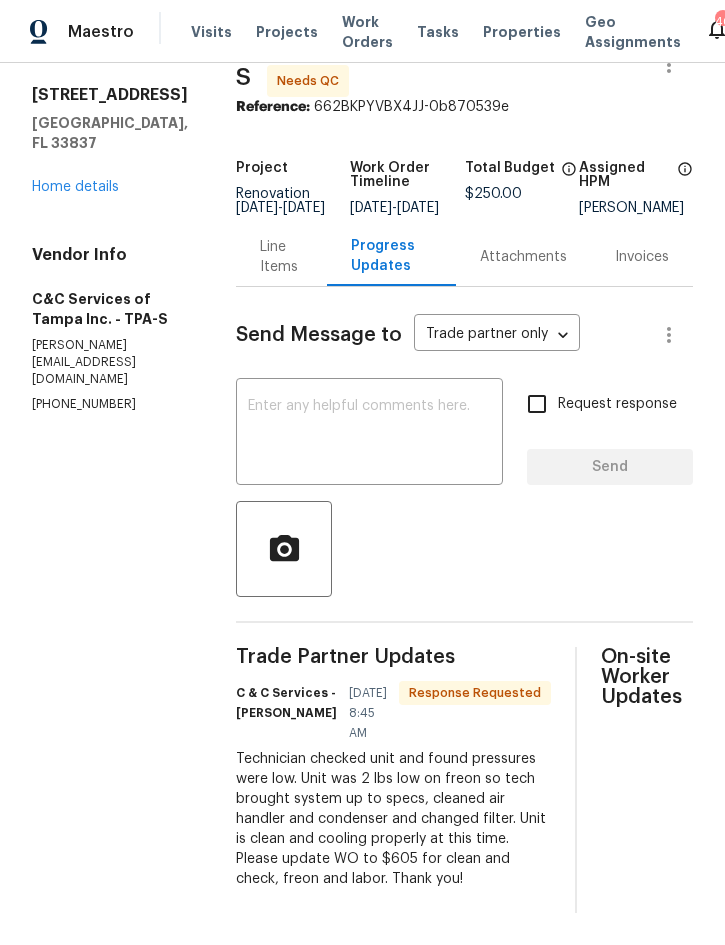 scroll, scrollTop: 76, scrollLeft: 0, axis: vertical 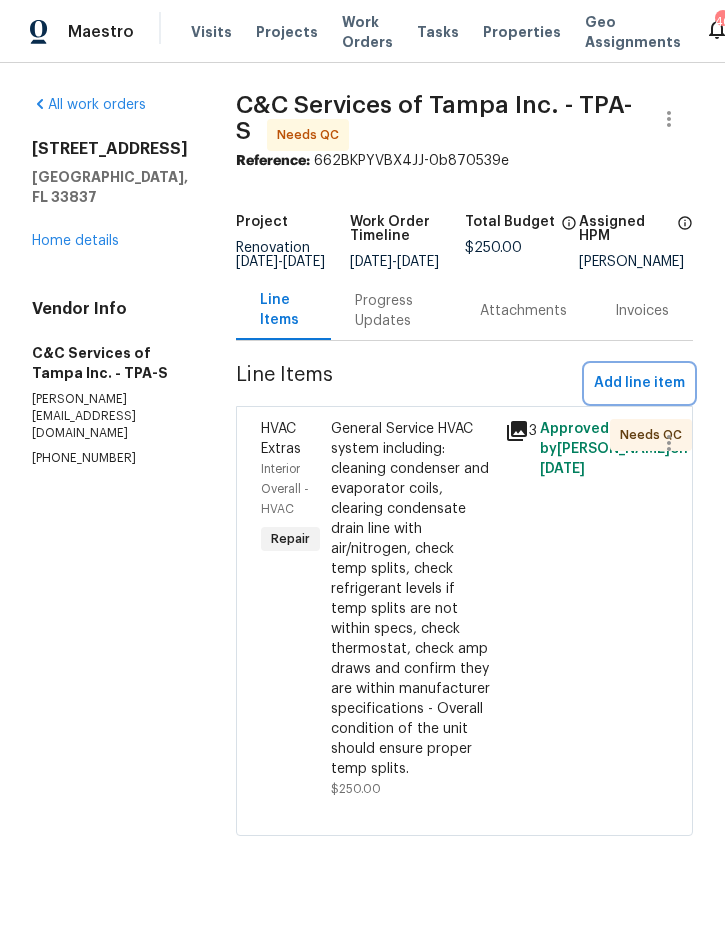 click on "Add line item" at bounding box center [639, 383] 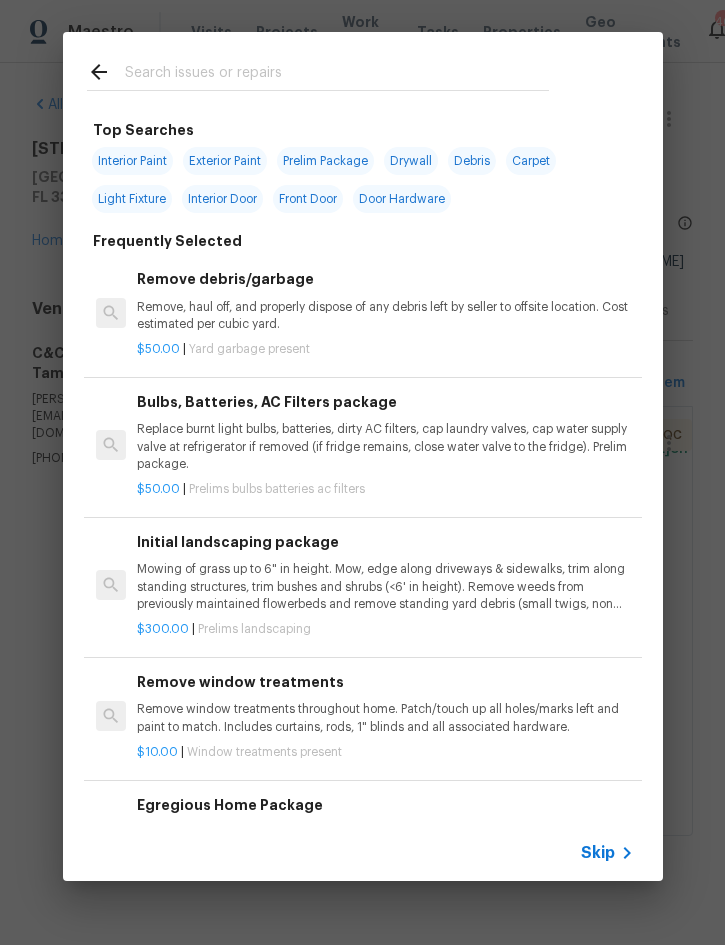 click at bounding box center (337, 75) 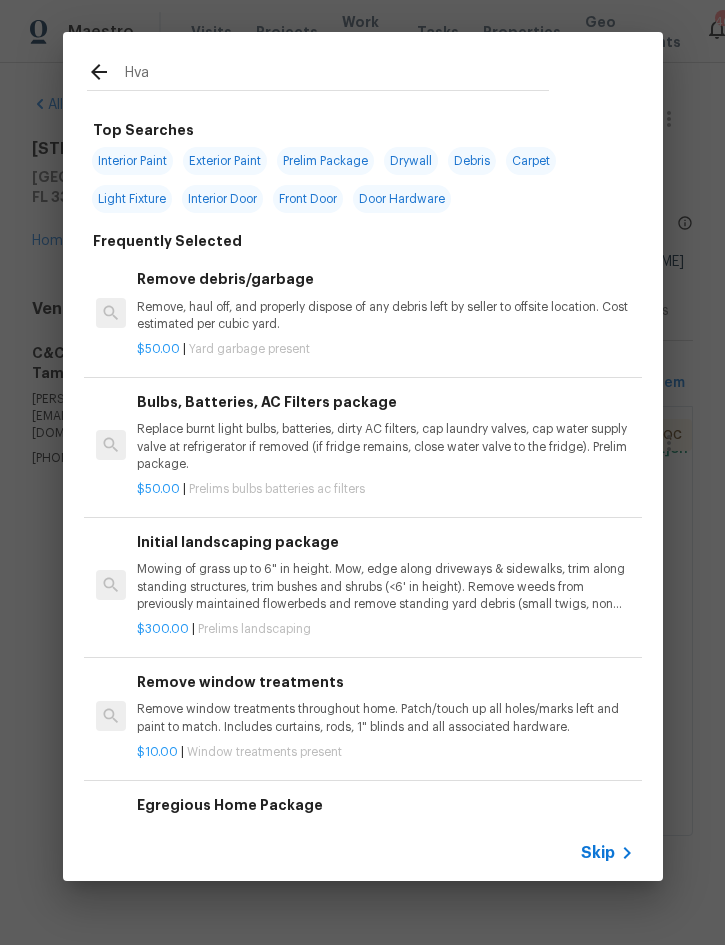 type on "Hvac" 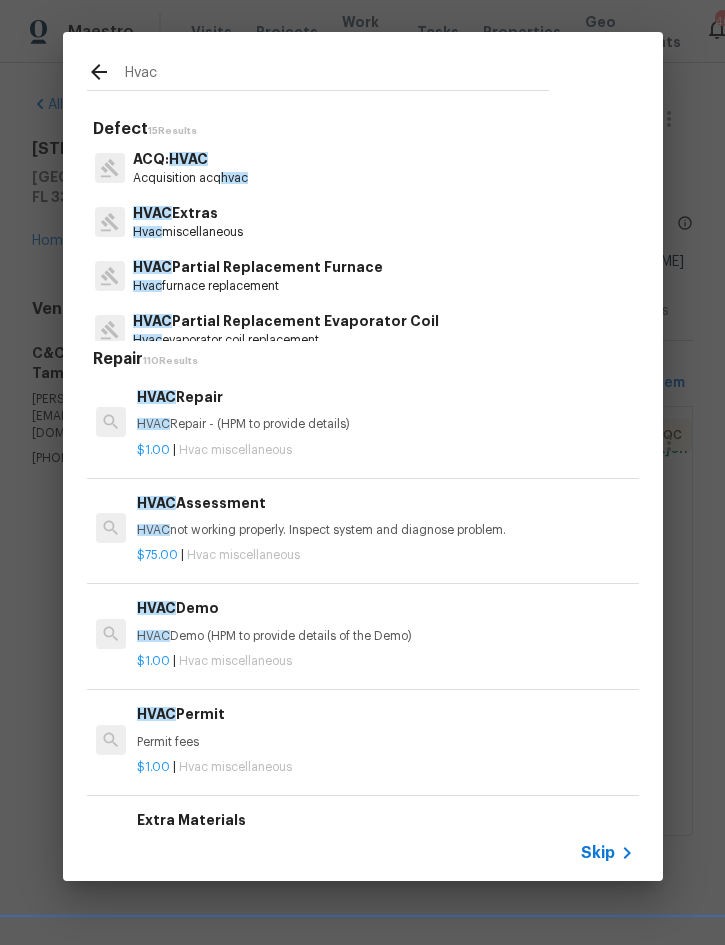 click on "HVAC  Repair" at bounding box center (385, 397) 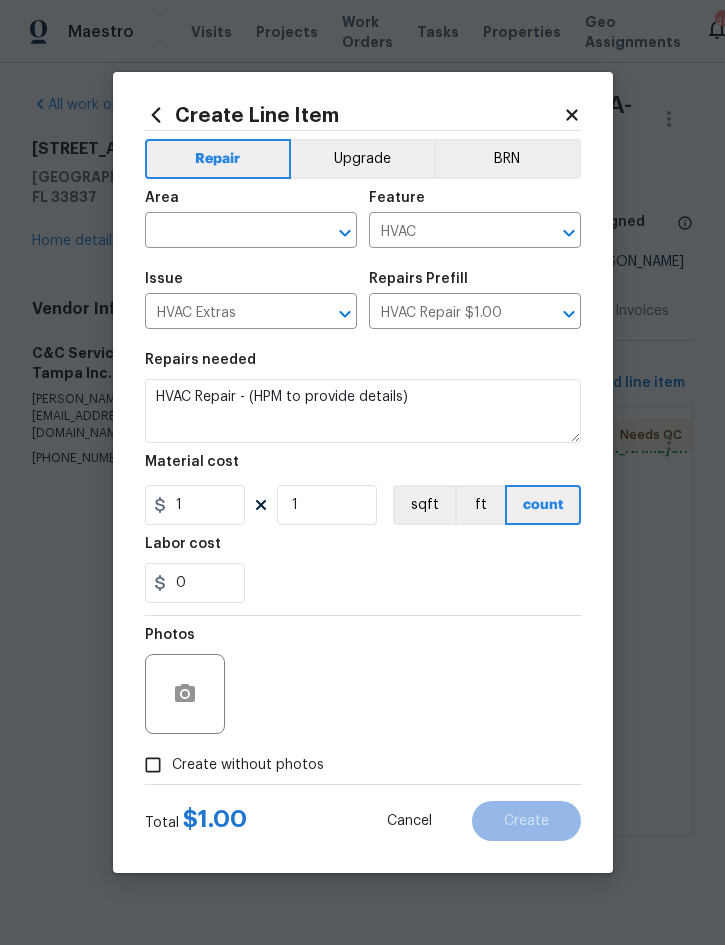 click at bounding box center (223, 232) 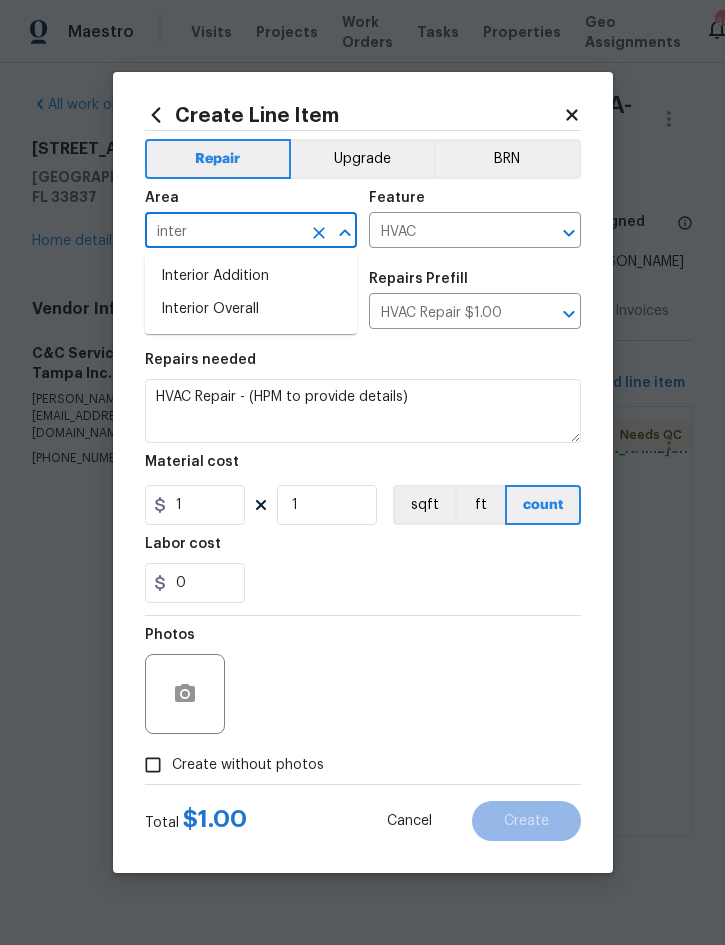 click on "Interior Overall" at bounding box center [251, 309] 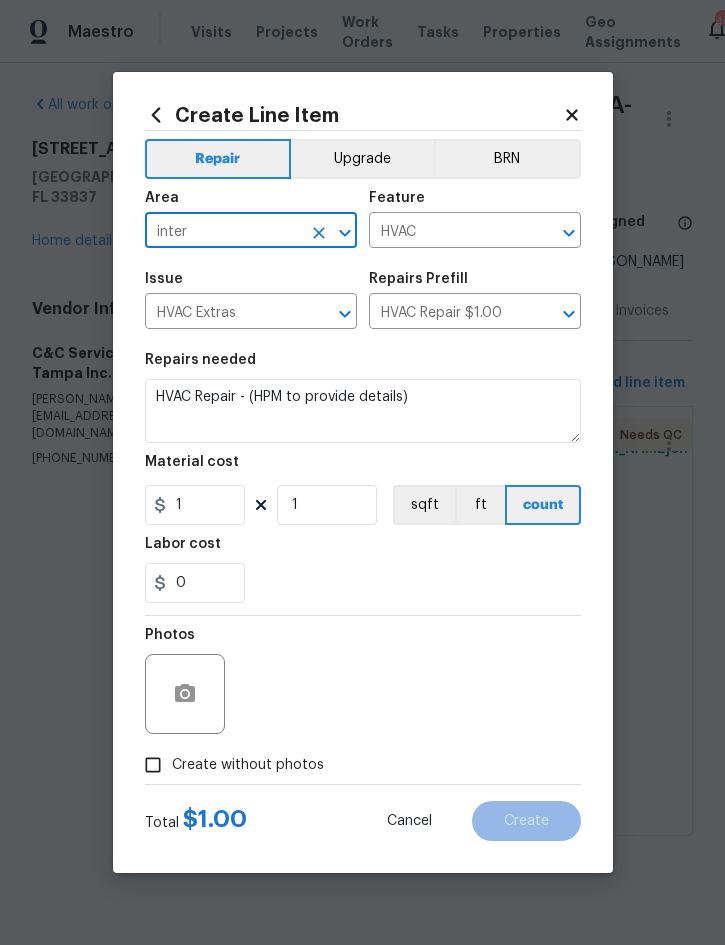type on "Interior Overall" 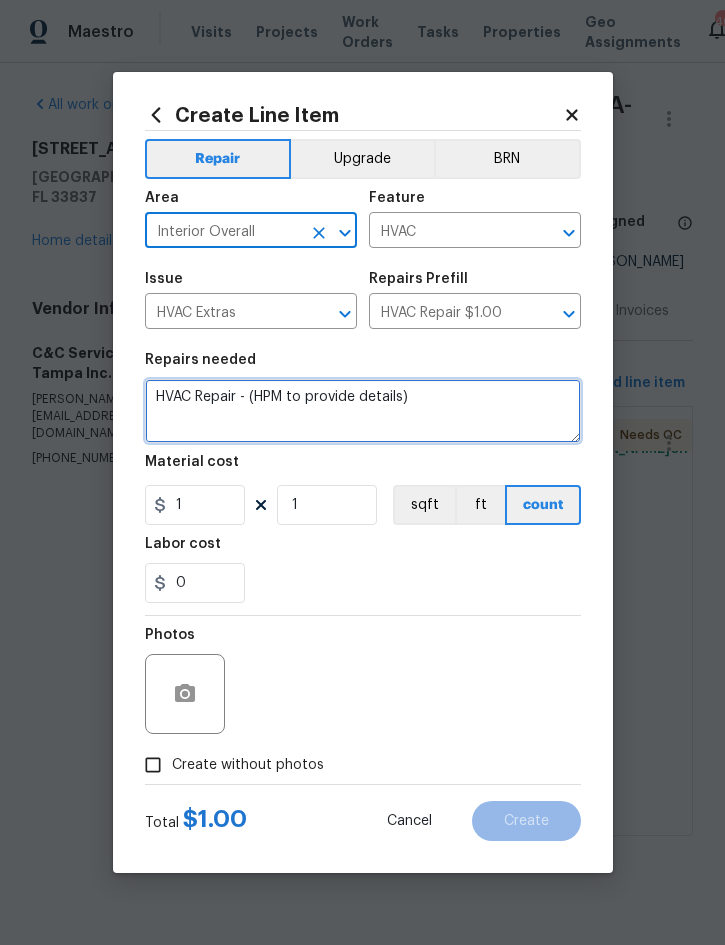click on "HVAC Repair - (HPM to provide details)" at bounding box center [363, 411] 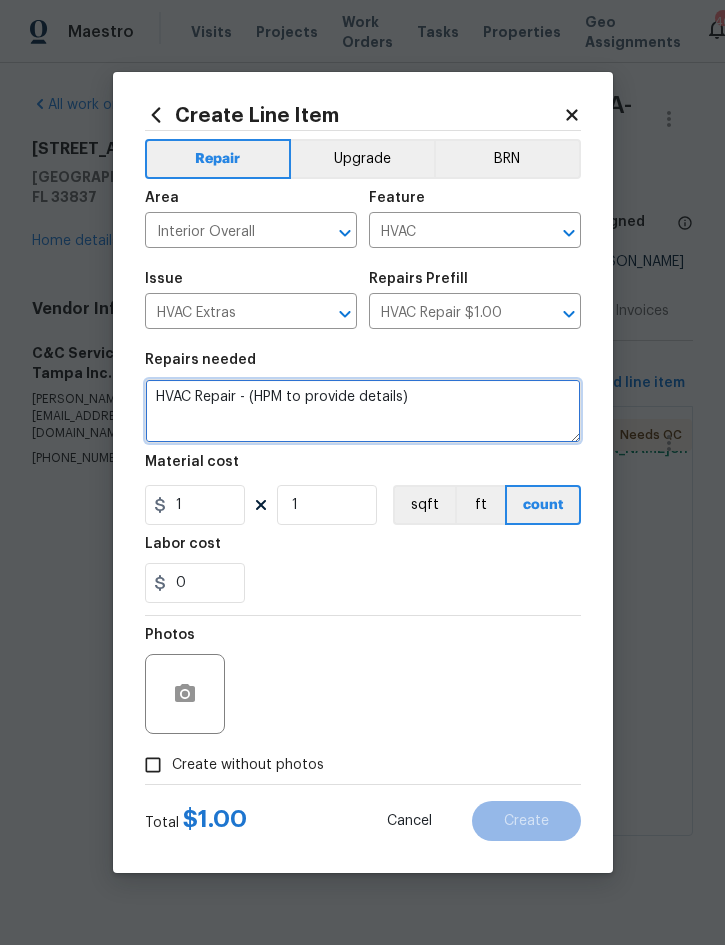 click on "HVAC Repair - (HPM to provide details)" at bounding box center [363, 411] 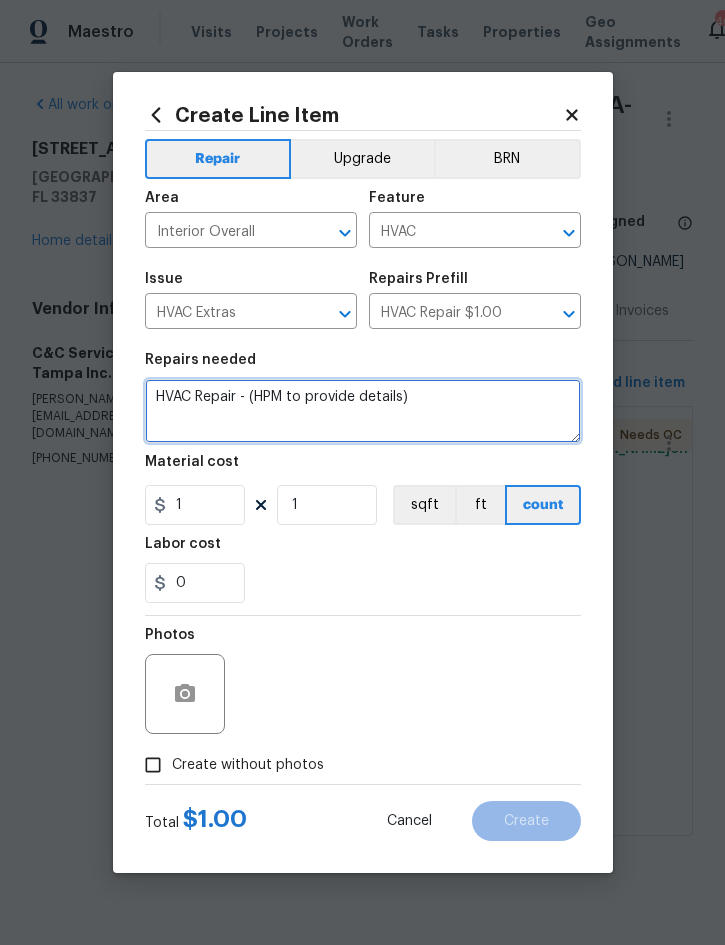 type on "A" 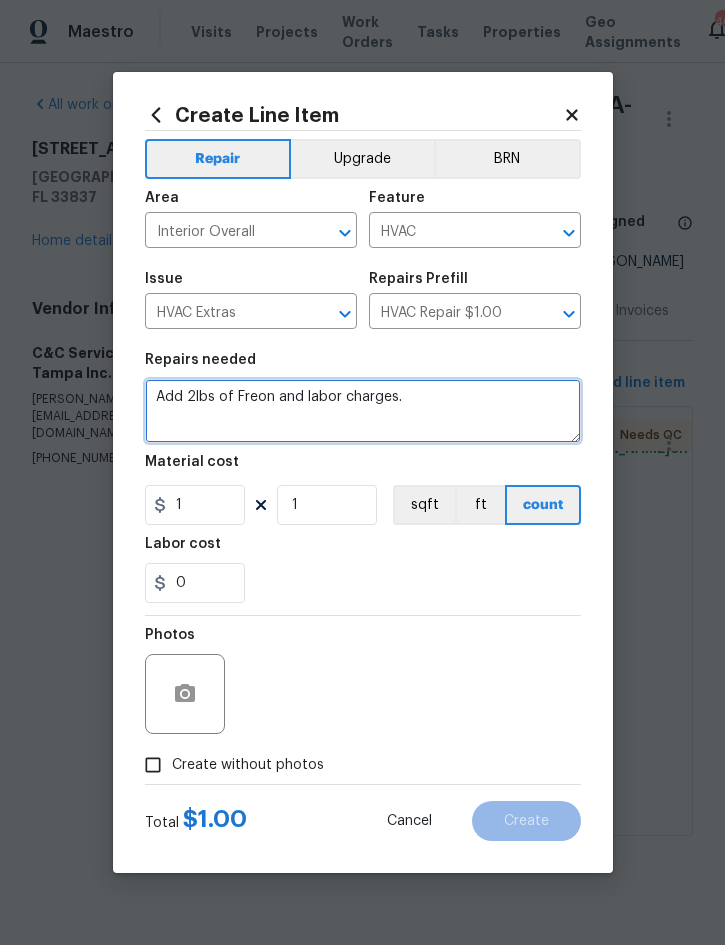 type on "Add 2lbs of Freon and labor charges." 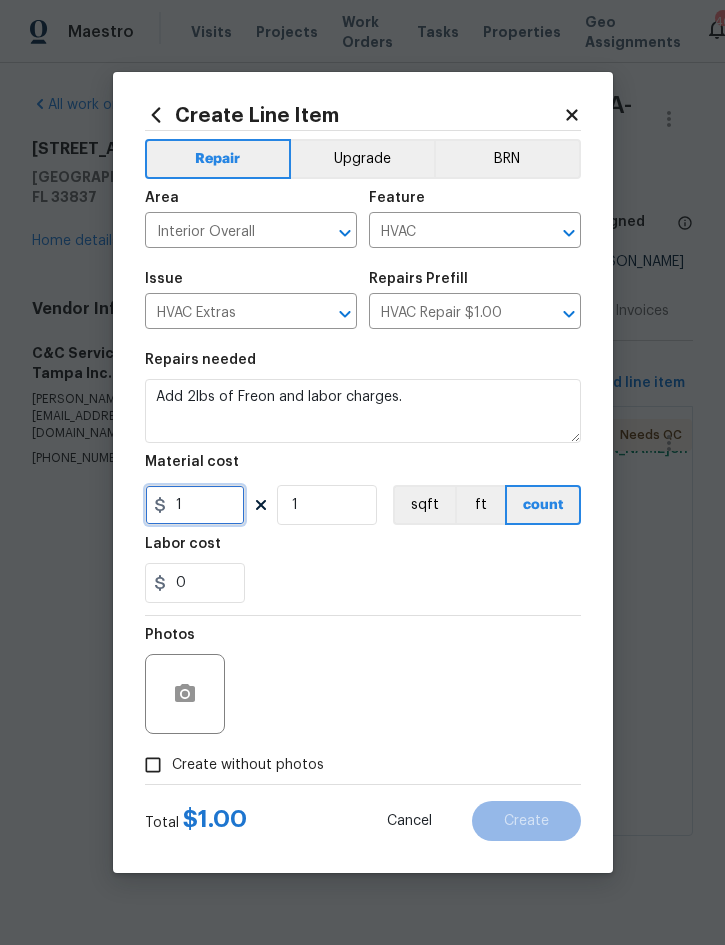 click on "1" at bounding box center (195, 505) 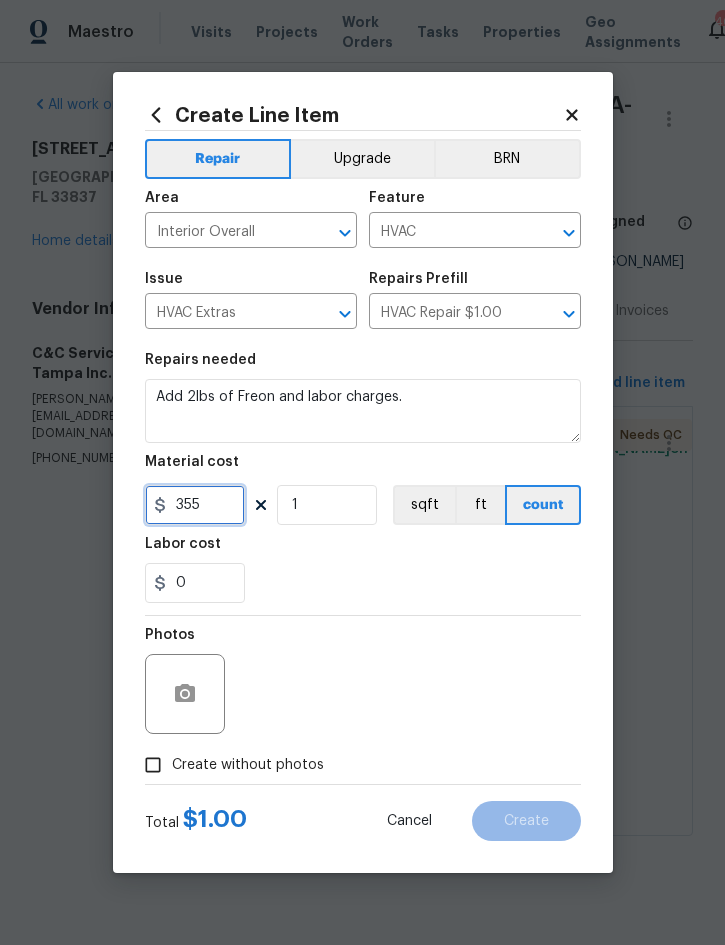 type on "355" 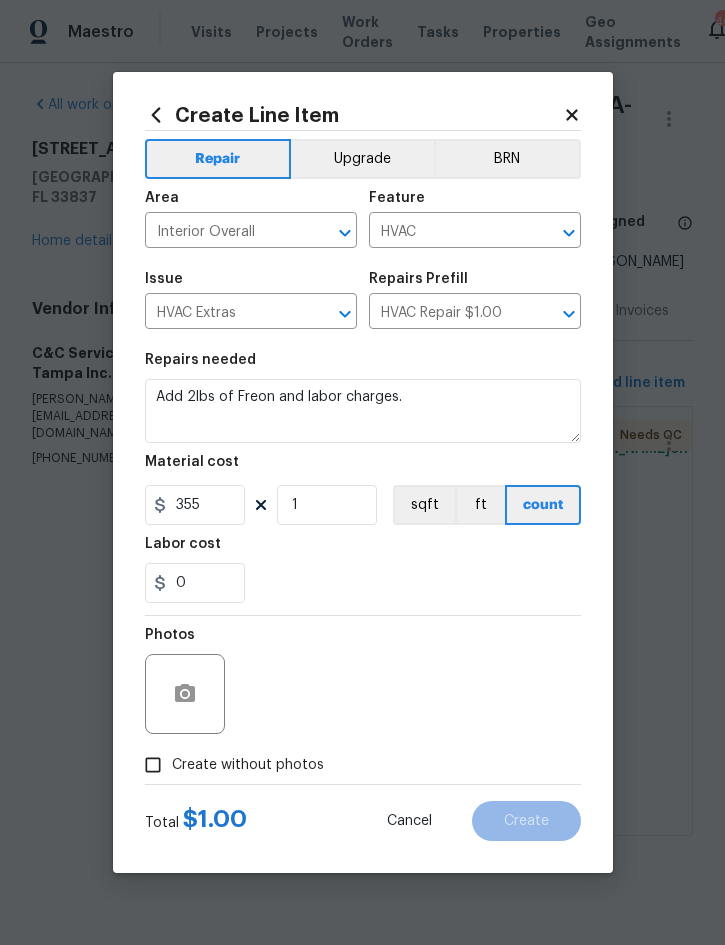 click on "Photos Create without photos" at bounding box center (363, 700) 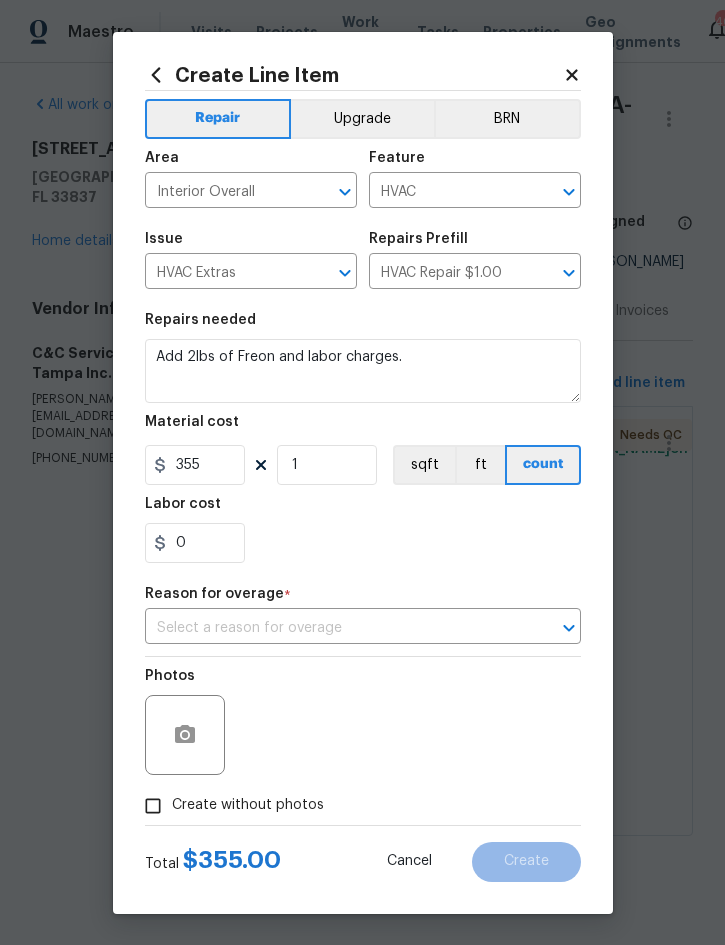 click at bounding box center (335, 628) 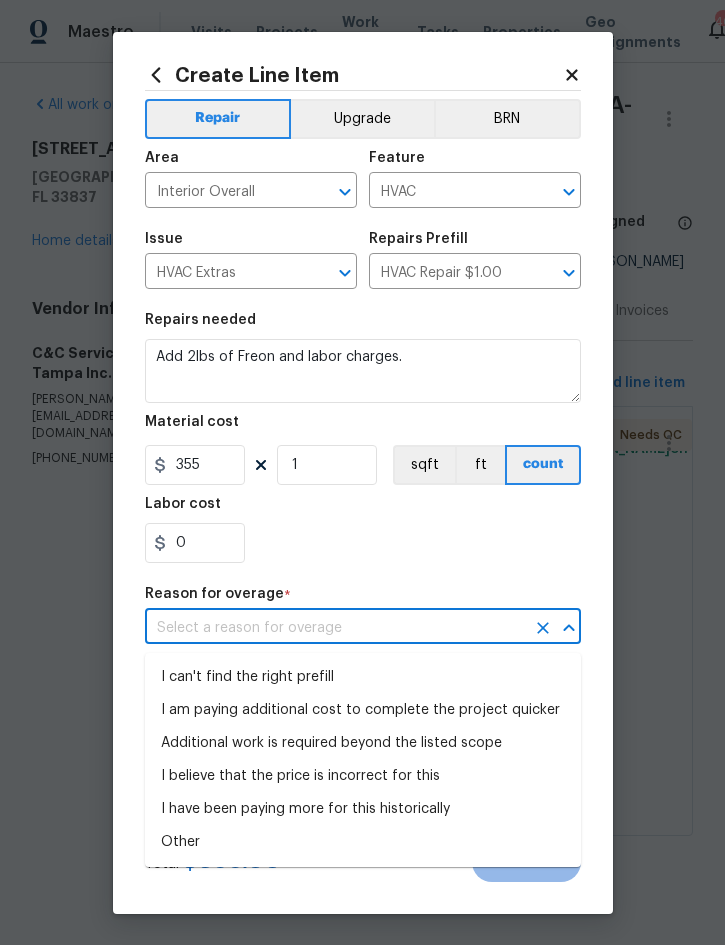 scroll, scrollTop: 0, scrollLeft: 0, axis: both 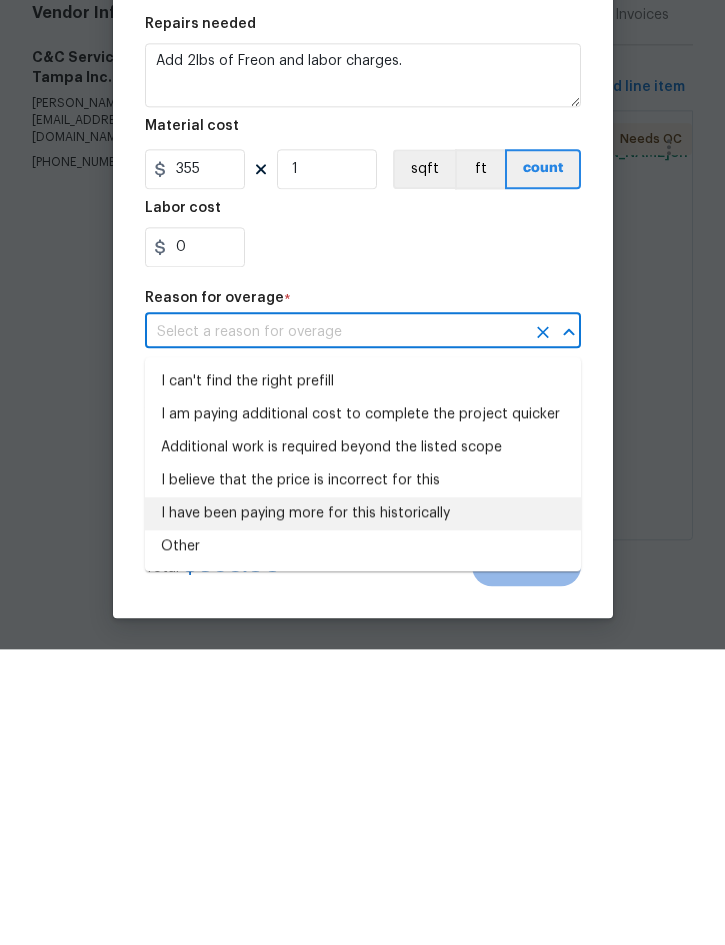 click on "I have been paying more for this historically" at bounding box center (363, 809) 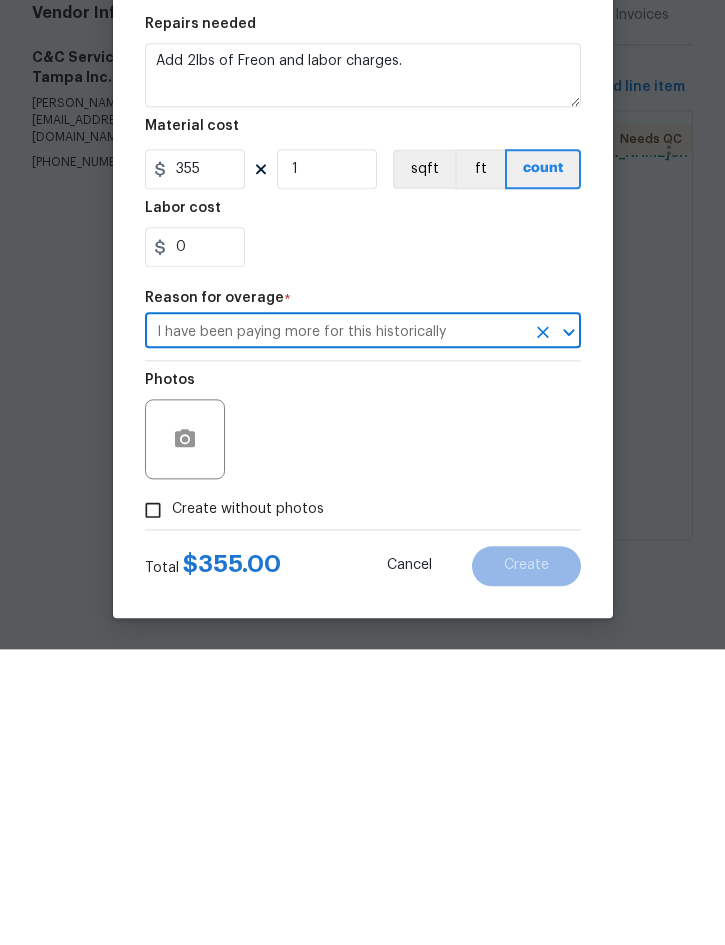 click on "Create without photos" at bounding box center (248, 805) 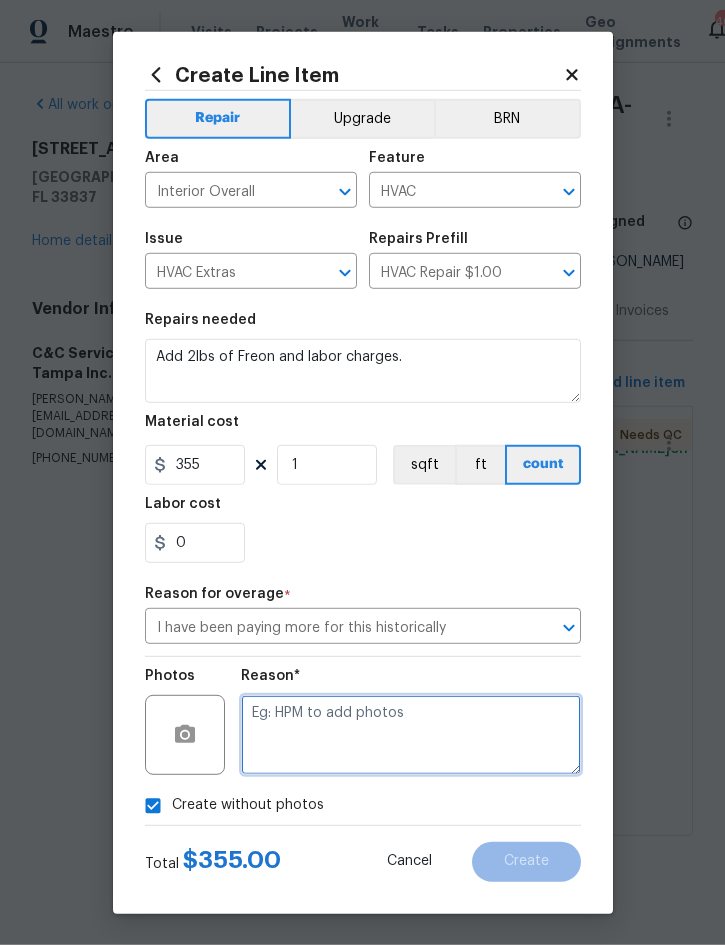 click at bounding box center [411, 735] 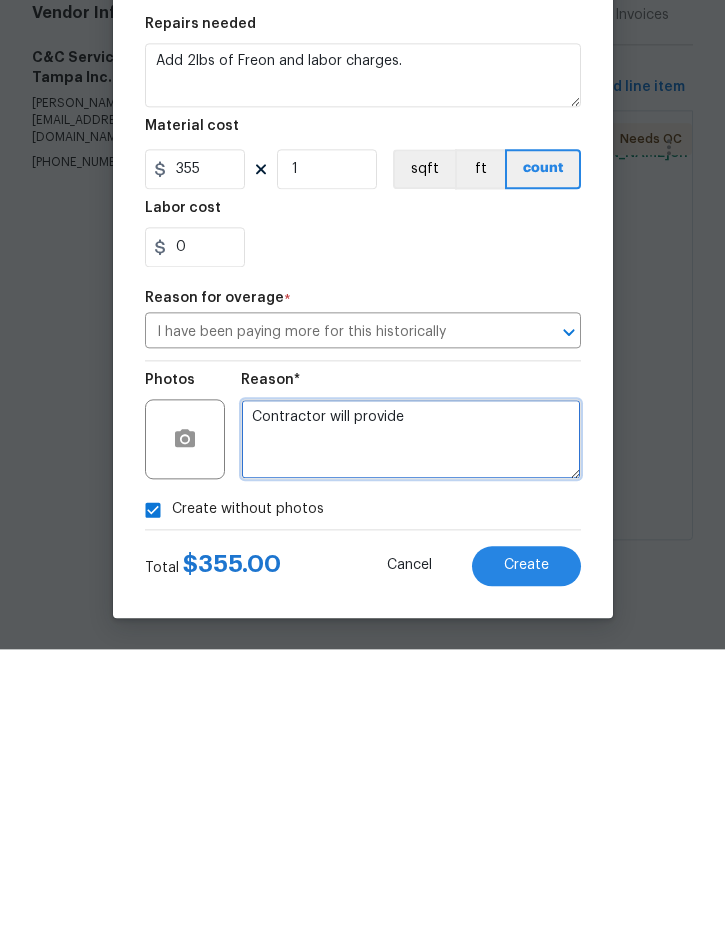 type on "Contractor will provide" 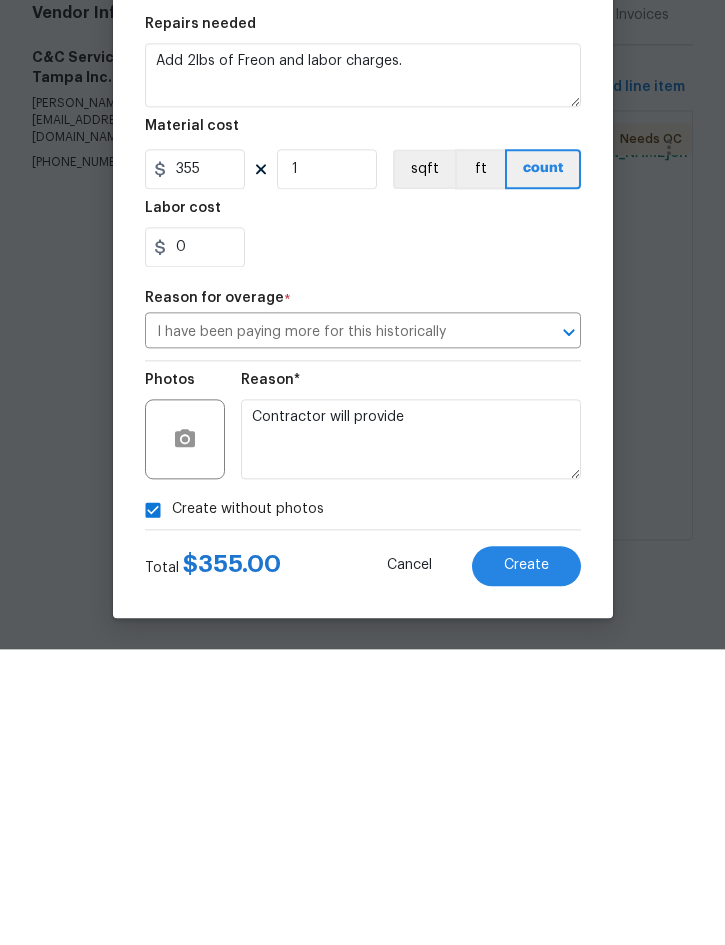 click on "Create" at bounding box center (526, 861) 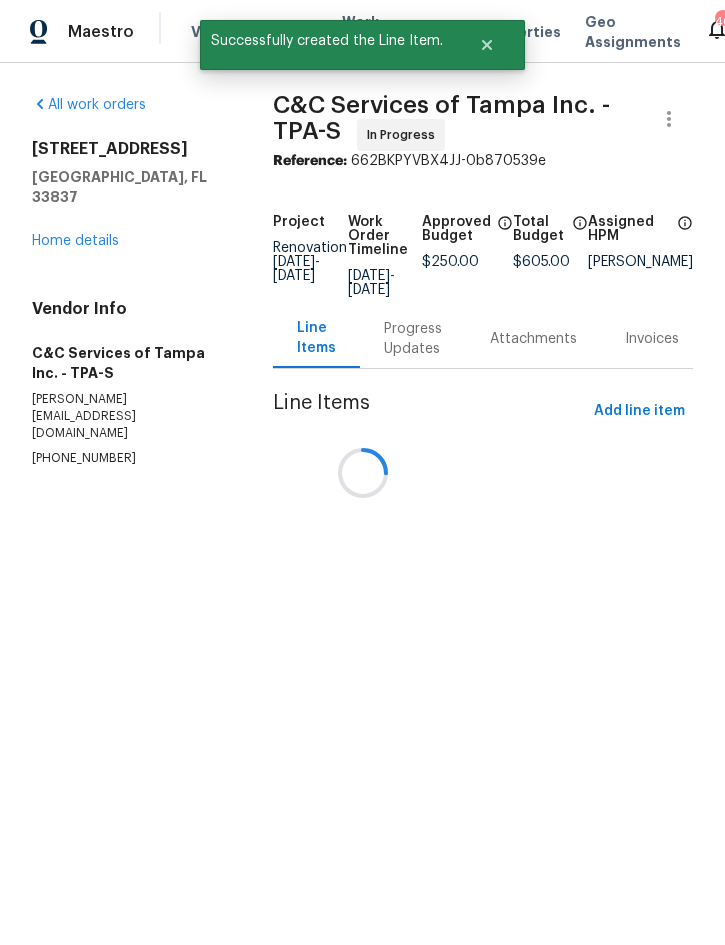 scroll, scrollTop: 0, scrollLeft: 0, axis: both 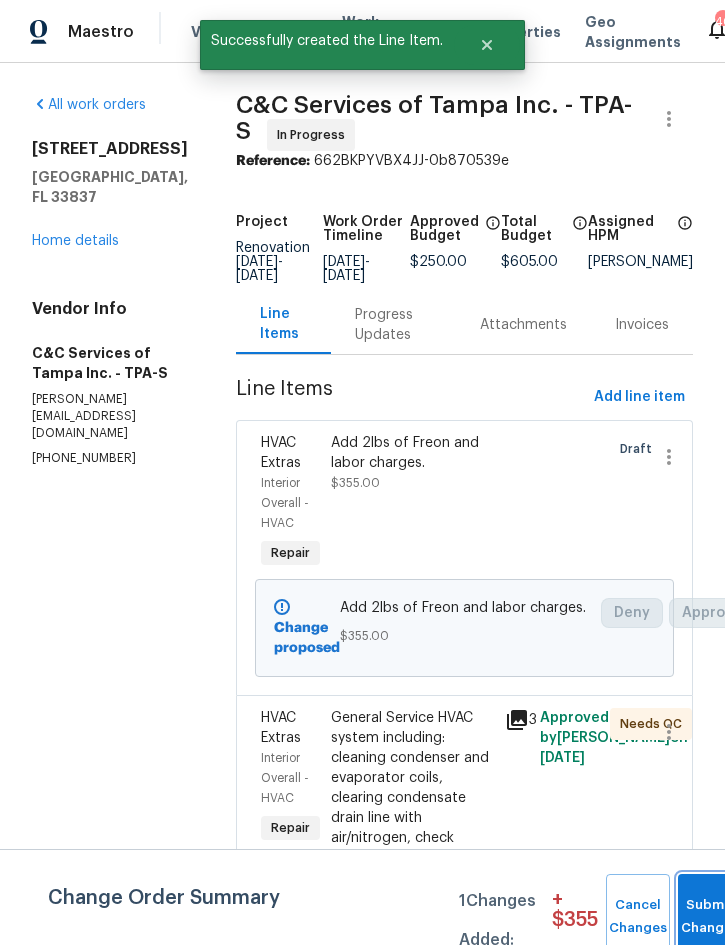 click on "Submit Changes" at bounding box center [710, 917] 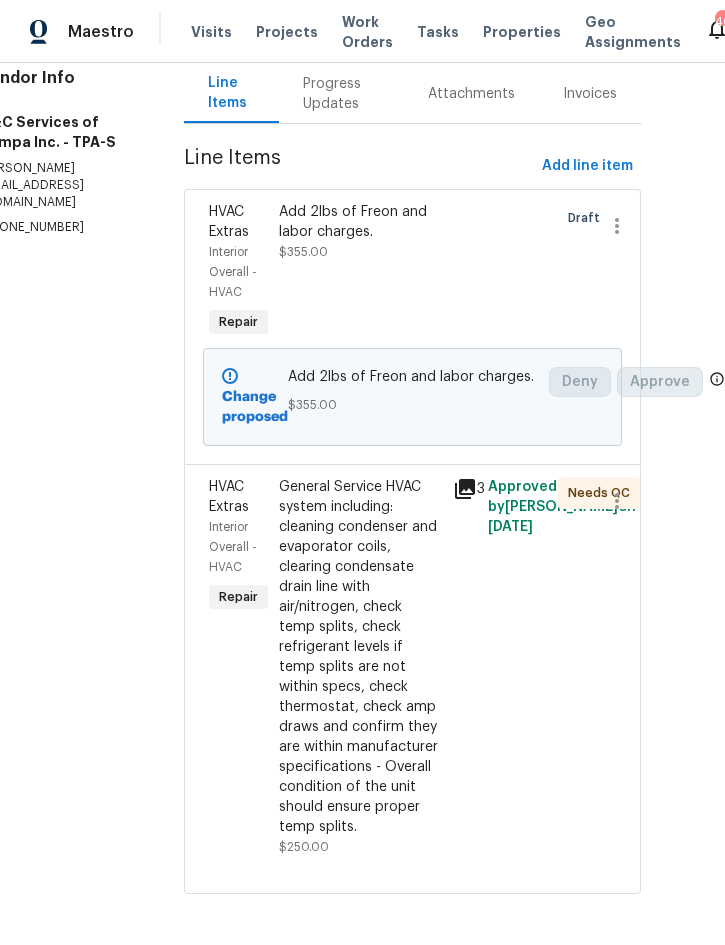 scroll, scrollTop: 231, scrollLeft: 54, axis: both 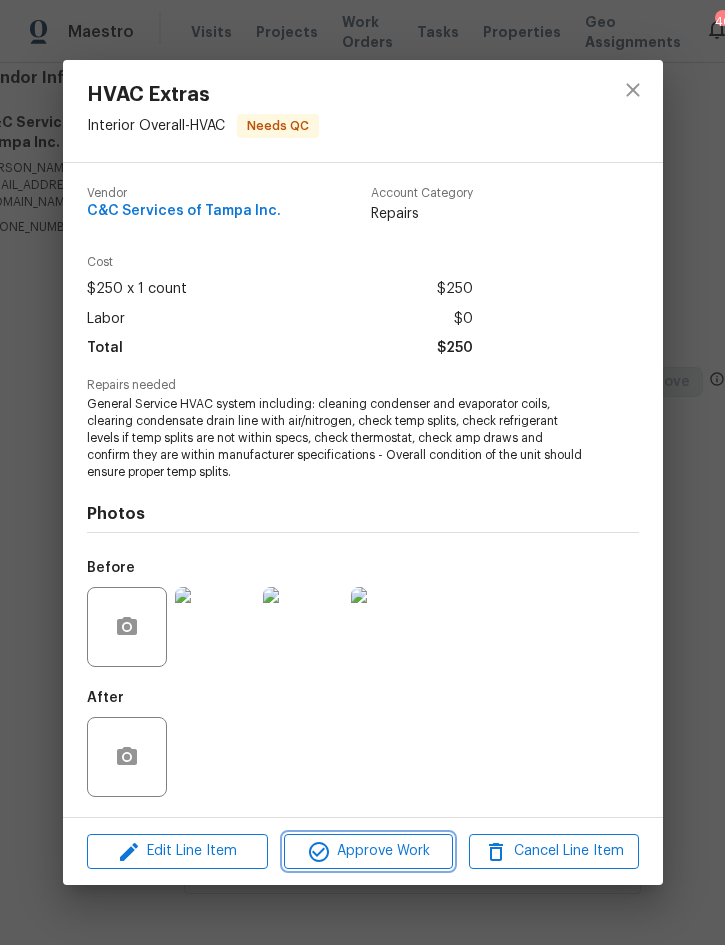 click on "Approve Work" at bounding box center (368, 851) 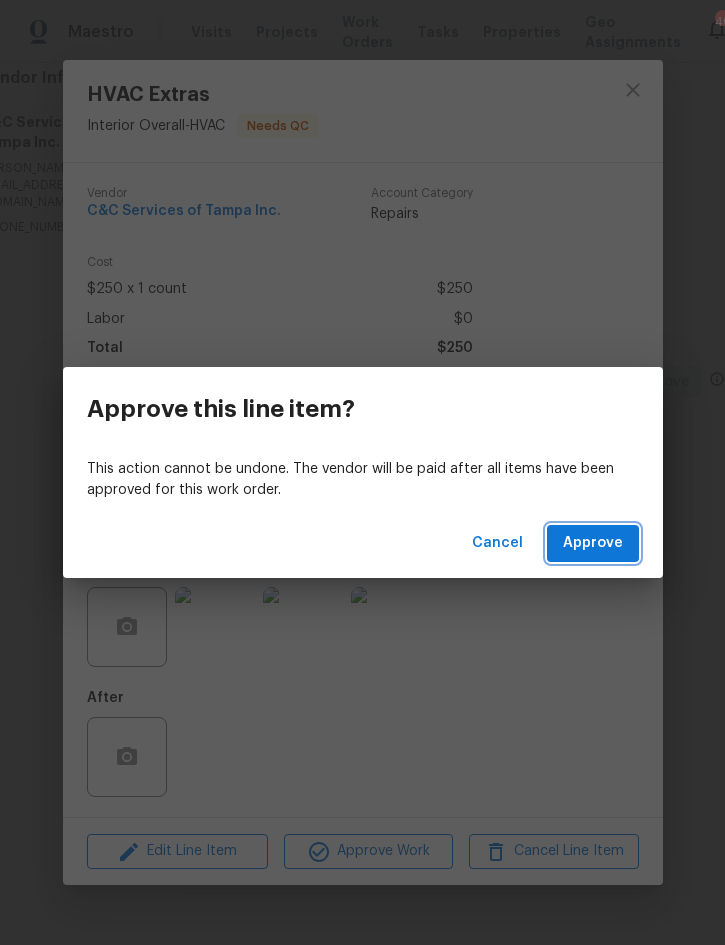 click on "Approve" at bounding box center (593, 543) 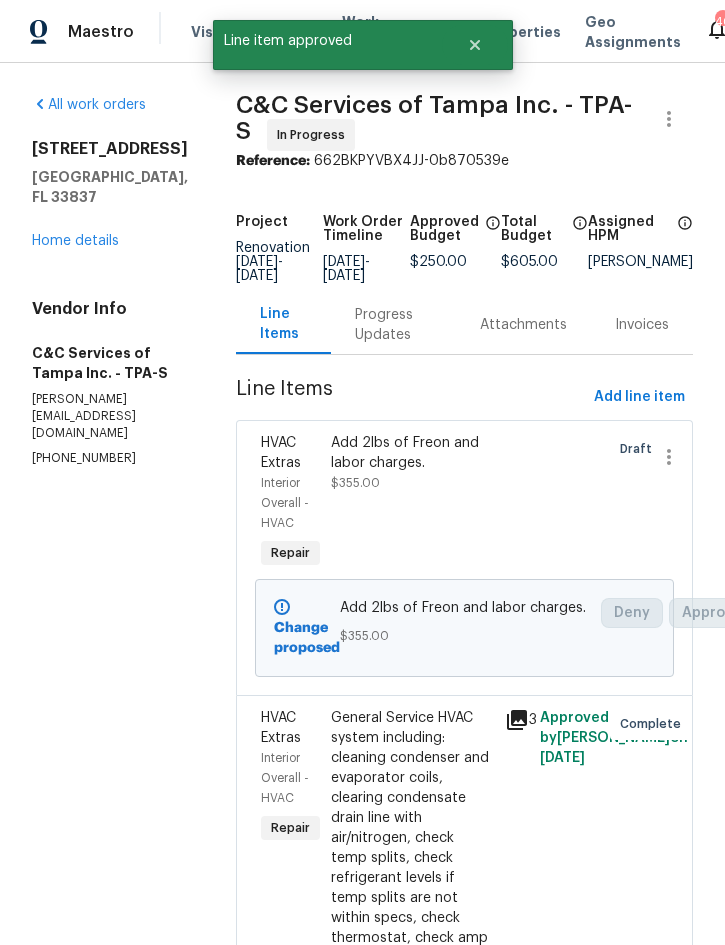 scroll, scrollTop: 0, scrollLeft: 0, axis: both 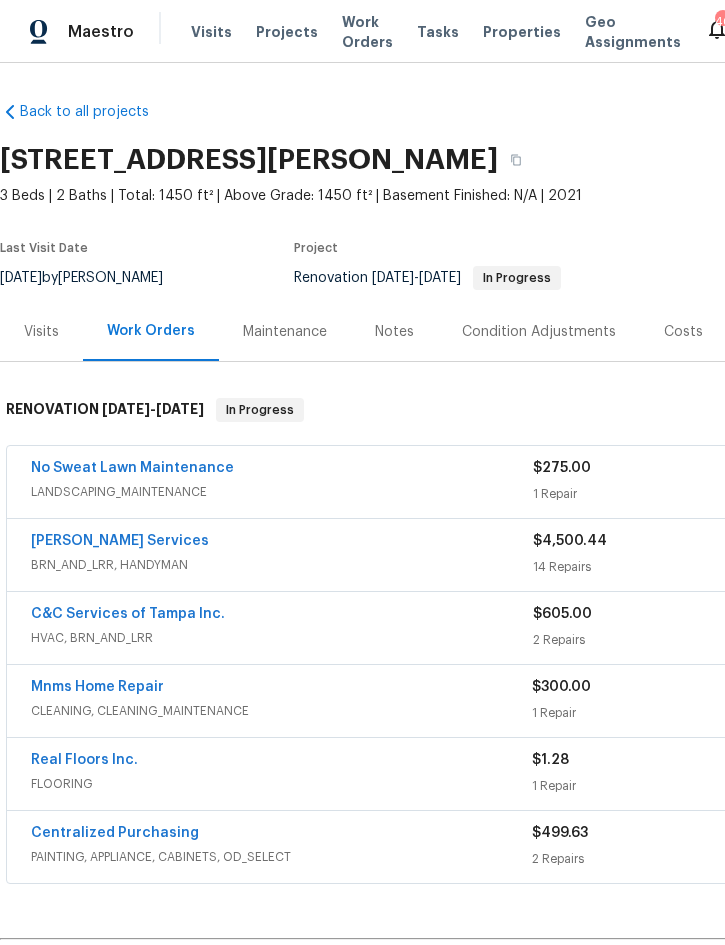 click on "No Sweat Lawn Maintenance" at bounding box center (282, 470) 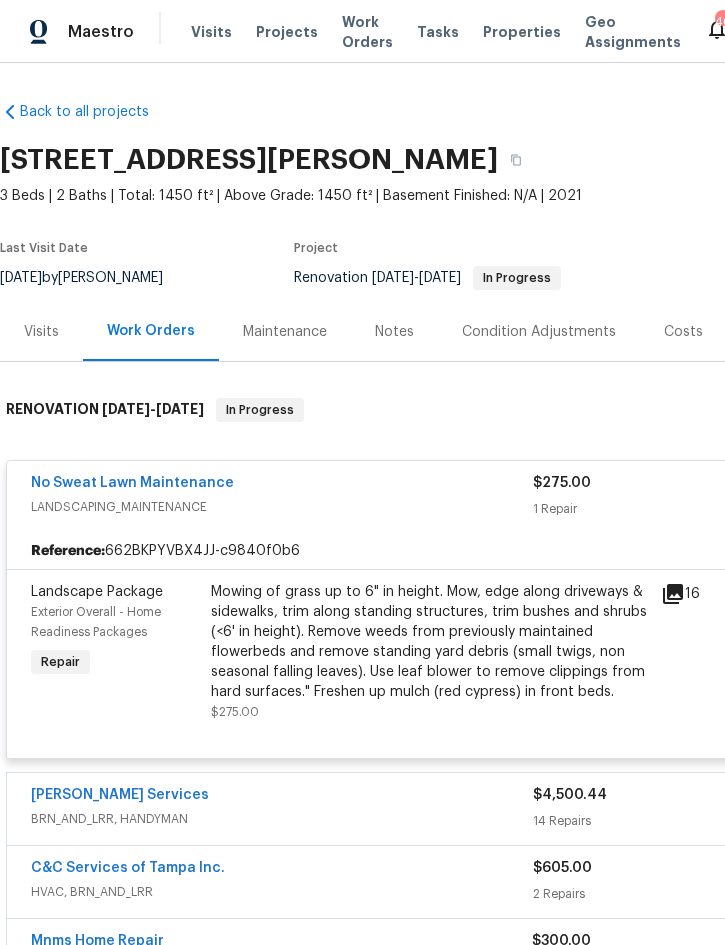 click on "Mowing of grass up to 6" in height. Mow, edge along driveways & sidewalks, trim along standing structures, trim bushes and shrubs (<6' in height). Remove weeds from previously maintained flowerbeds and remove standing yard debris (small twigs, non seasonal falling leaves).  Use leaf blower to remove clippings from hard surfaces."  Freshen up mulch (red cypress) in front beds." at bounding box center (430, 642) 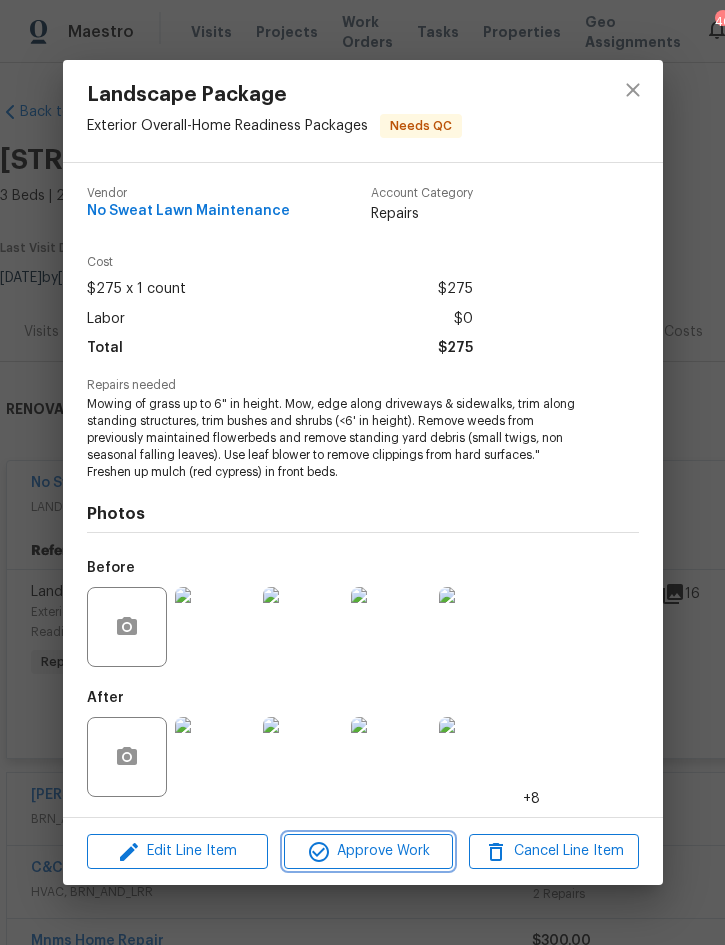 click on "Approve Work" at bounding box center (368, 851) 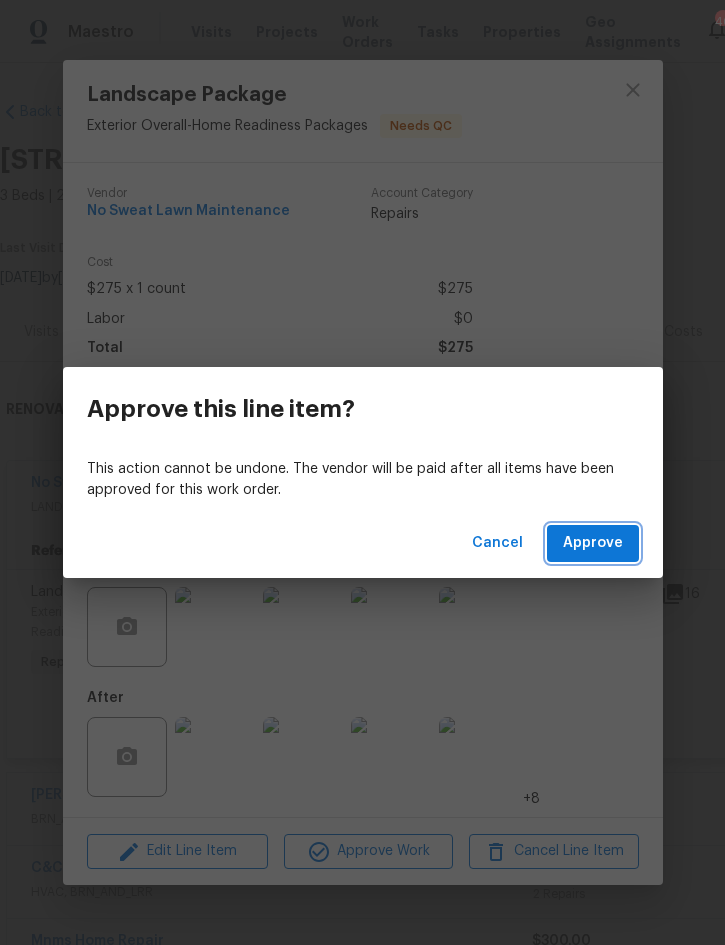 click on "Approve" at bounding box center (593, 543) 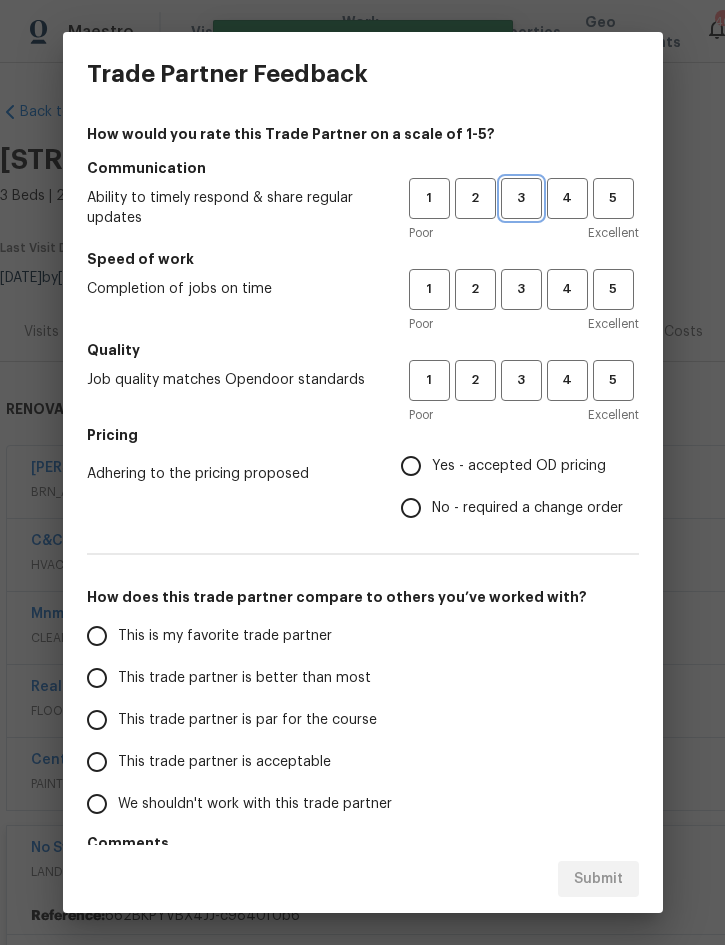 click on "3" at bounding box center (521, 198) 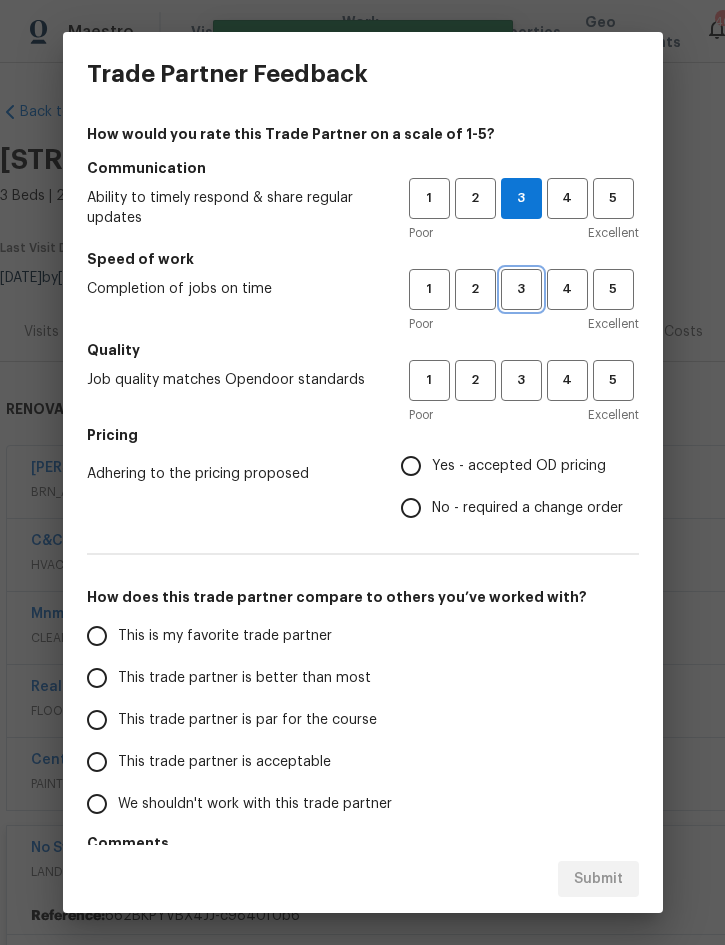 click on "3" at bounding box center (521, 289) 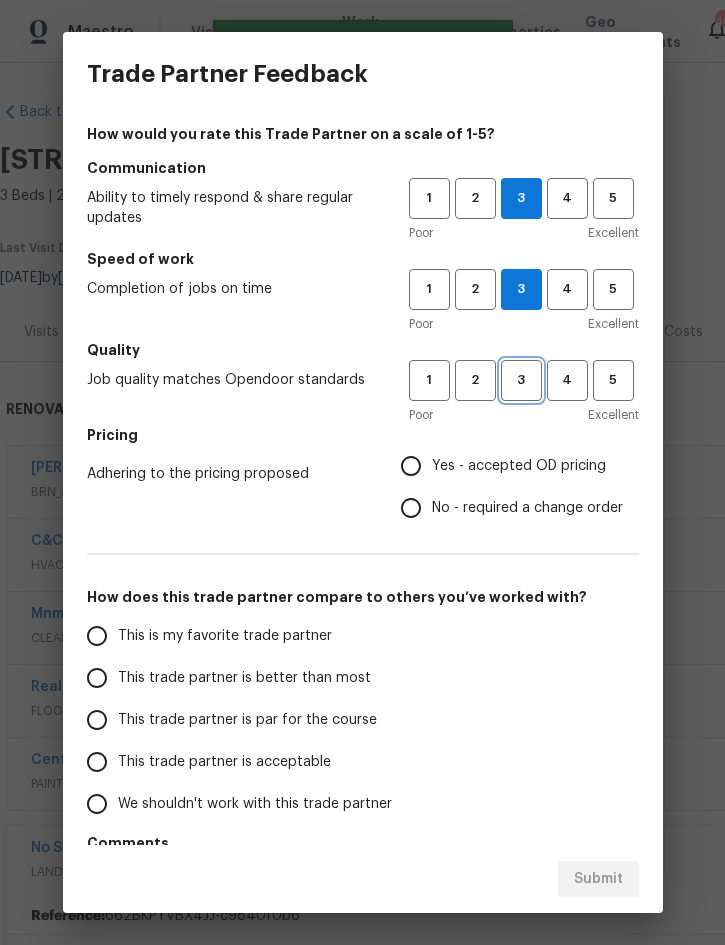 click on "3" at bounding box center [521, 380] 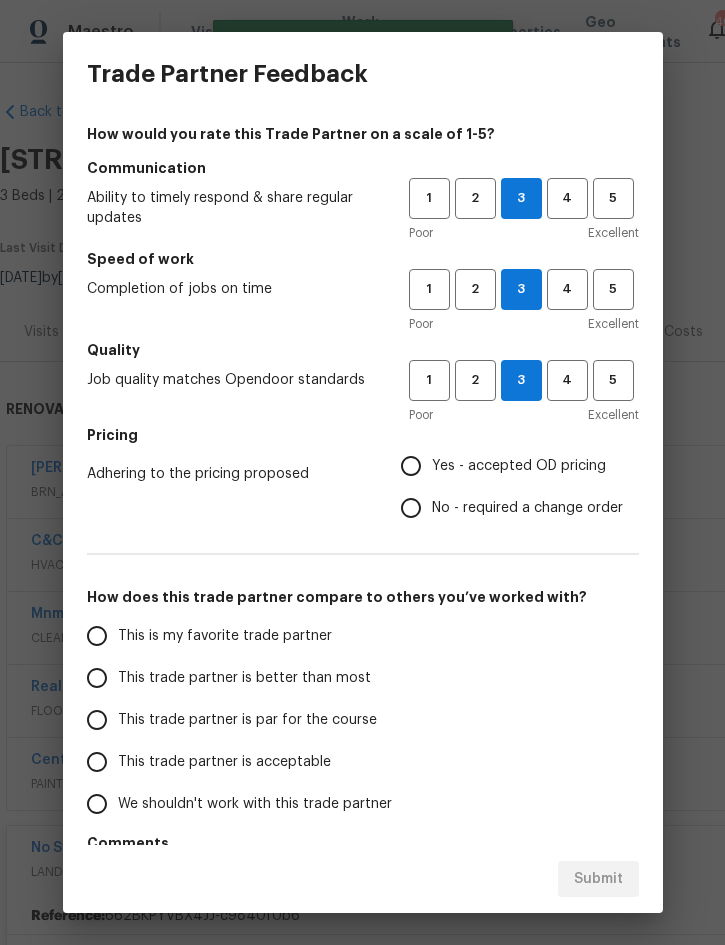 click on "Yes - accepted OD pricing" at bounding box center (519, 466) 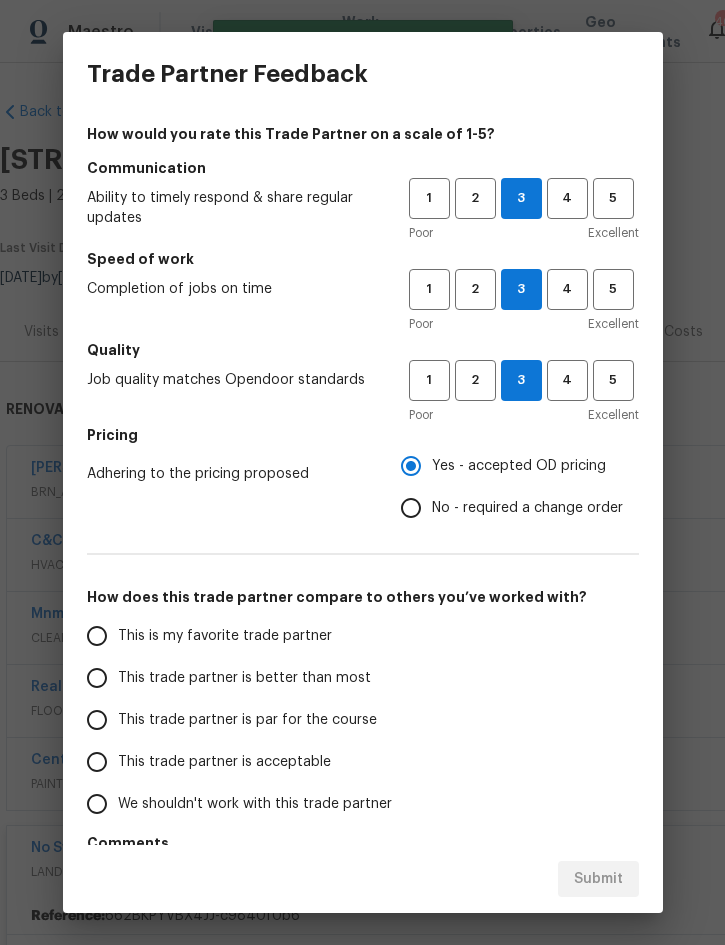 click on "This trade partner is better than most" at bounding box center [244, 678] 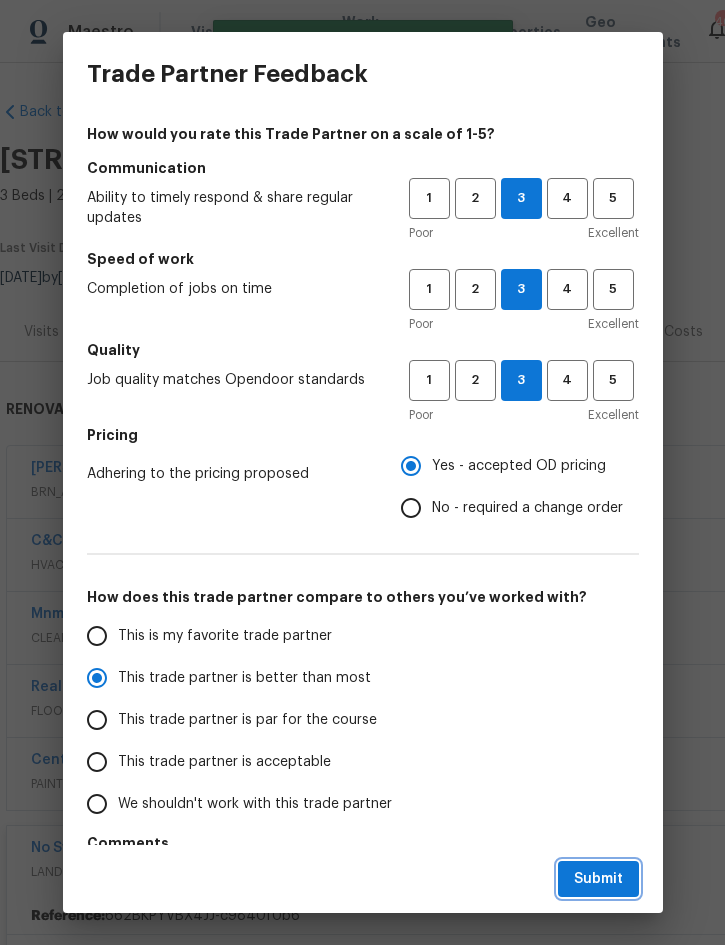click on "Submit" at bounding box center (598, 879) 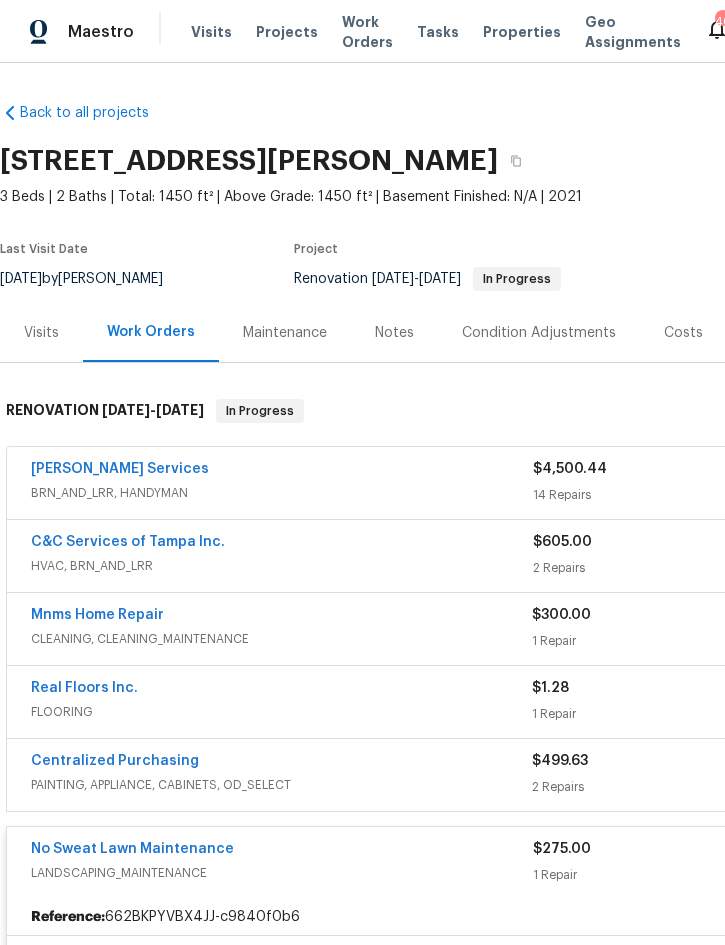 scroll, scrollTop: 0, scrollLeft: 0, axis: both 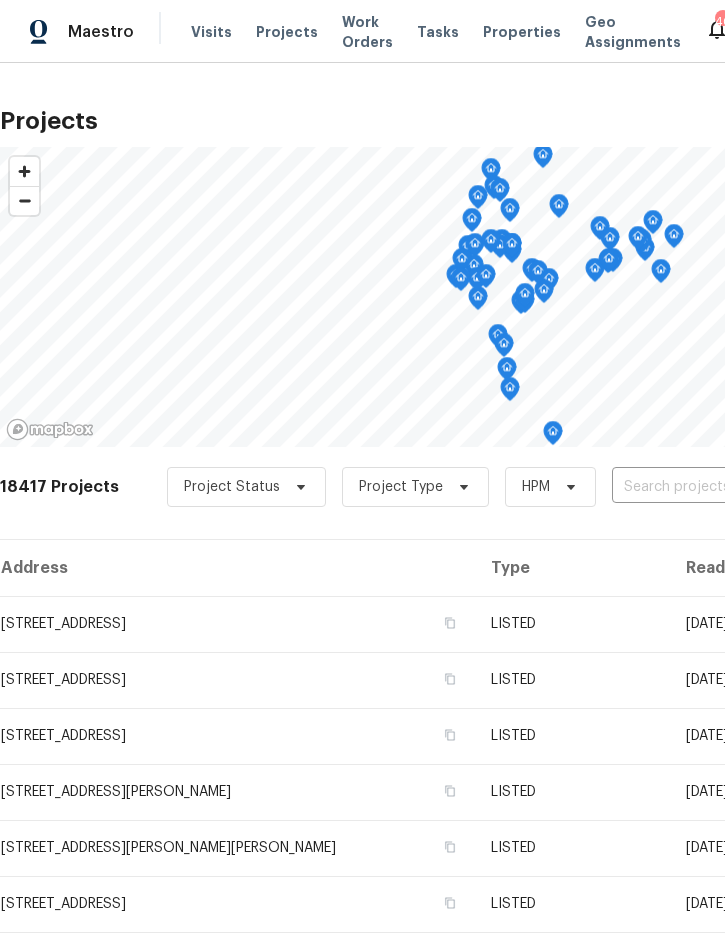 click at bounding box center (726, 487) 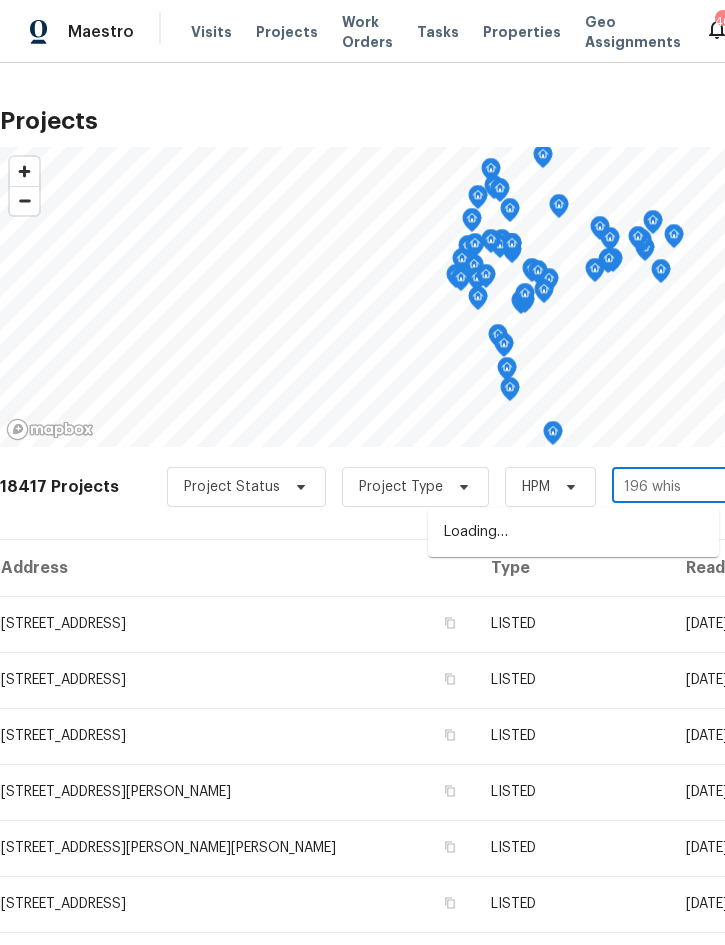 type on "196 whisp" 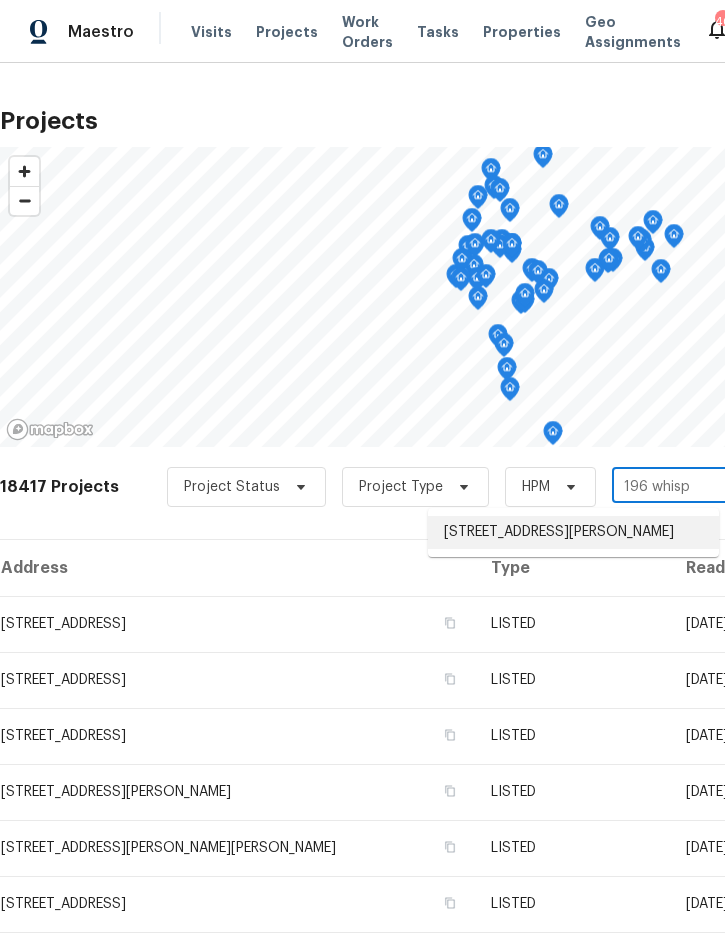 click on "196 Whispering Pines Way, Davenport, FL 33837" at bounding box center (573, 532) 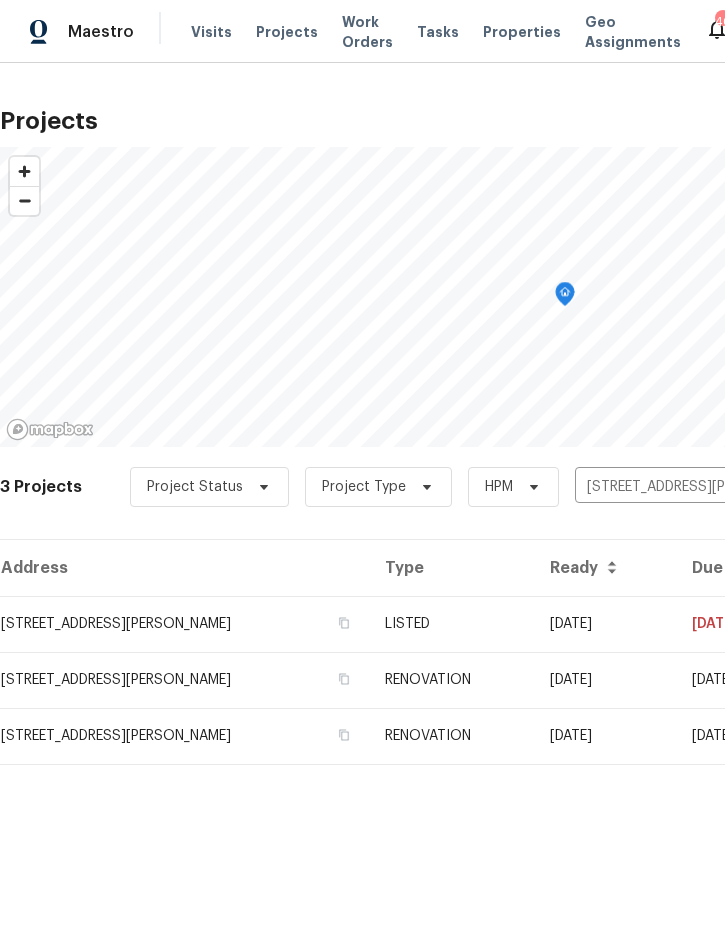 click on "LISTED" at bounding box center [451, 624] 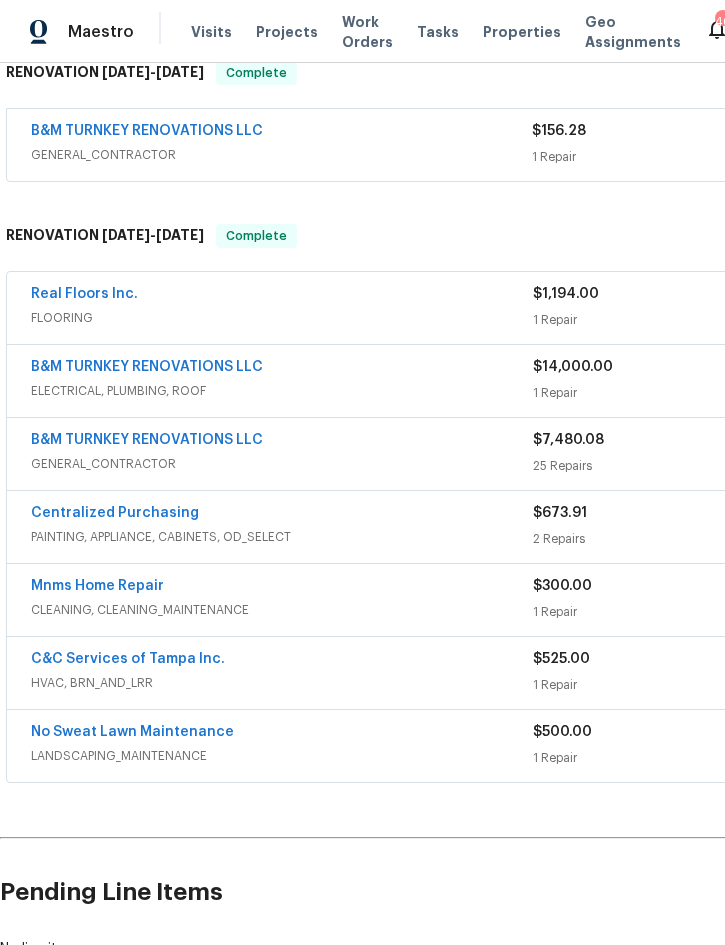 scroll, scrollTop: 500, scrollLeft: 0, axis: vertical 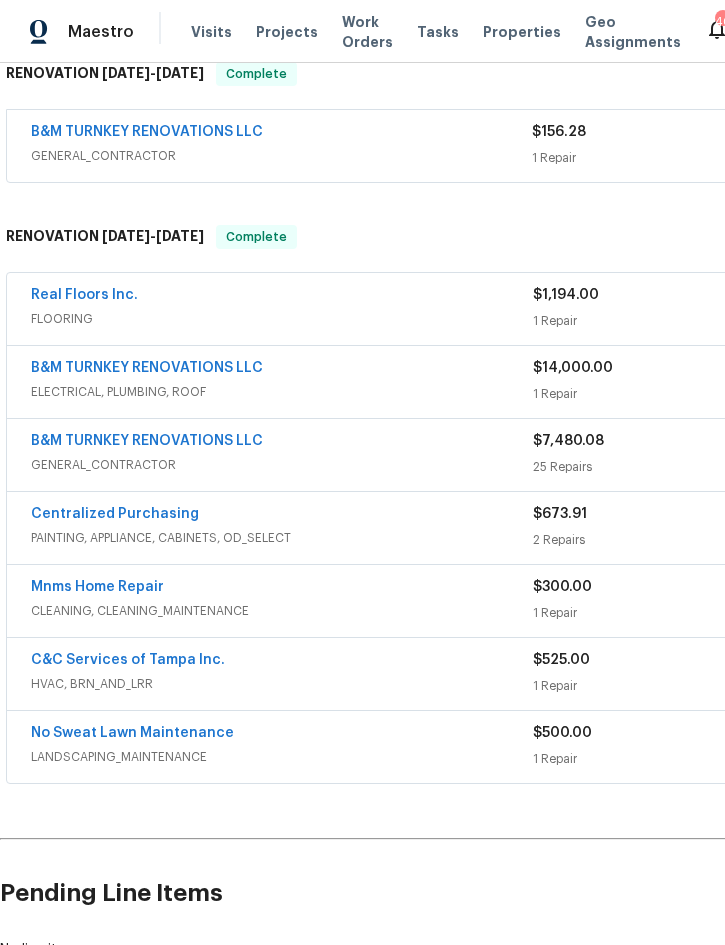 click on "FLOORING" at bounding box center (282, 319) 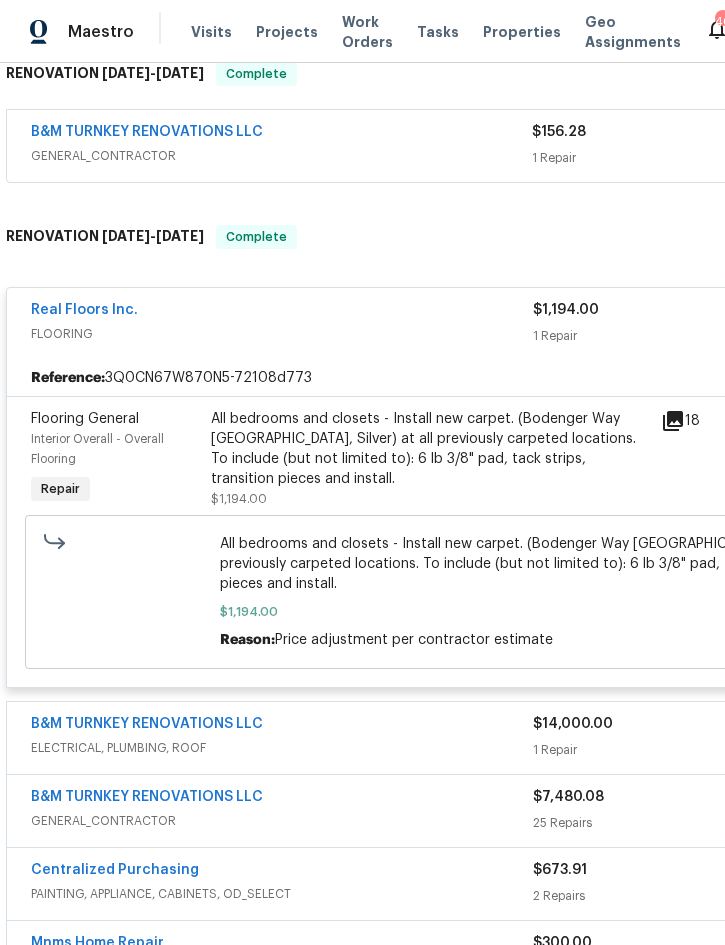 click on "All bedrooms and closets - Install new carpet. (Bodenger Way 945 Winter Ash, Silver) at all previously carpeted locations. To include (but not limited to): 6 lb 3/8" pad, tack strips, transition pieces and install." at bounding box center (430, 449) 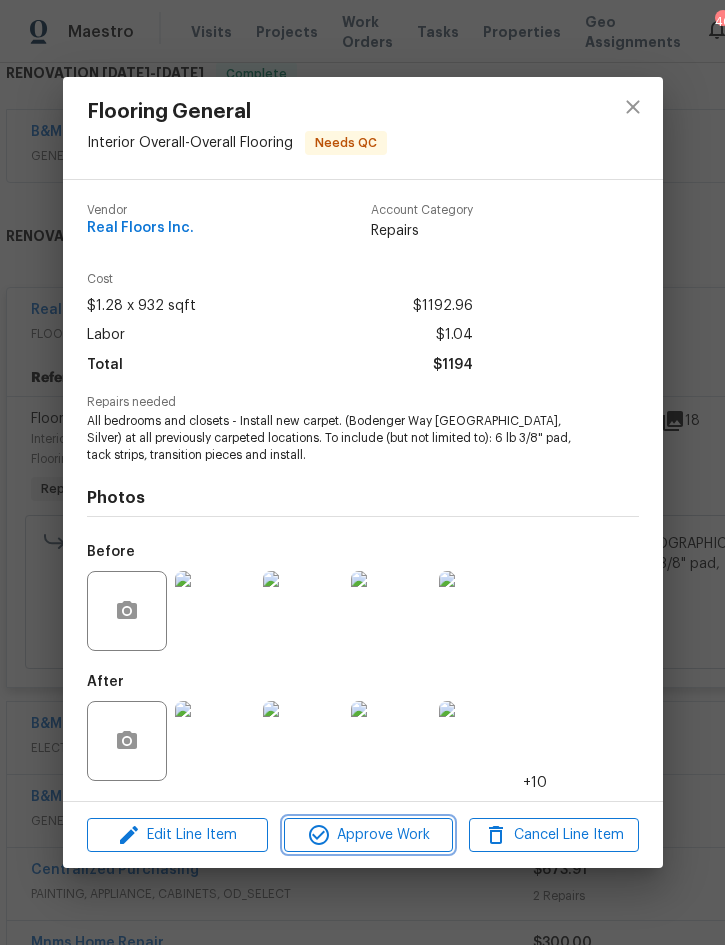 click on "Approve Work" at bounding box center [368, 835] 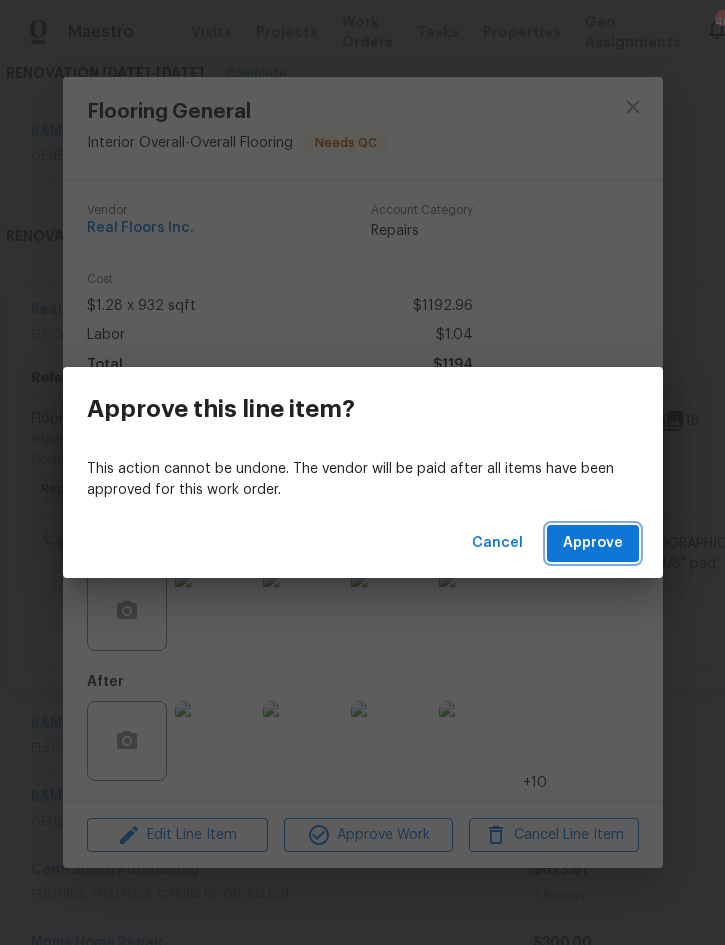 click on "Approve" at bounding box center (593, 543) 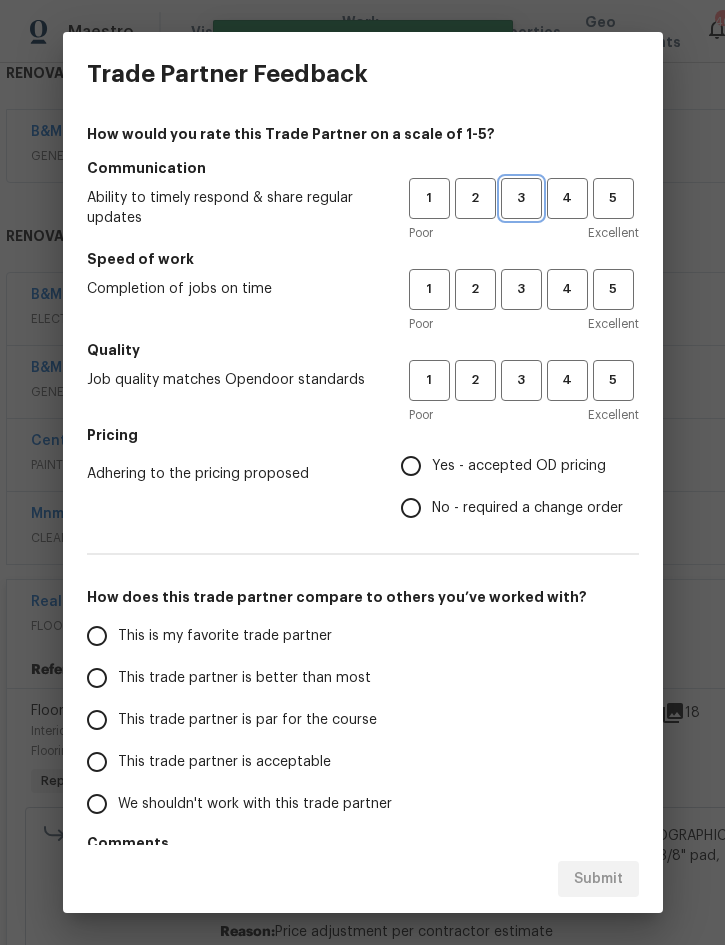 click on "3" at bounding box center (521, 198) 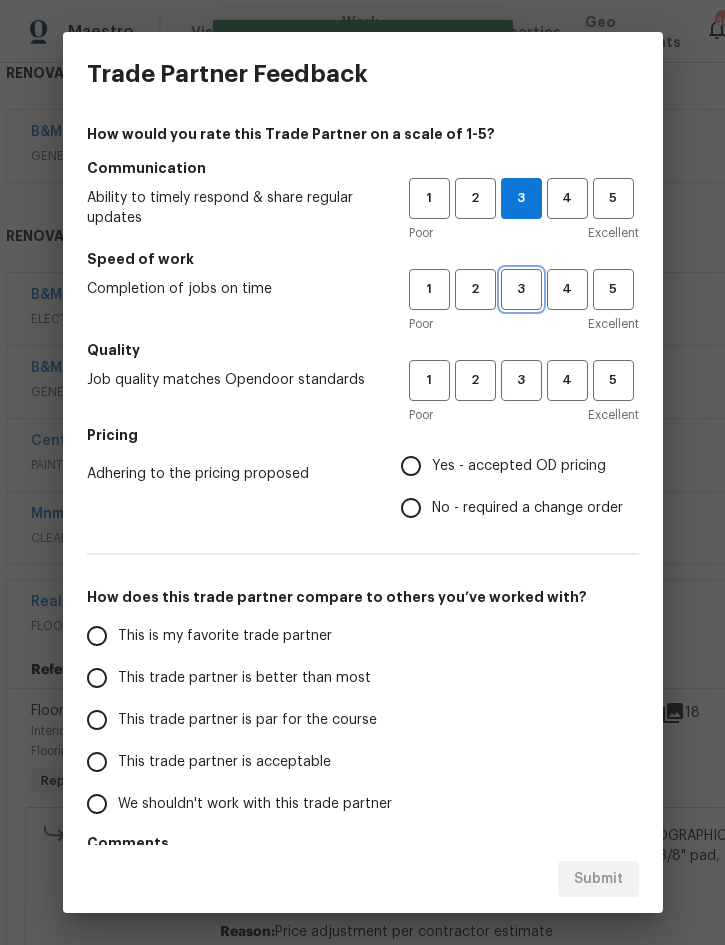 click on "3" at bounding box center (521, 289) 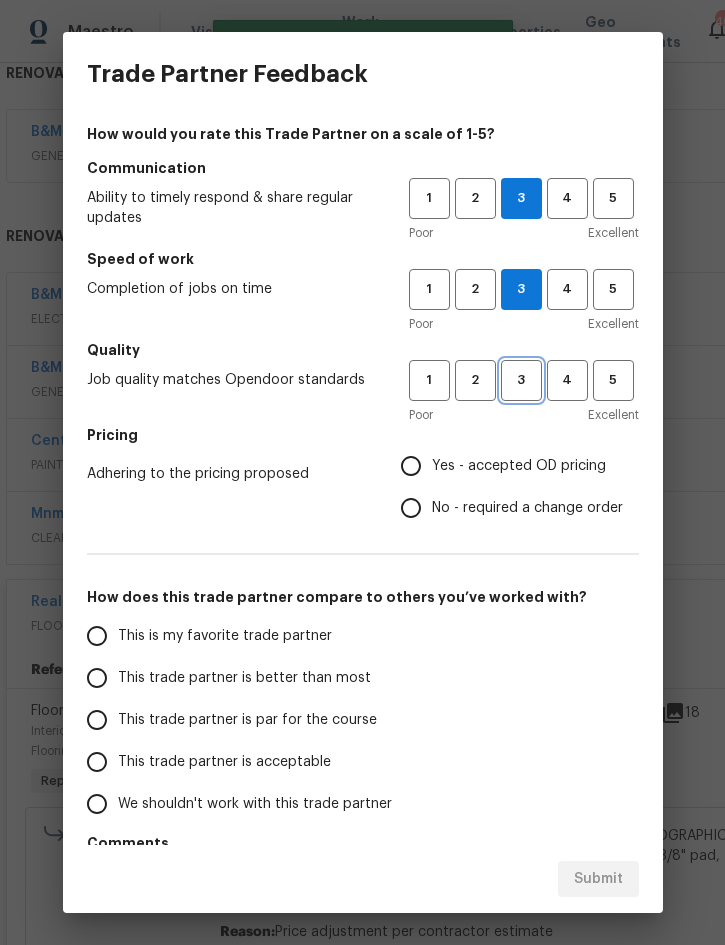 click on "3" at bounding box center [521, 380] 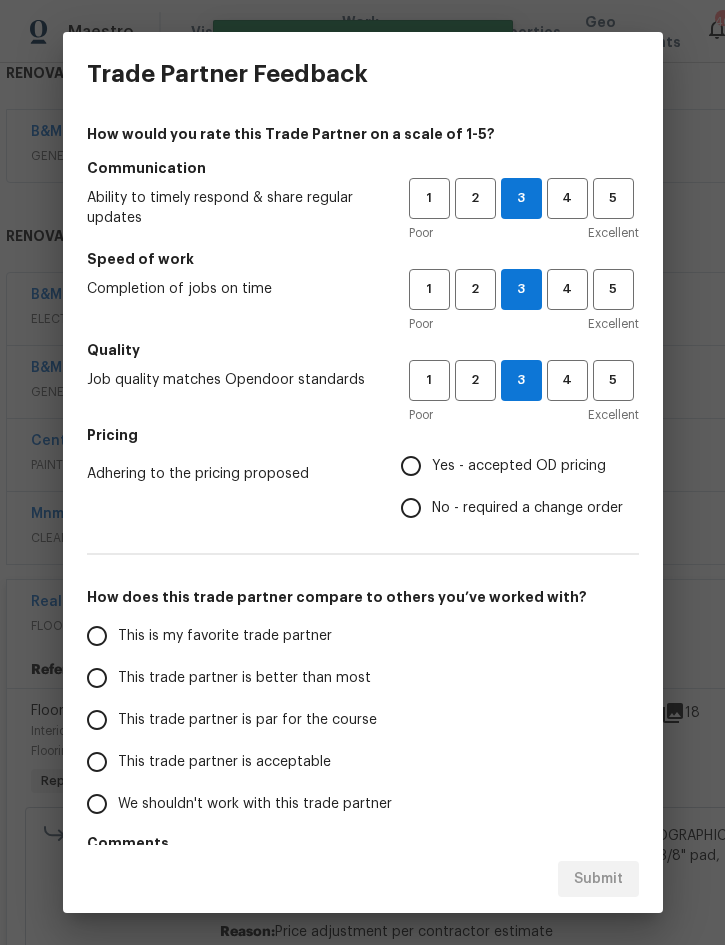 click on "Yes - accepted OD pricing" at bounding box center (506, 466) 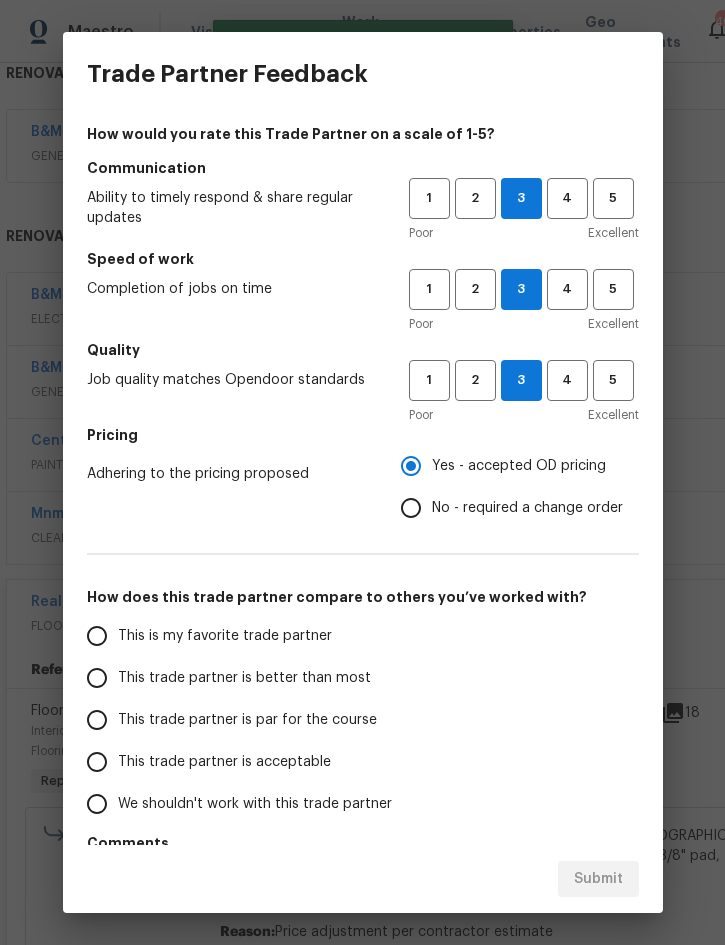 click on "This trade partner is better than most" at bounding box center (244, 678) 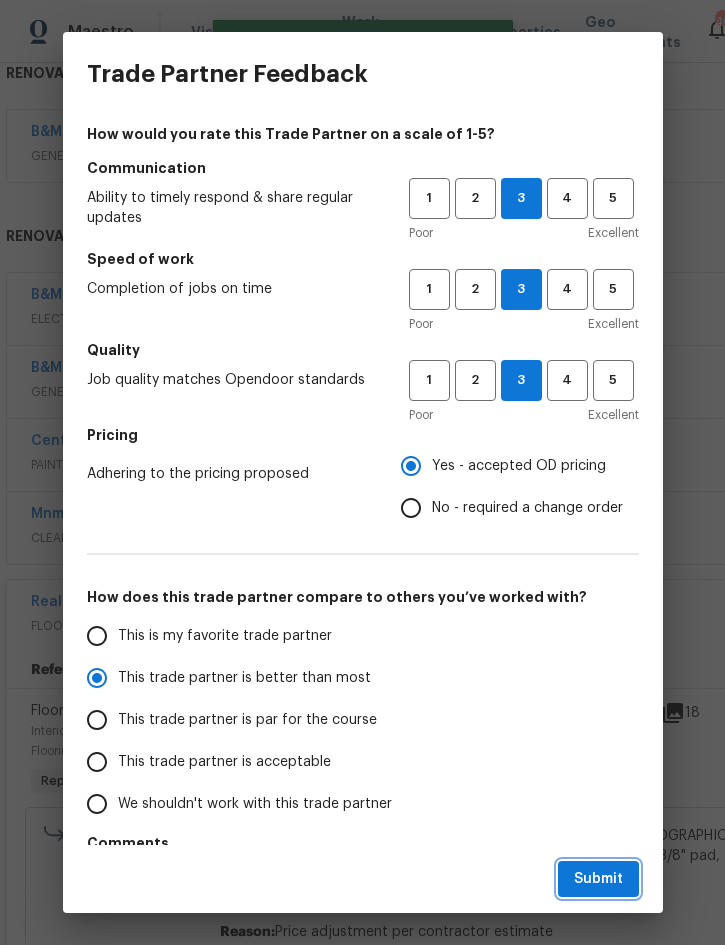 click on "Submit" at bounding box center (598, 879) 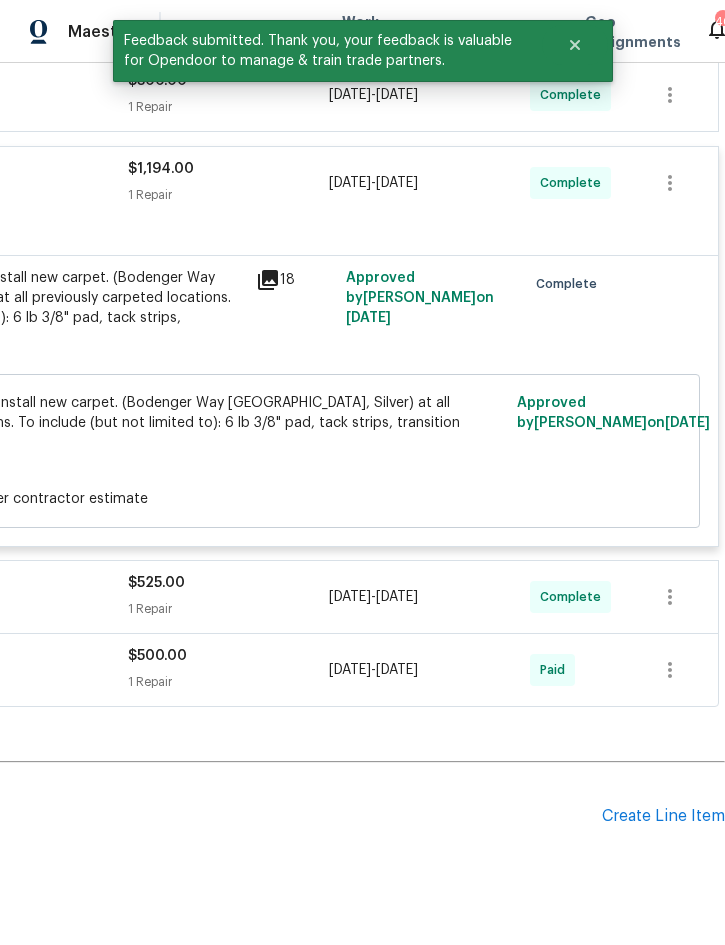 scroll, scrollTop: 933, scrollLeft: 405, axis: both 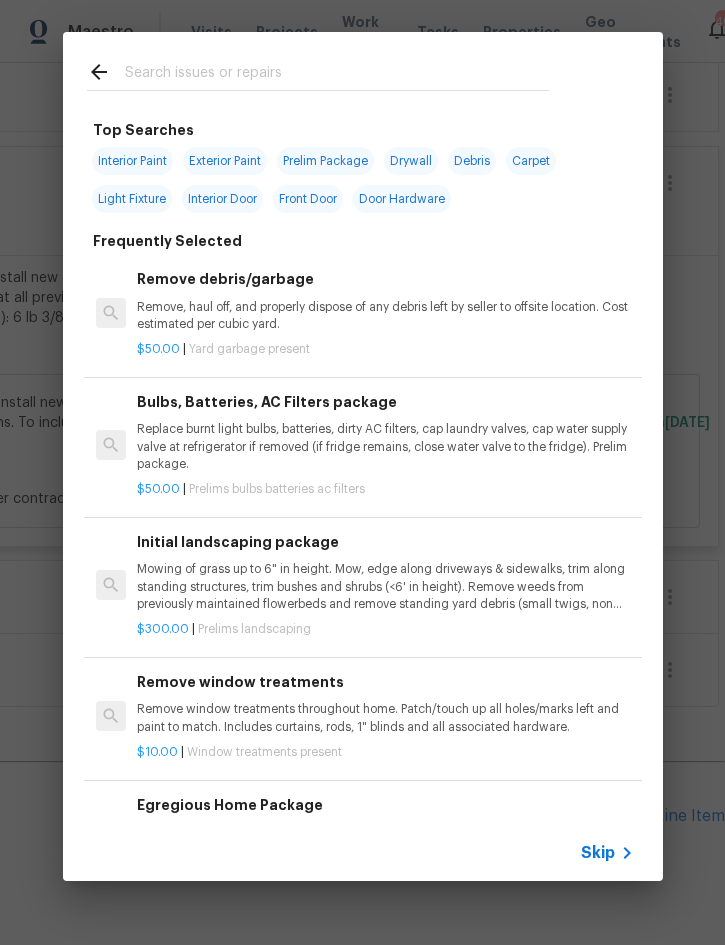 click at bounding box center [337, 75] 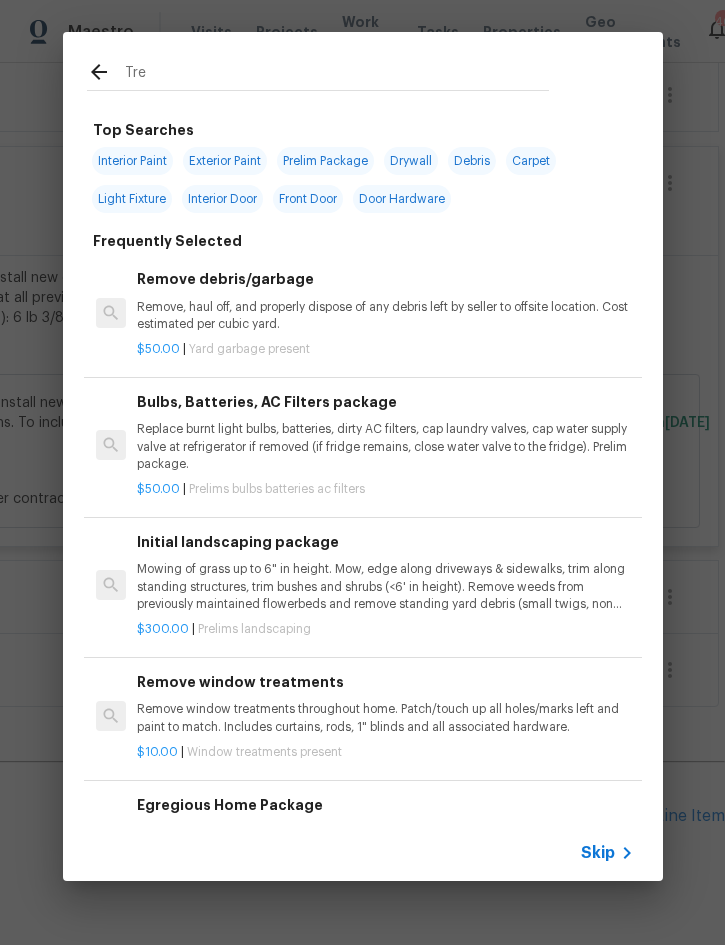 type on "Tree" 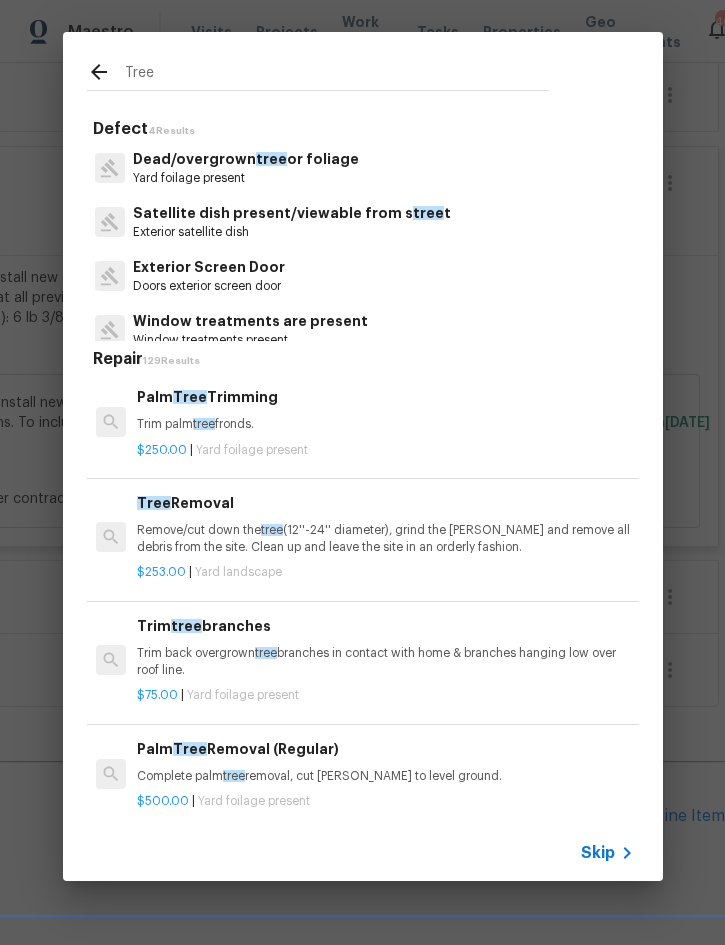 click on "Trim  tree  branches Trim back overgrown  tree  branches in contact with home & branches hanging low over roof line." at bounding box center (385, 647) 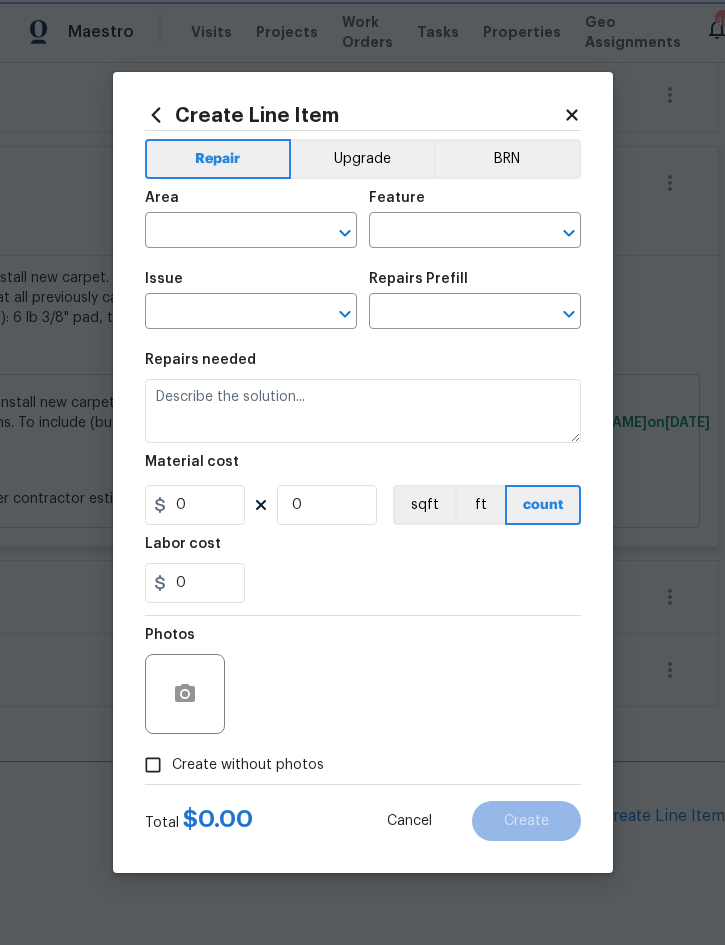 type on "Dead/overgrown tree or foliage" 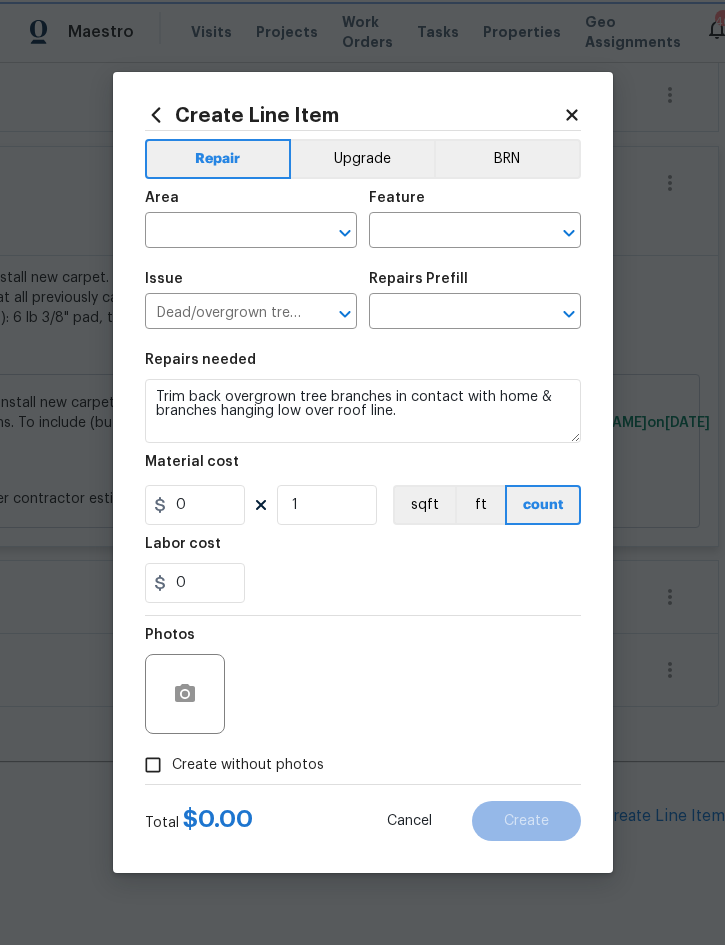 type on "Trim tree branches $75.00" 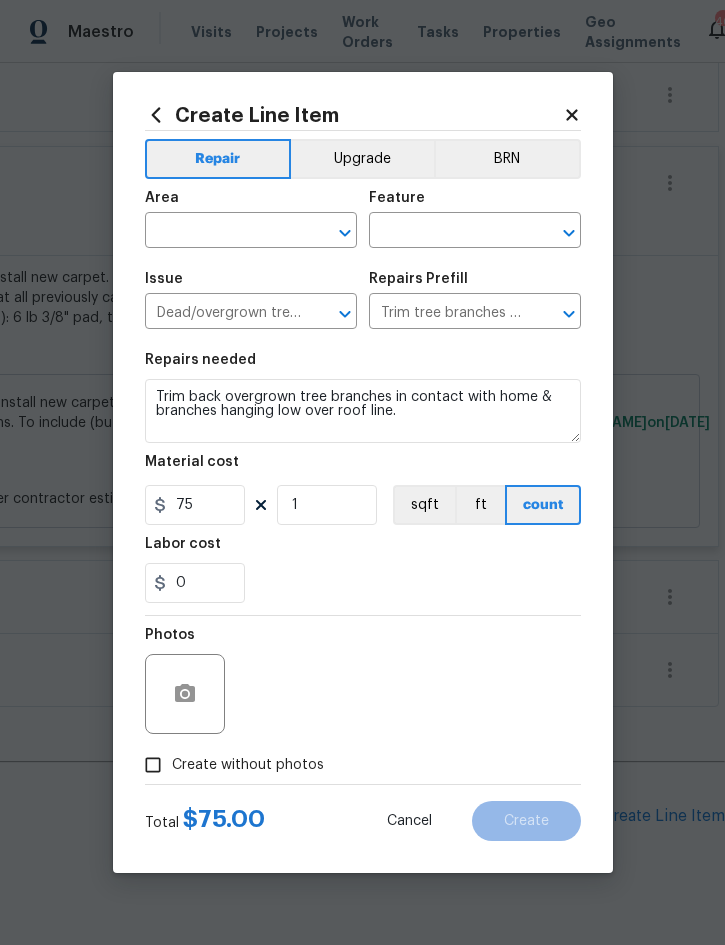 click at bounding box center (223, 232) 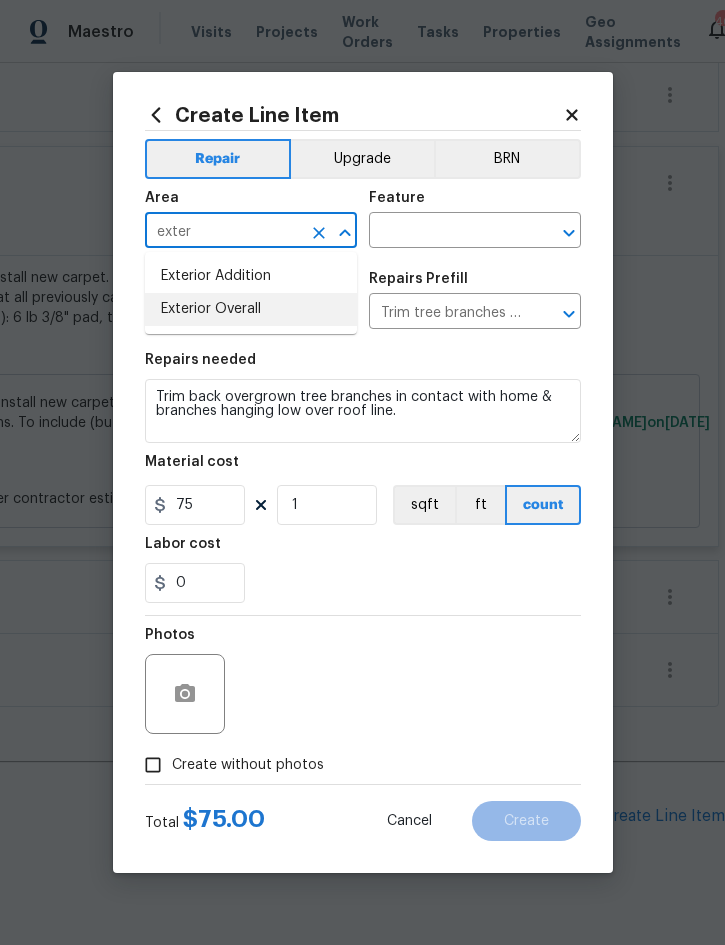 click on "Exterior Overall" at bounding box center (251, 309) 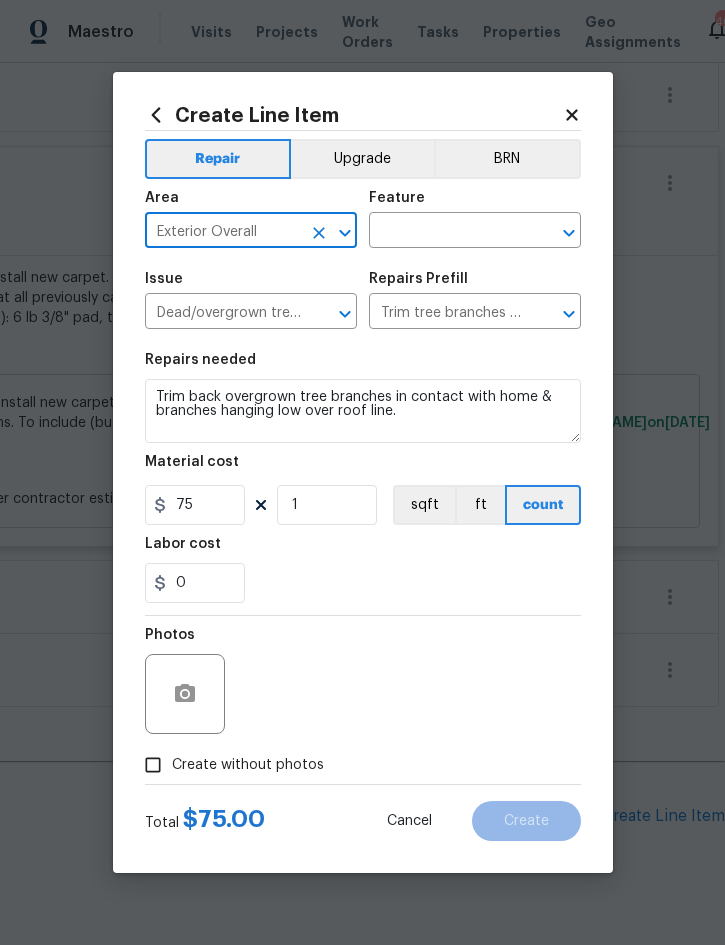 click at bounding box center [447, 232] 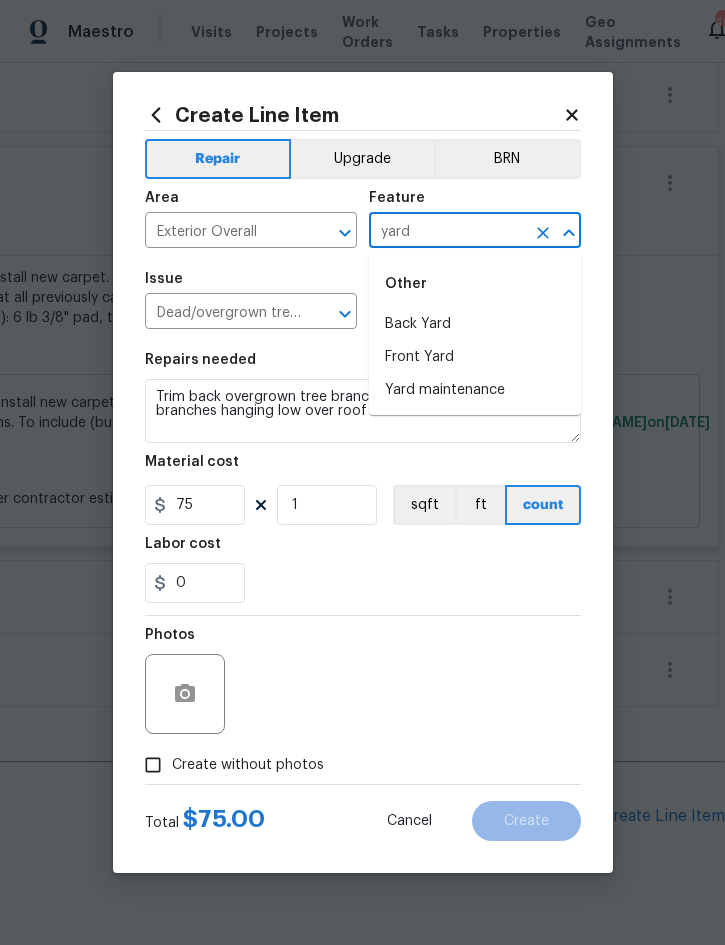 click on "Yard maintenance" at bounding box center [475, 390] 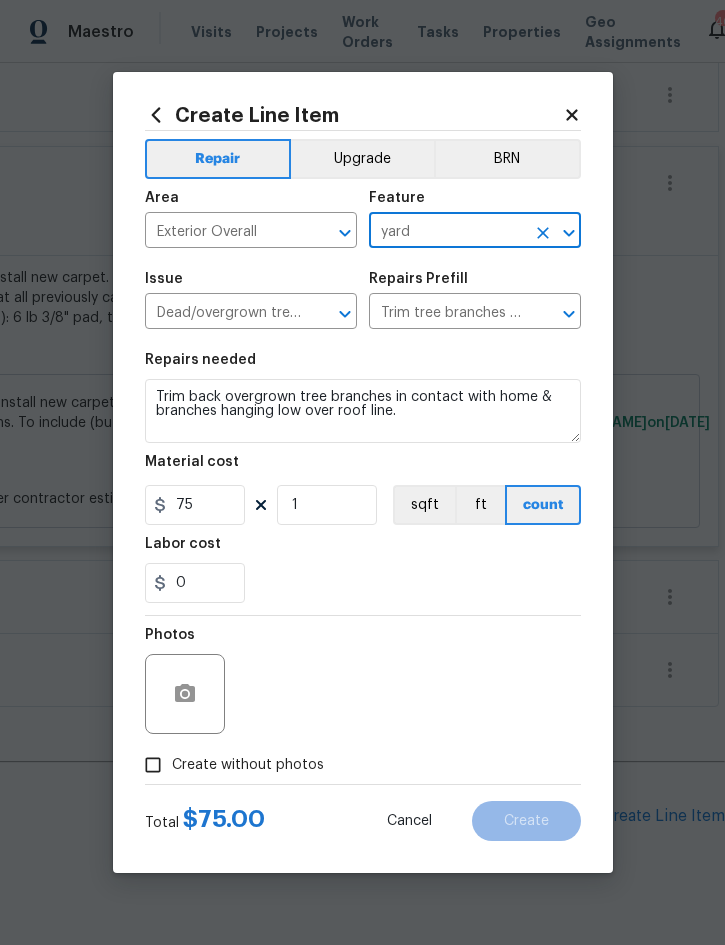 type on "Yard maintenance" 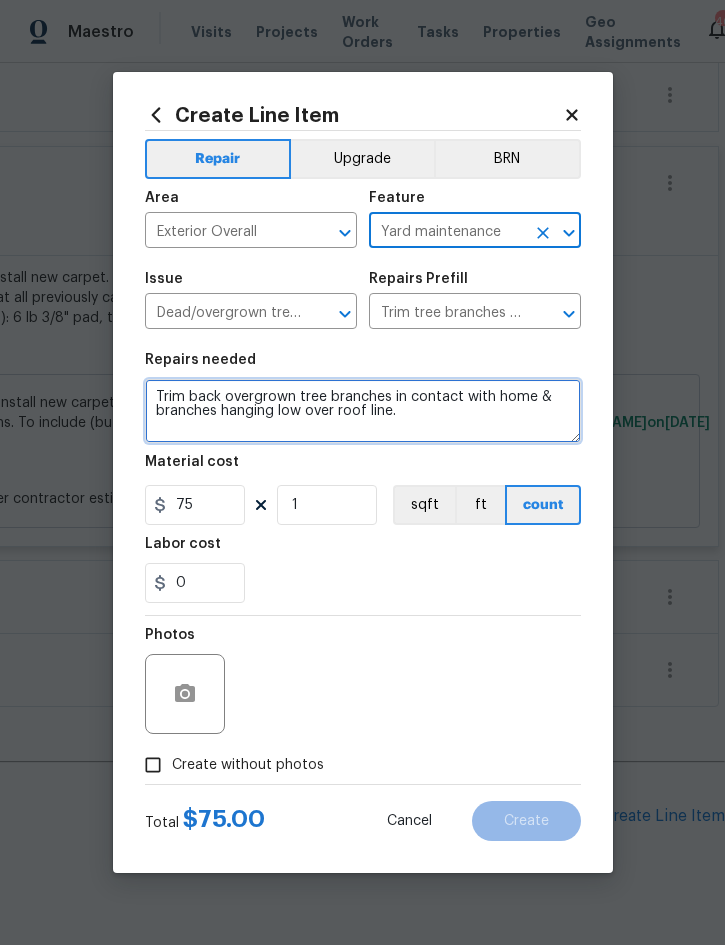 click on "Trim back overgrown tree branches in contact with home & branches hanging low over roof line." at bounding box center (363, 411) 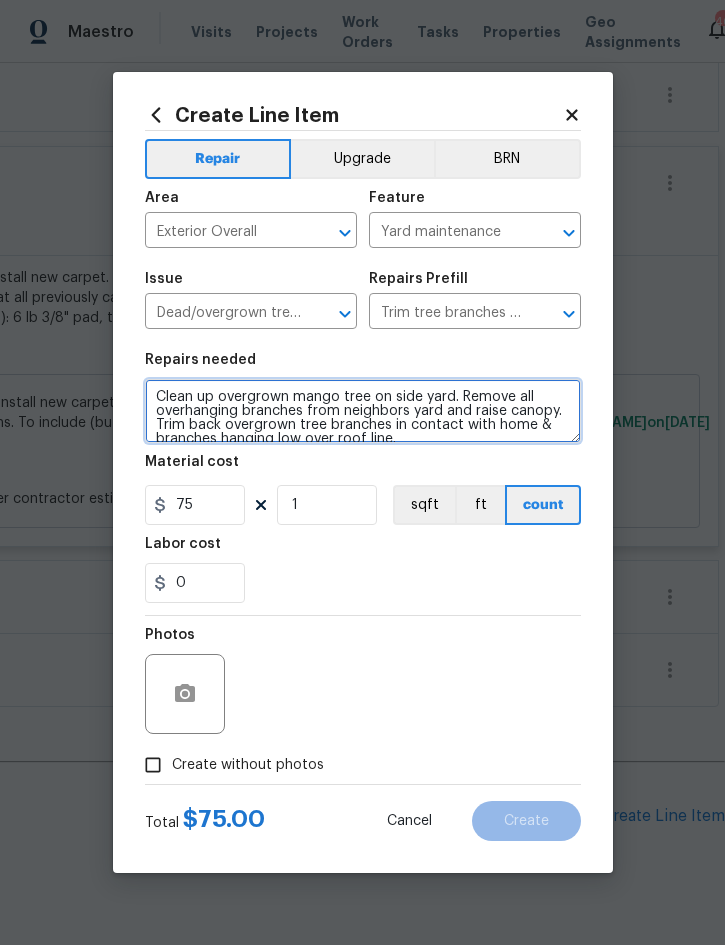 type on "Clean up overgrown mango tree on side yard. Remove all overhanging branches from neighbors yard and raise canopy. Trim back overgrown tree branches in contact with home & branches hanging low over roof line." 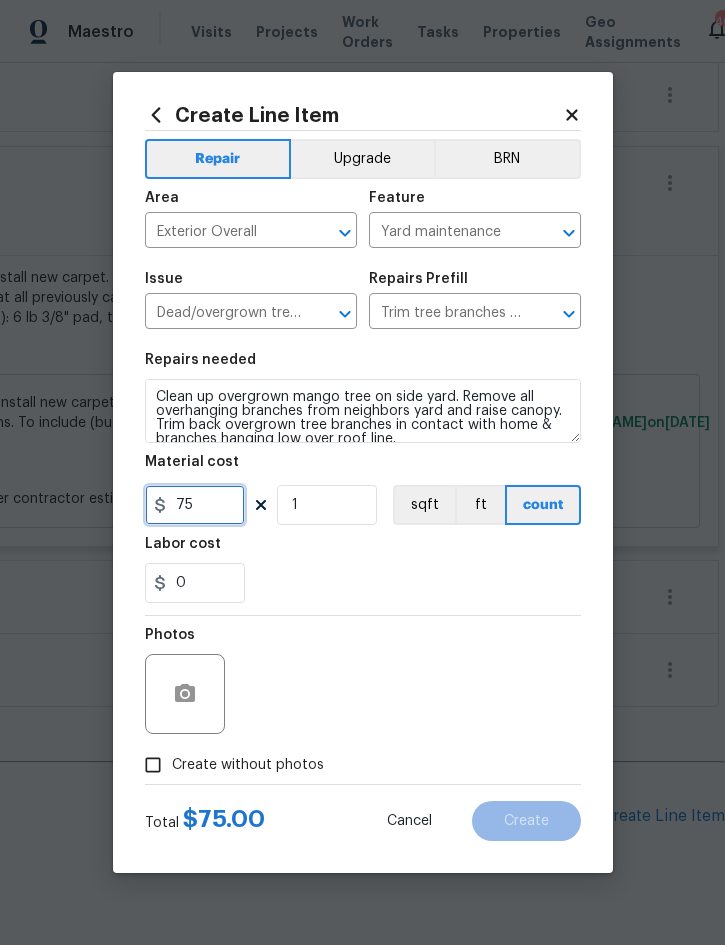 click on "75" at bounding box center [195, 505] 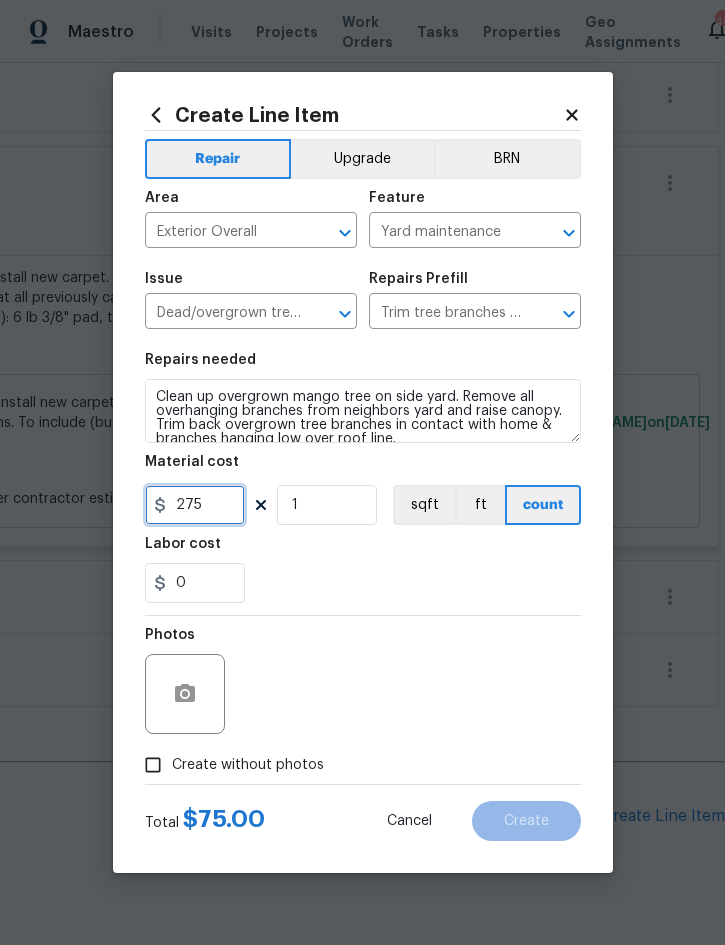 type on "275" 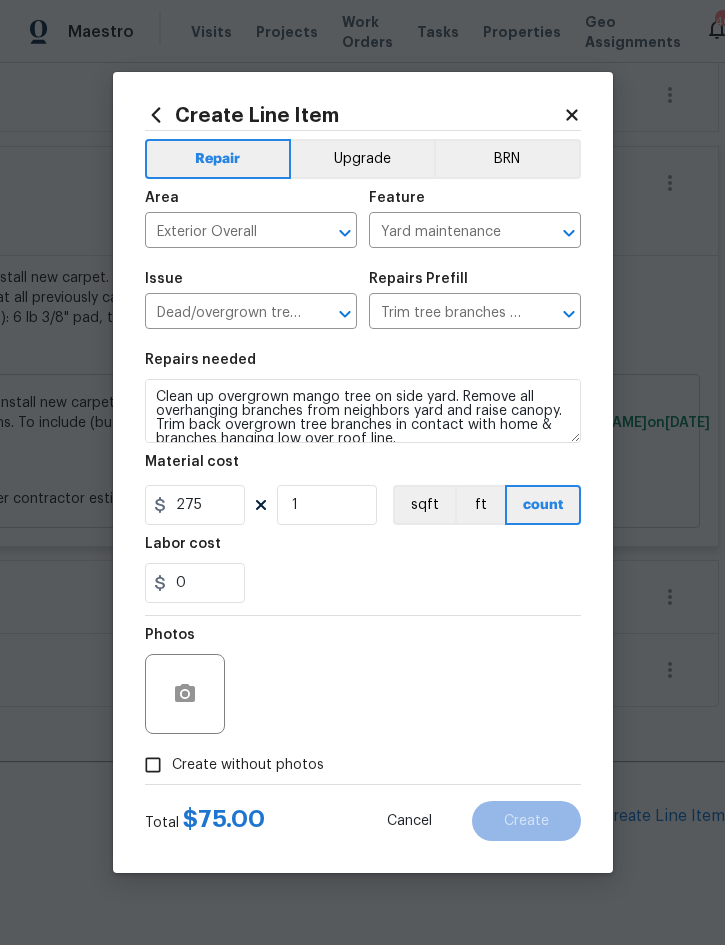 click on "Create without photos" at bounding box center [248, 765] 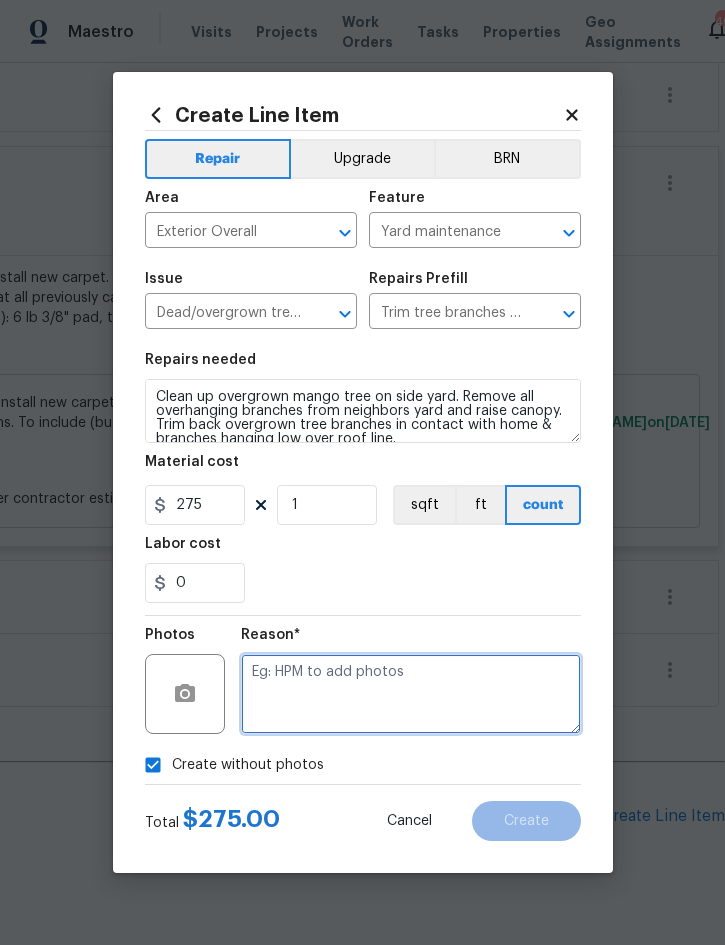 click at bounding box center (411, 694) 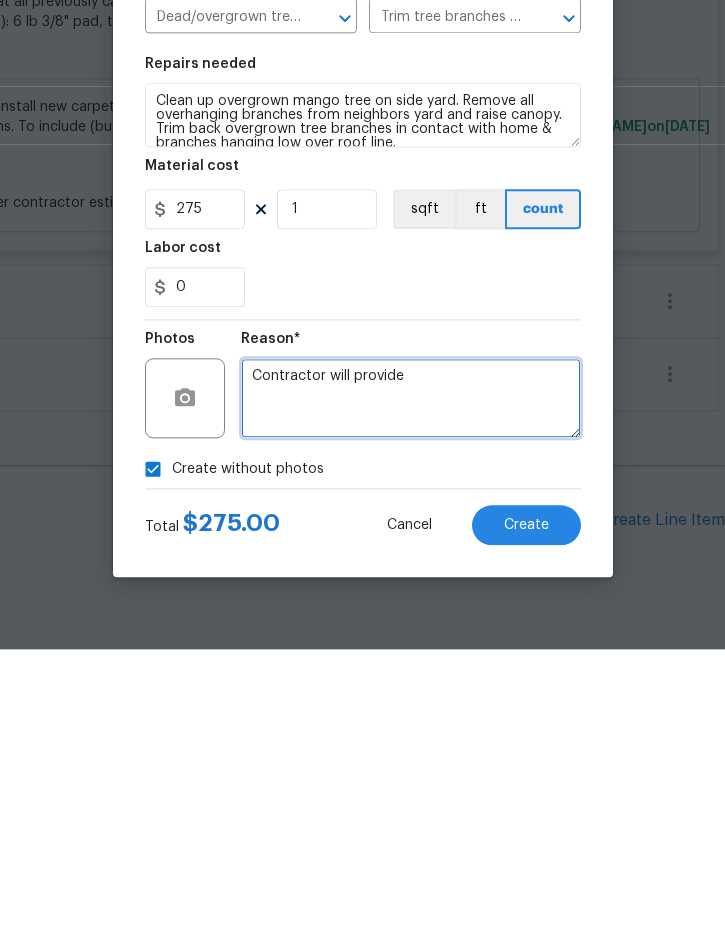 type on "Contractor will provide" 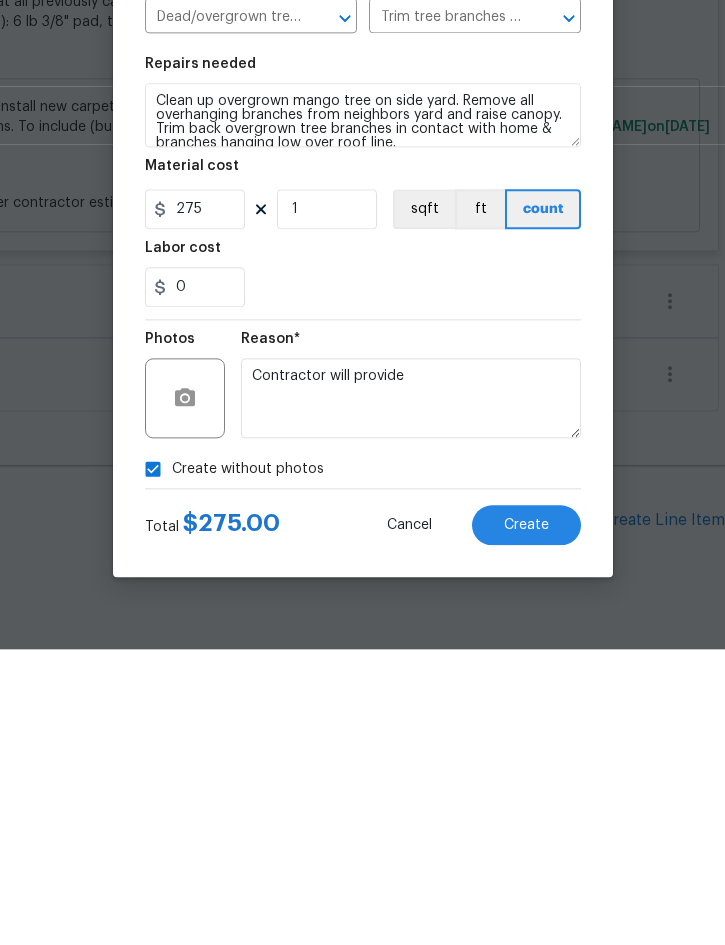 click on "Create" at bounding box center [526, 821] 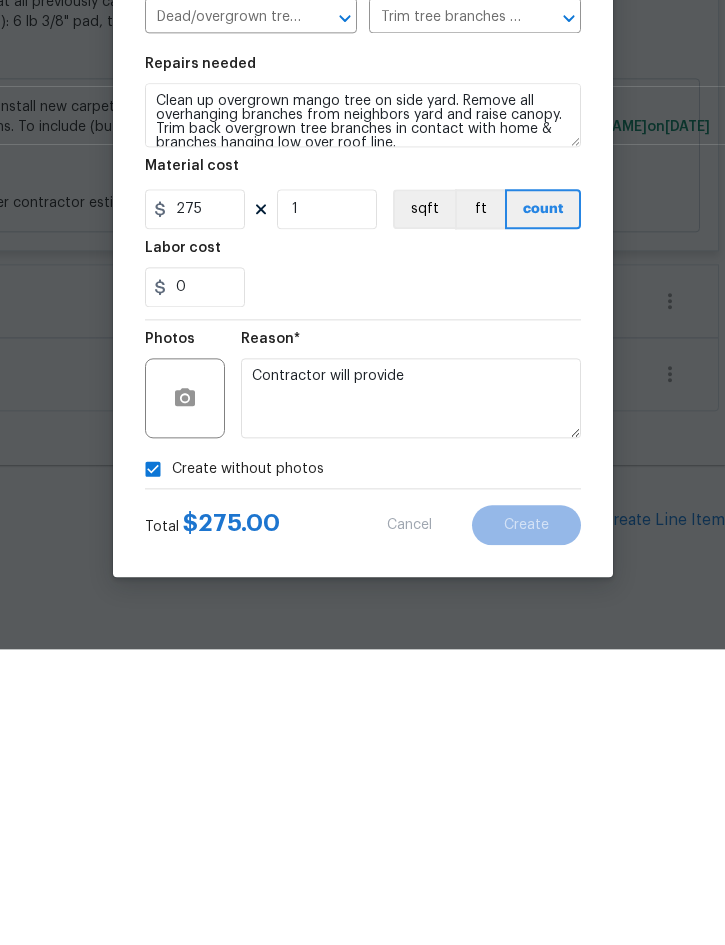 scroll, scrollTop: 56, scrollLeft: 0, axis: vertical 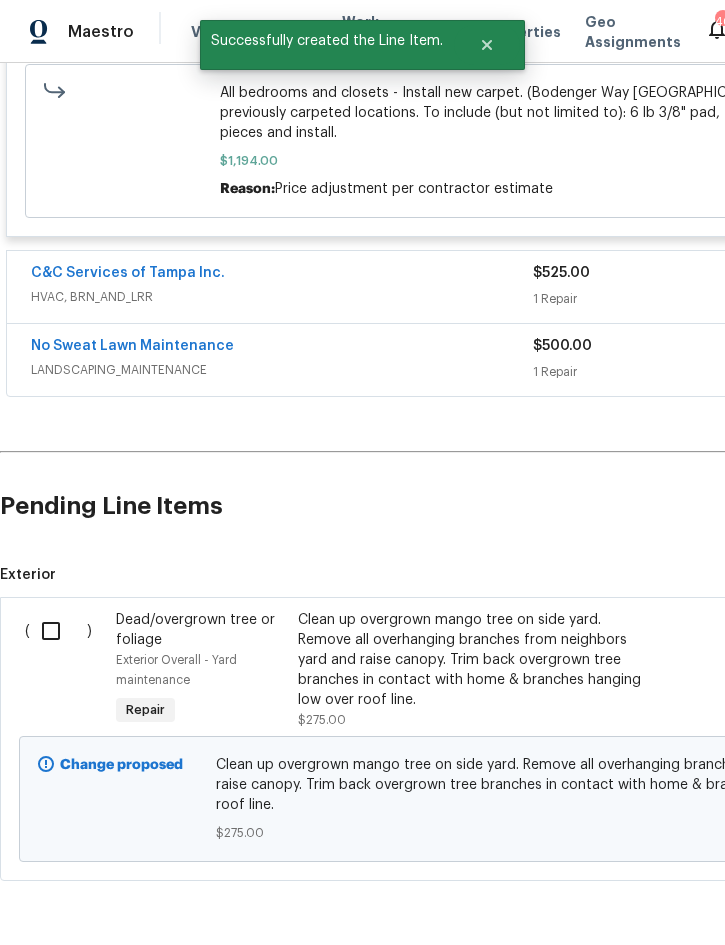 click at bounding box center (58, 631) 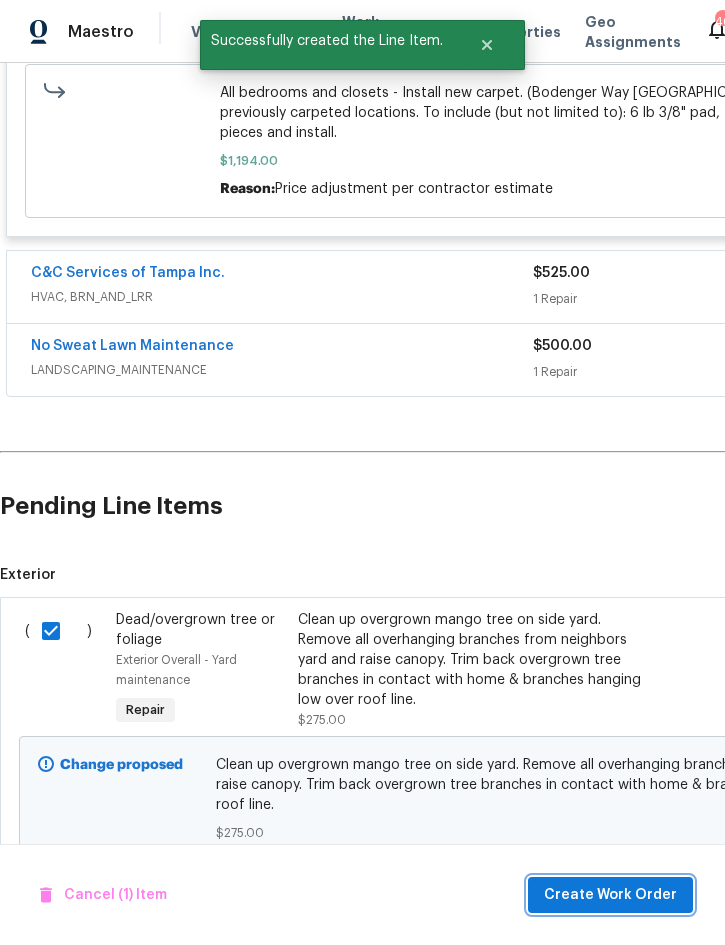 click on "Create Work Order" at bounding box center [610, 895] 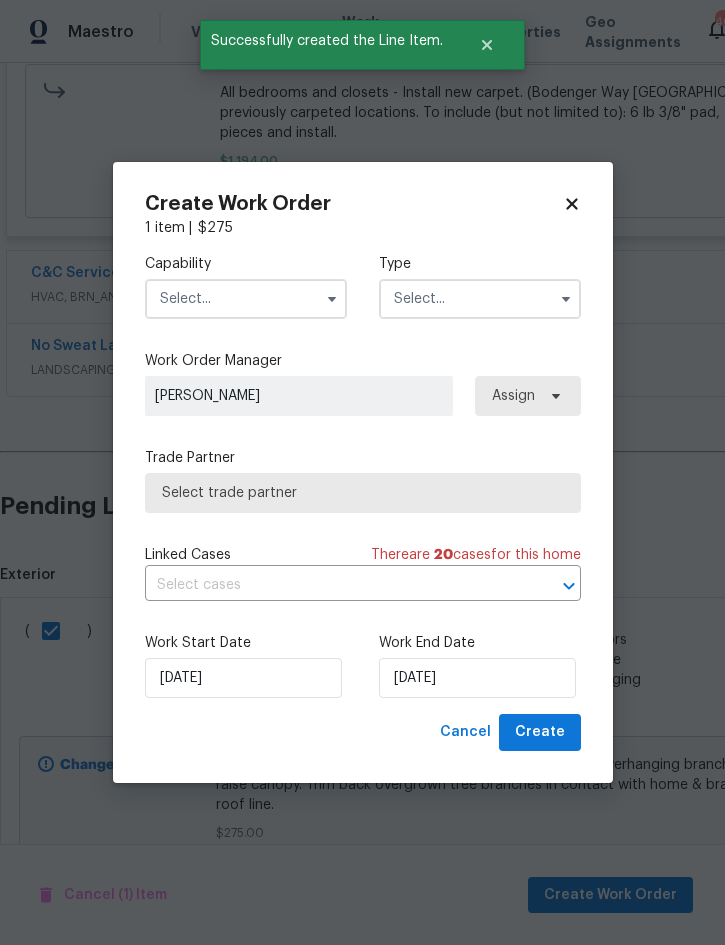 click at bounding box center [246, 299] 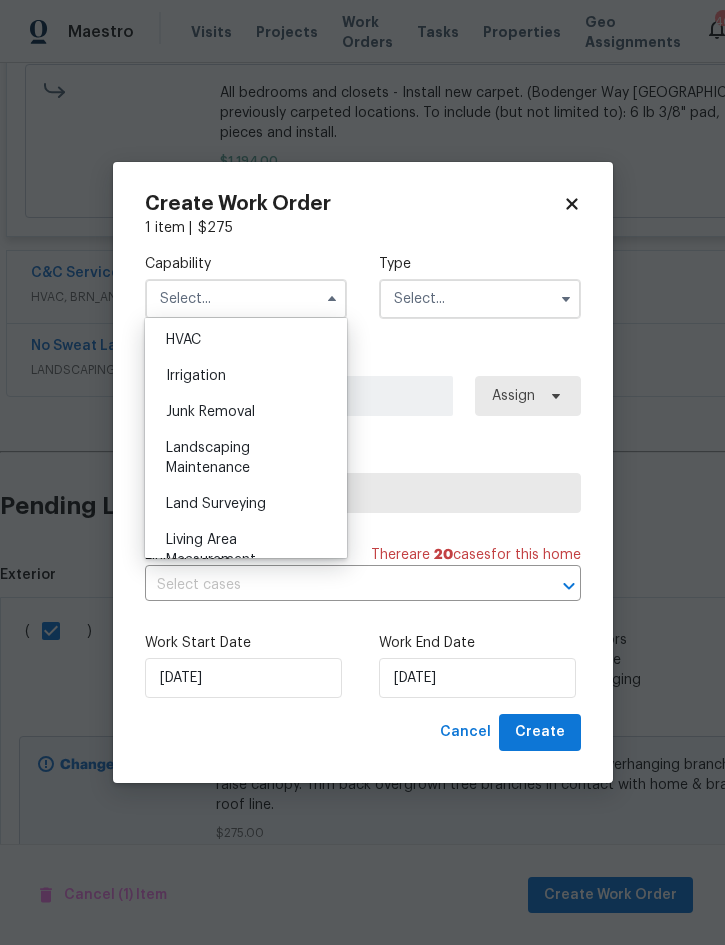 scroll, scrollTop: 1211, scrollLeft: 0, axis: vertical 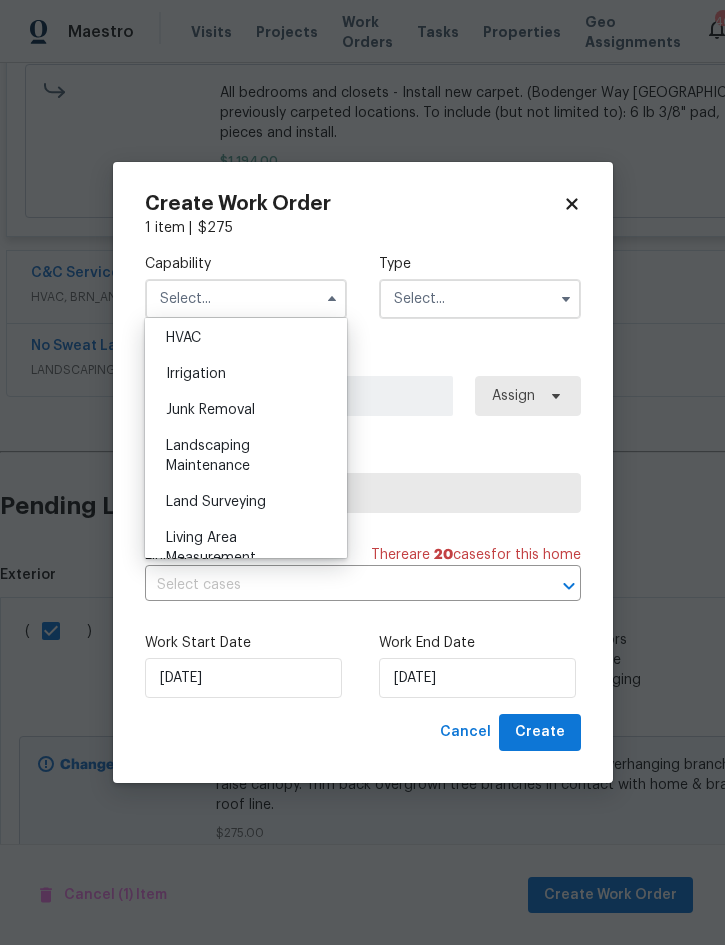 click on "Landscaping Maintenance" at bounding box center [246, 456] 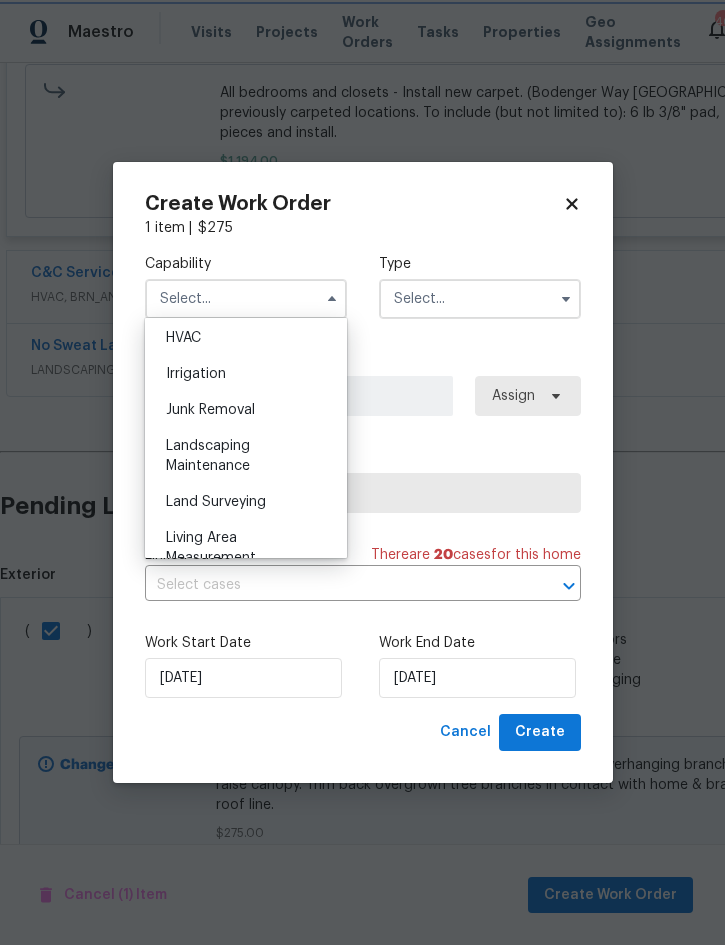 type on "Landscaping Maintenance" 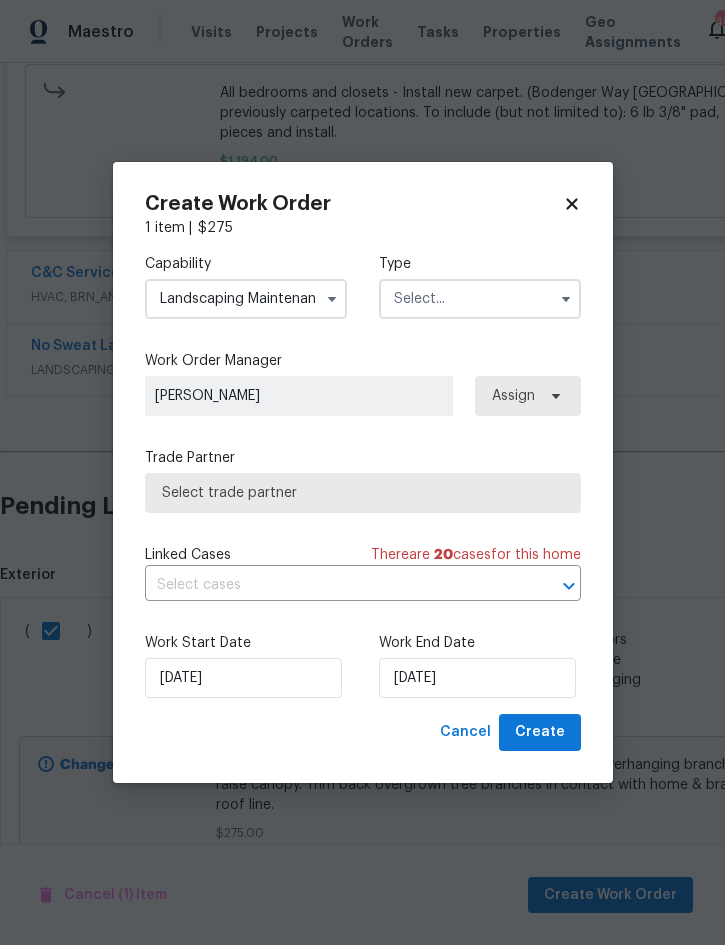 click at bounding box center [480, 299] 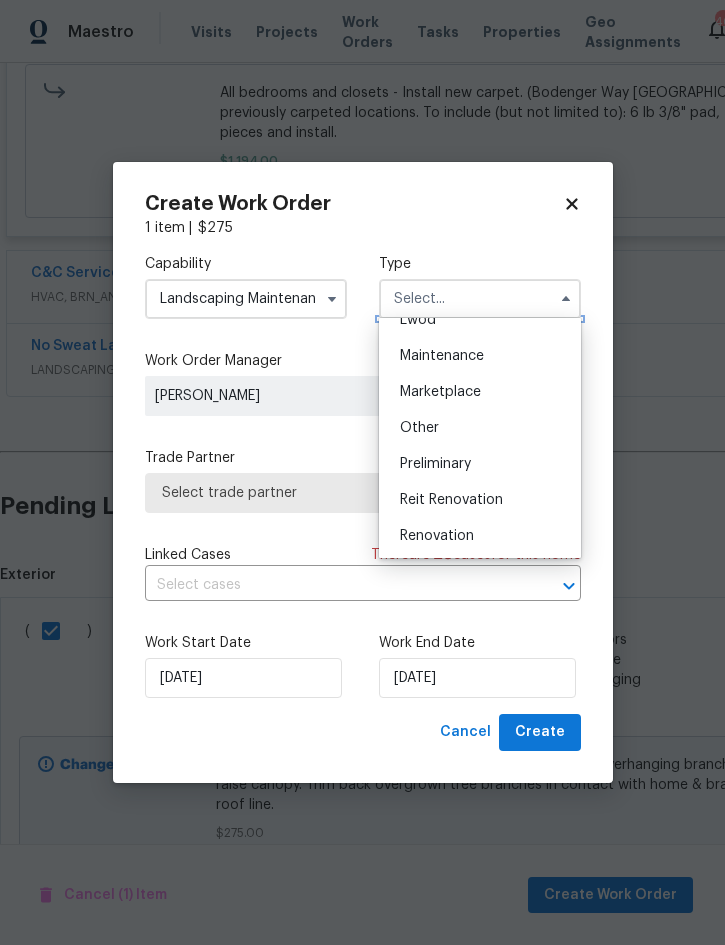 scroll, scrollTop: 362, scrollLeft: 0, axis: vertical 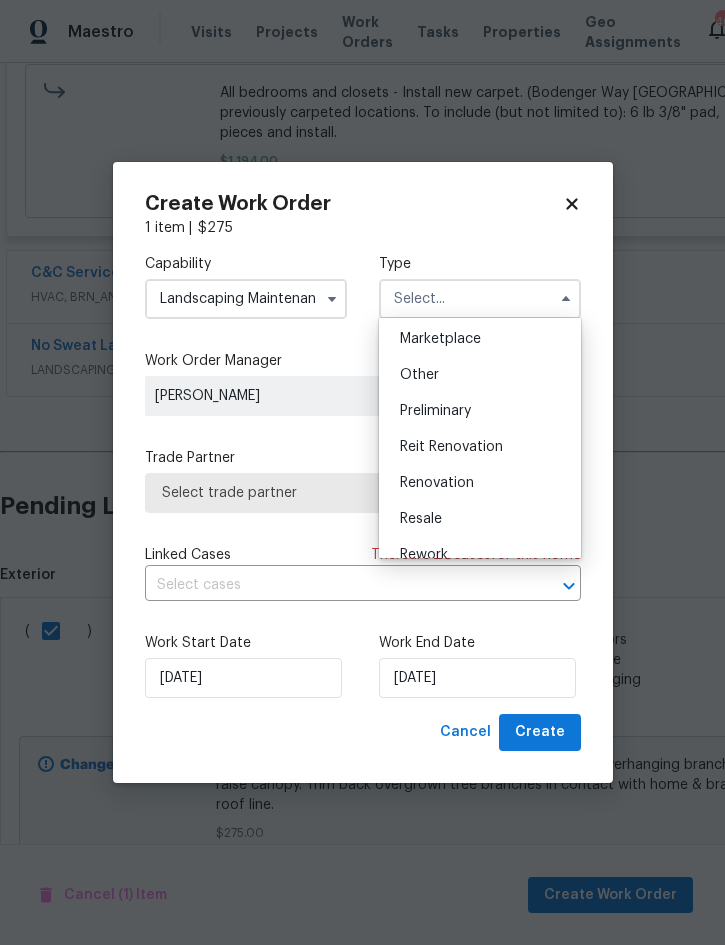 click on "Renovation" at bounding box center (437, 483) 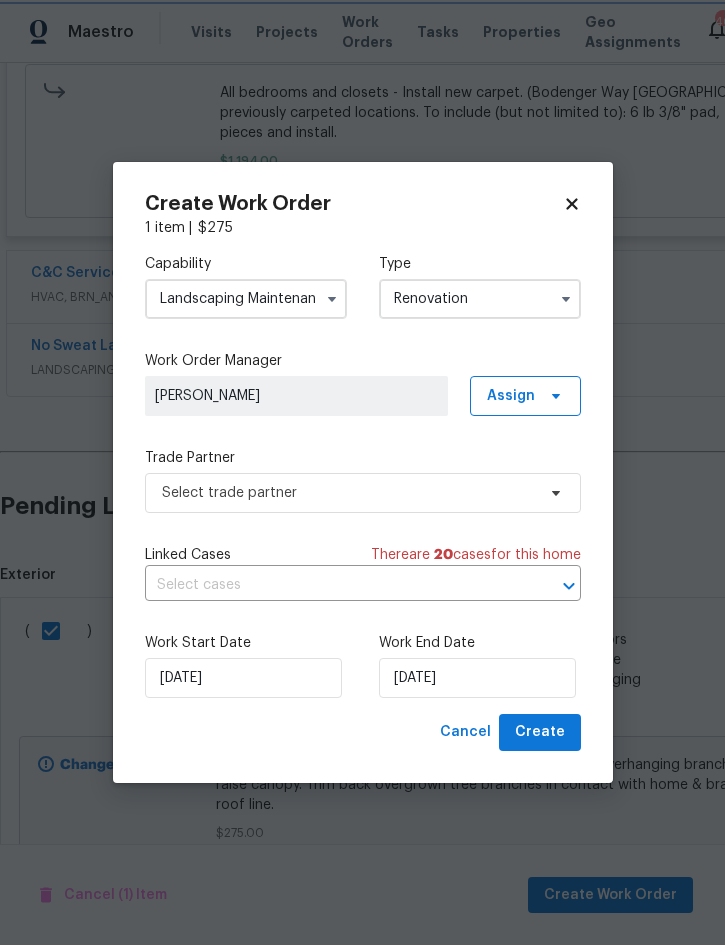 scroll, scrollTop: 0, scrollLeft: 0, axis: both 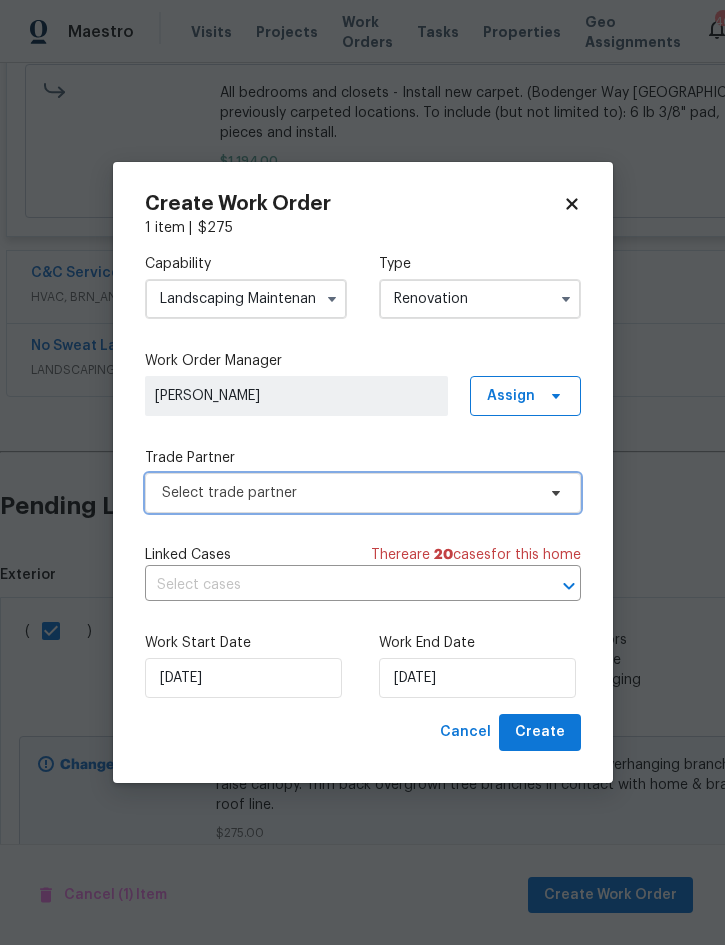 click on "Select trade partner" at bounding box center [348, 493] 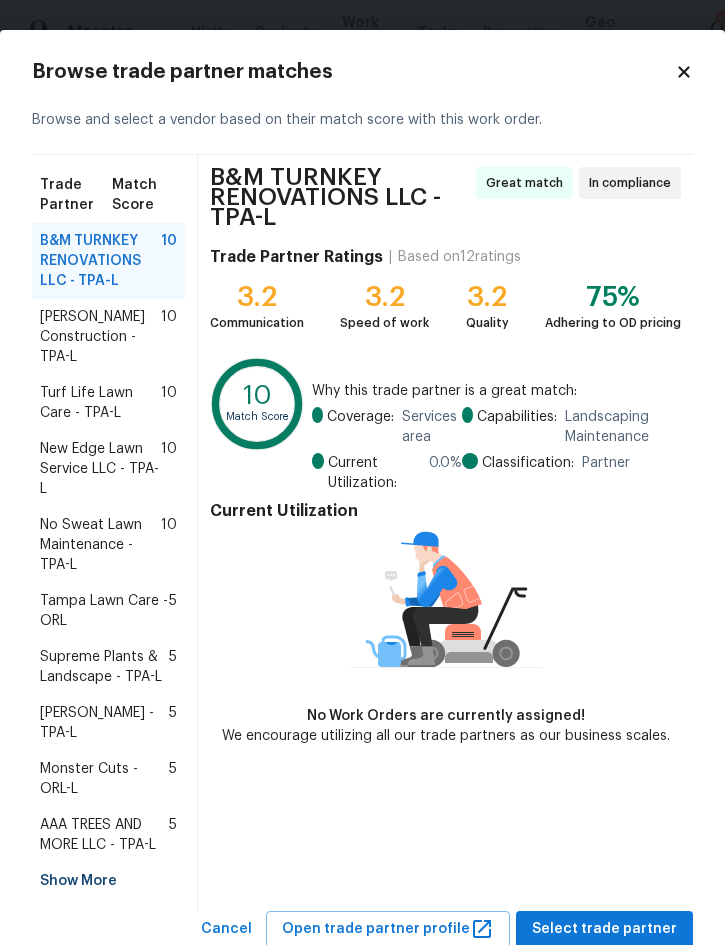 click on "No Sweat Lawn Maintenance - TPA-L" at bounding box center [100, 545] 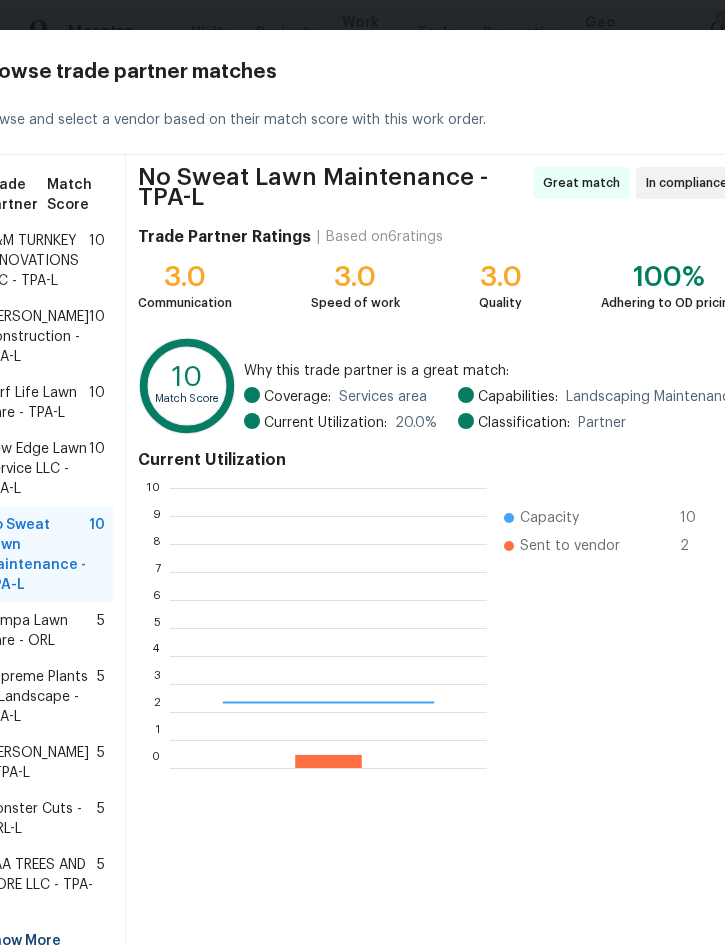 scroll, scrollTop: 2, scrollLeft: 2, axis: both 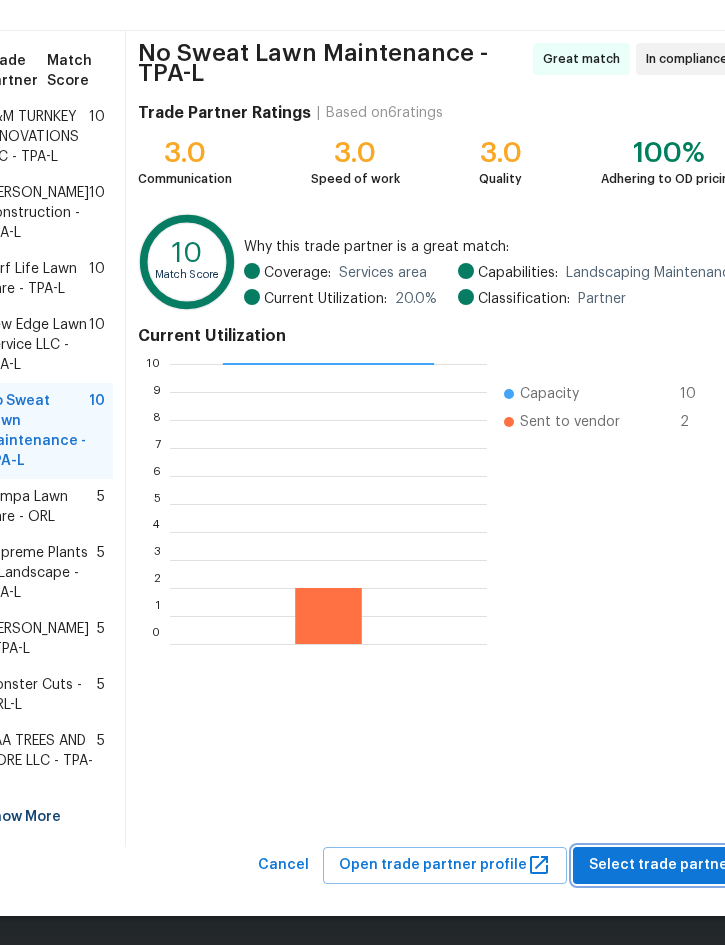 click on "Select trade partner" at bounding box center (661, 865) 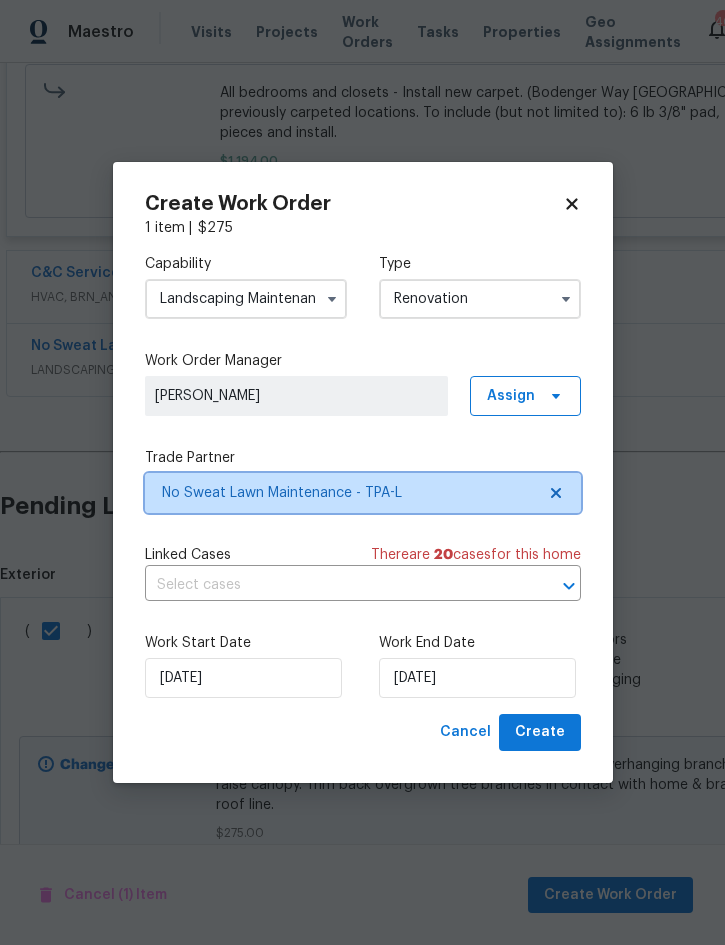 scroll, scrollTop: 0, scrollLeft: 0, axis: both 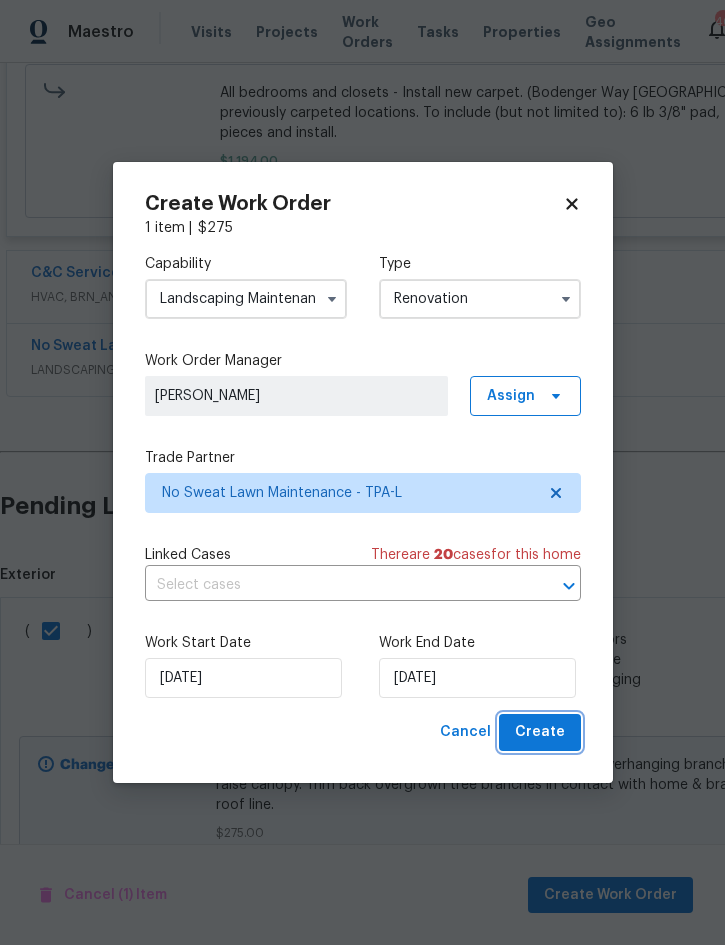 click on "Create" at bounding box center (540, 732) 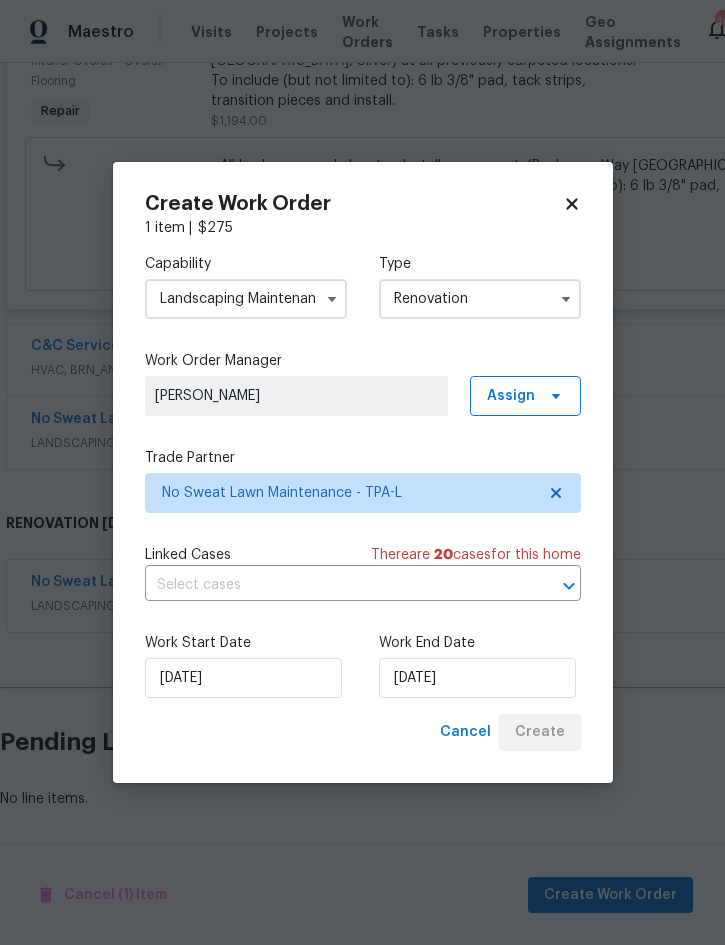 scroll, scrollTop: 1096, scrollLeft: 0, axis: vertical 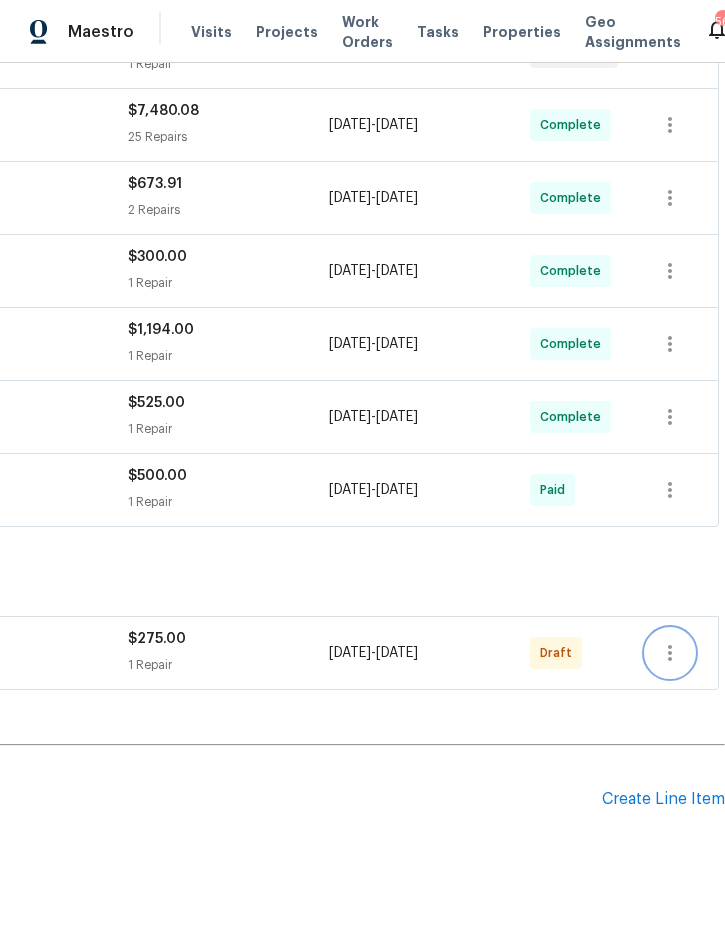 click 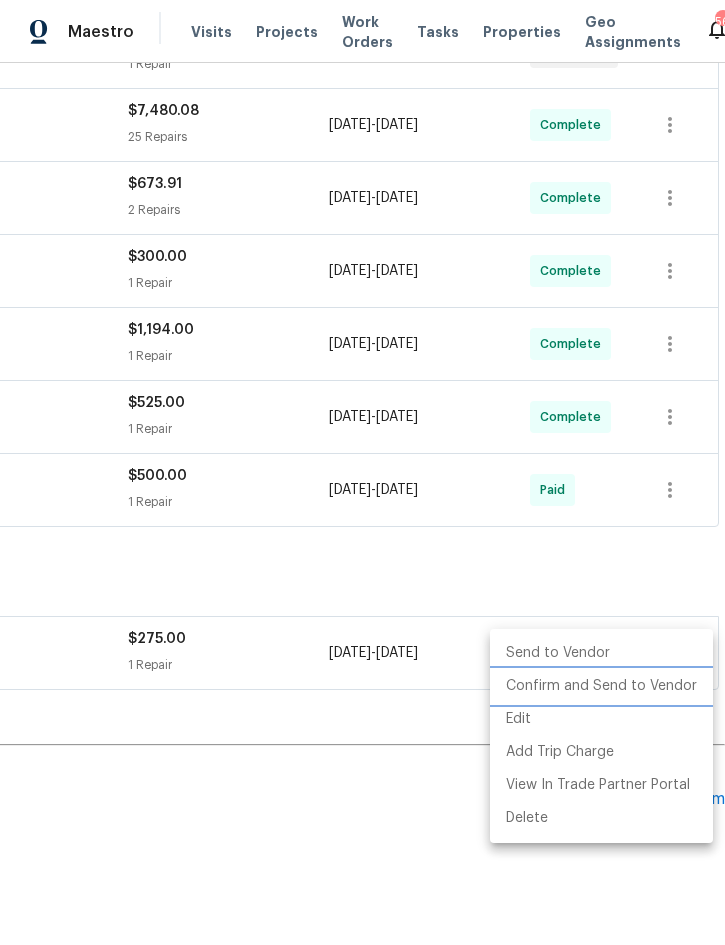 click on "Confirm and Send to Vendor" at bounding box center [601, 686] 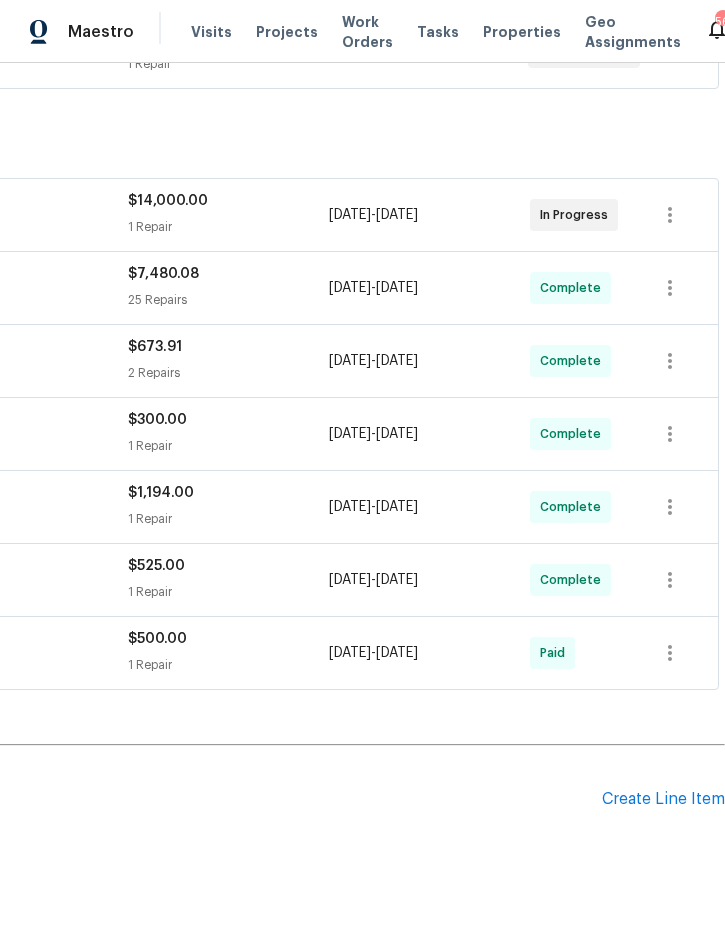click on "Pending Line Items" at bounding box center (98, 799) 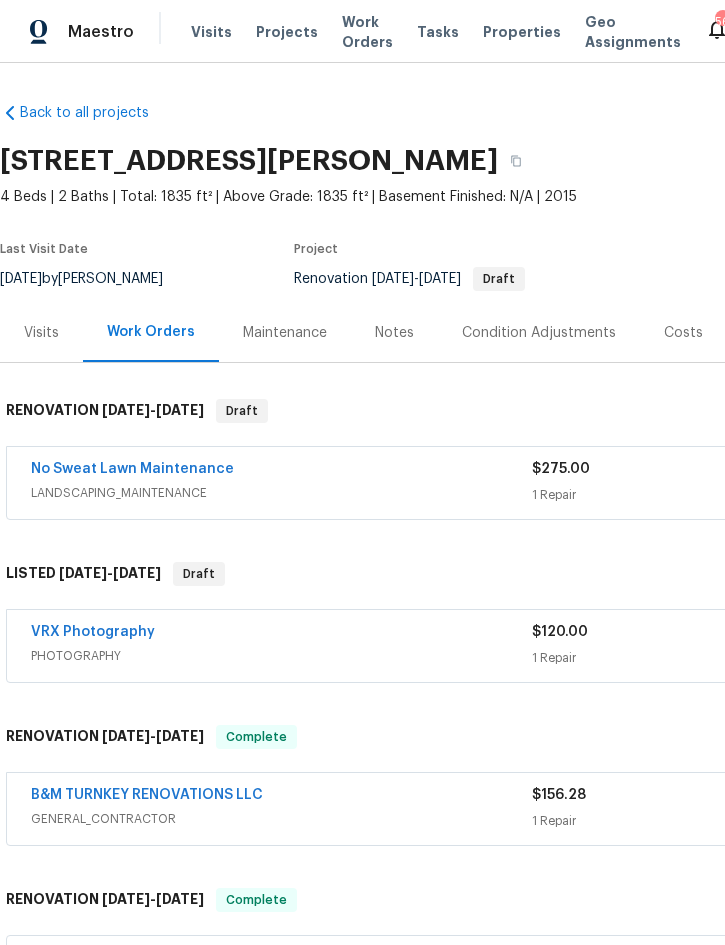scroll, scrollTop: 0, scrollLeft: 0, axis: both 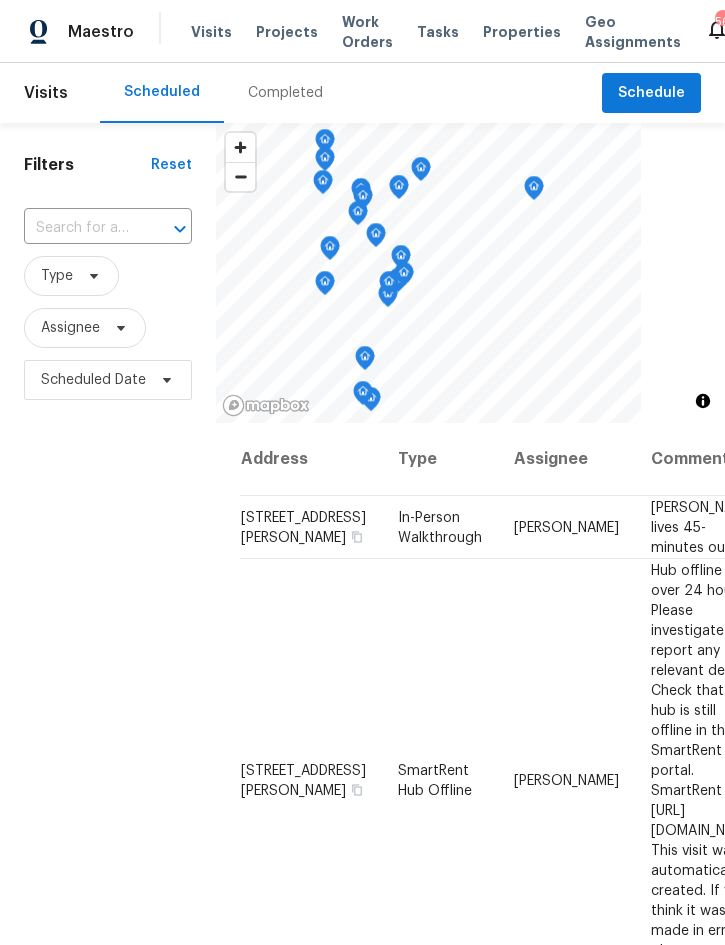 click at bounding box center (80, 228) 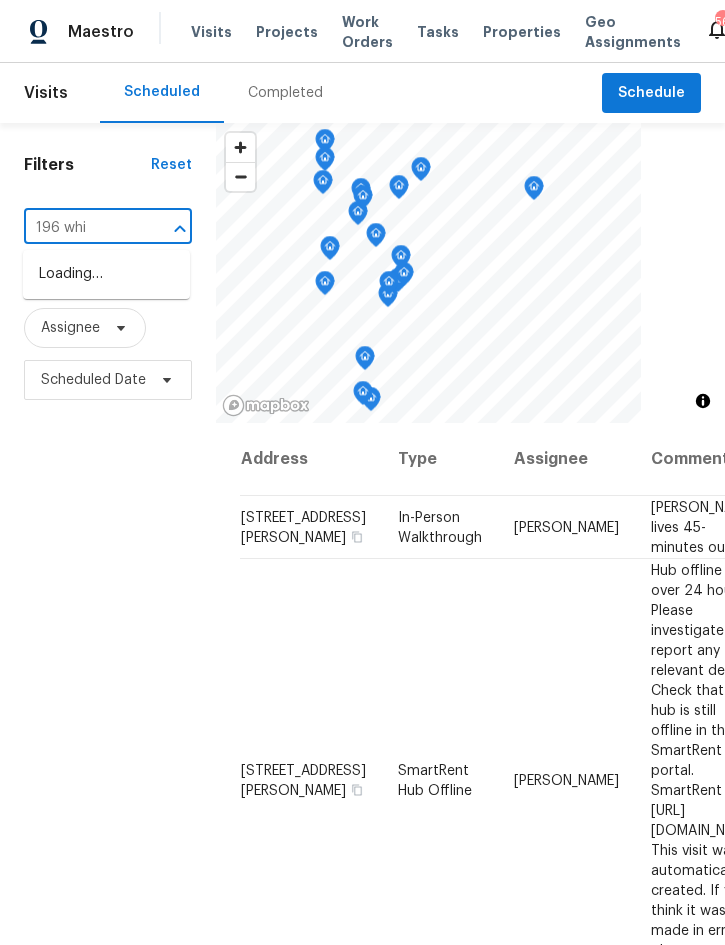 type on "196 whis" 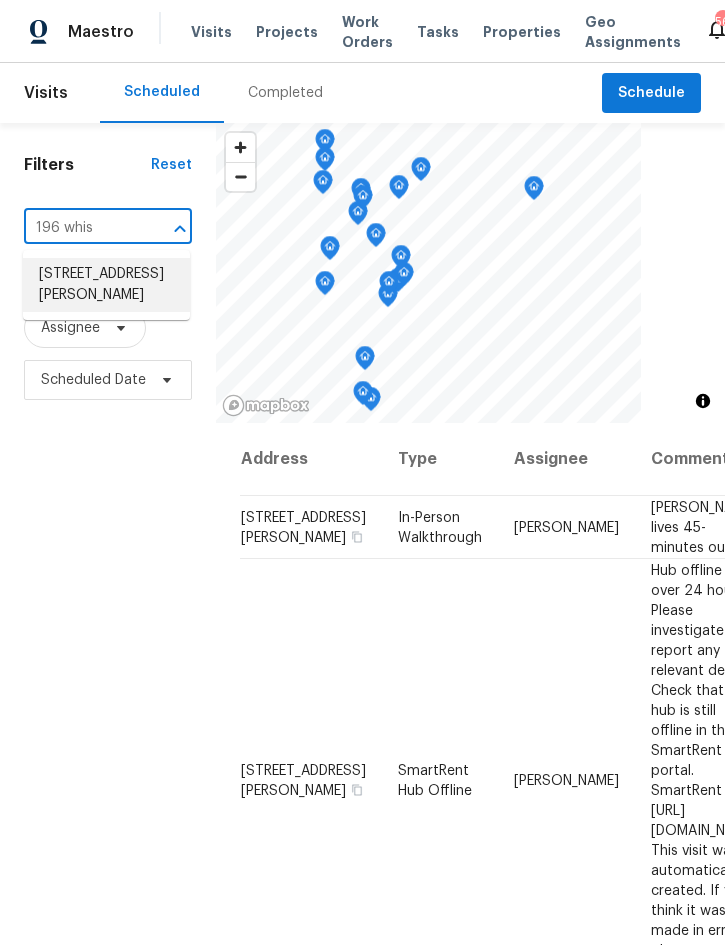 click on "196 Whispering Pines Way, Davenport, FL 33837" at bounding box center (106, 285) 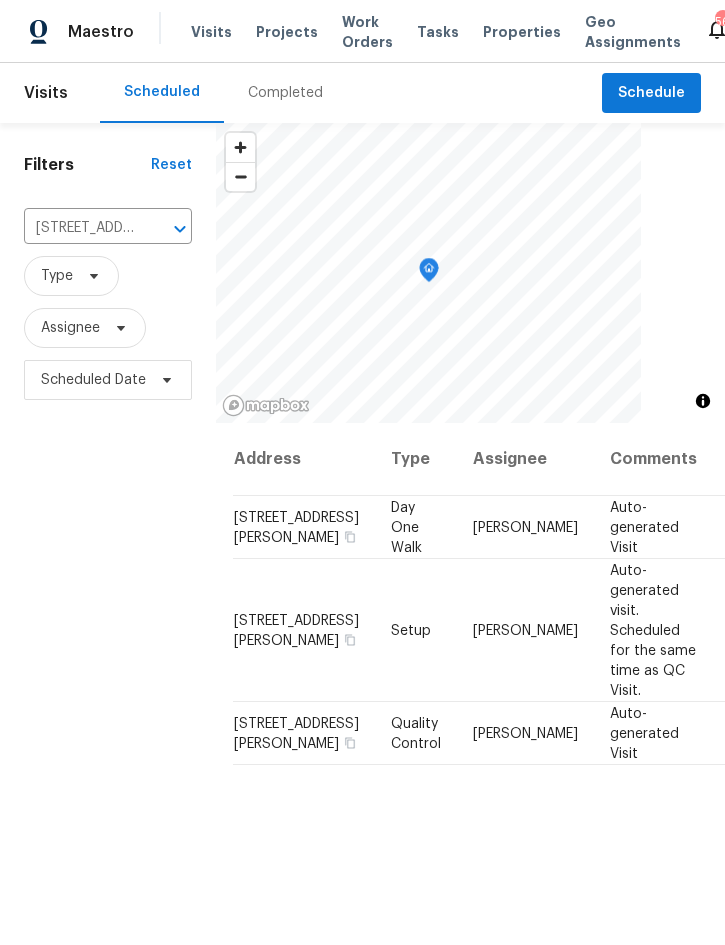 scroll, scrollTop: 0, scrollLeft: 6, axis: horizontal 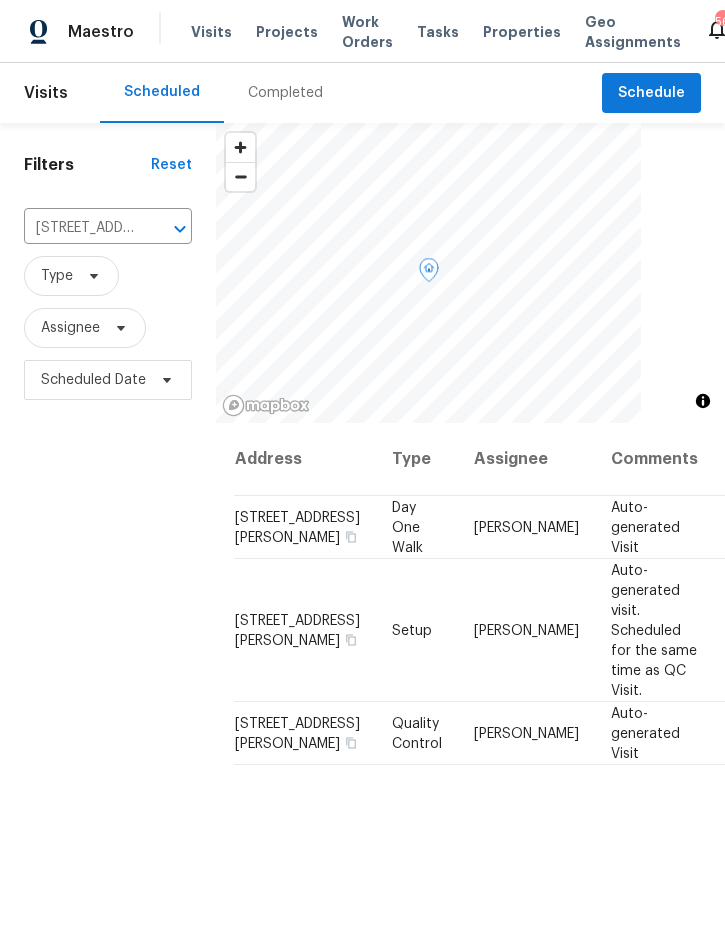 click 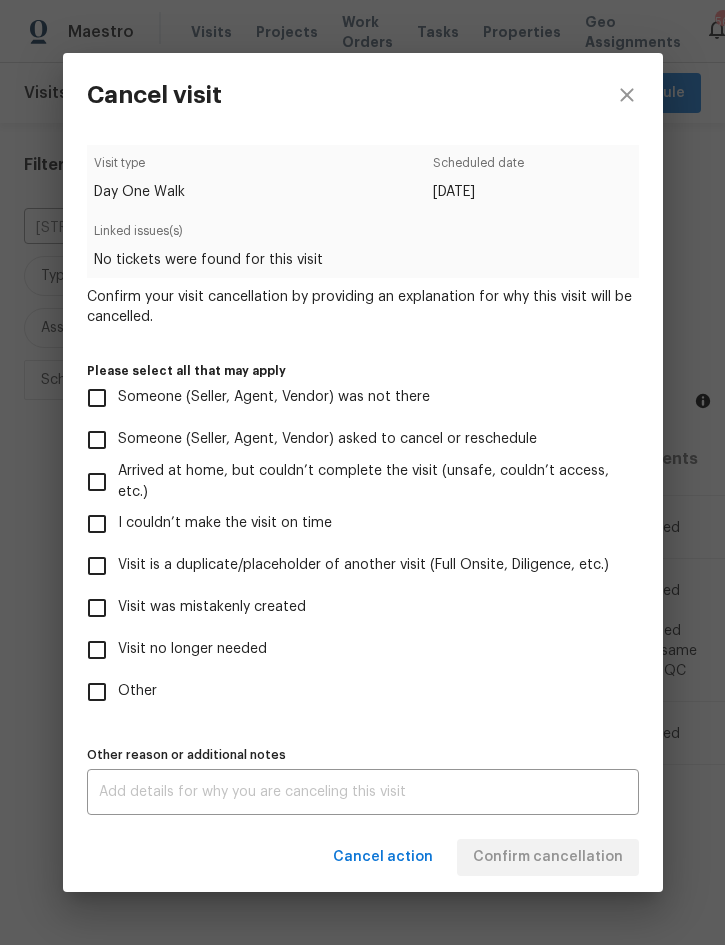 click on "Visit was mistakenly created" at bounding box center (97, 608) 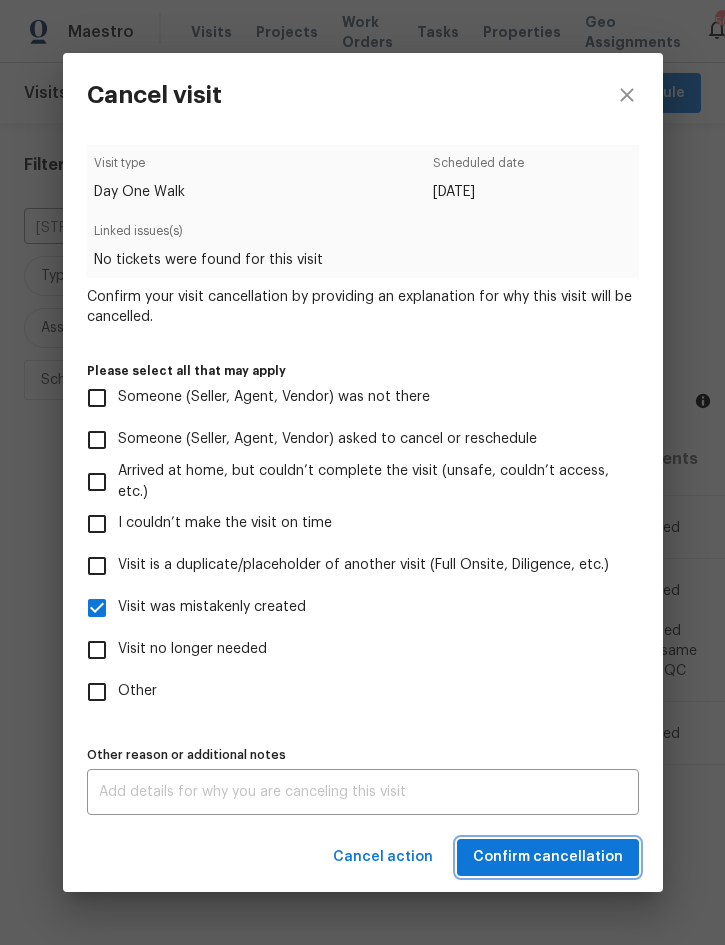 click on "Confirm cancellation" at bounding box center (548, 857) 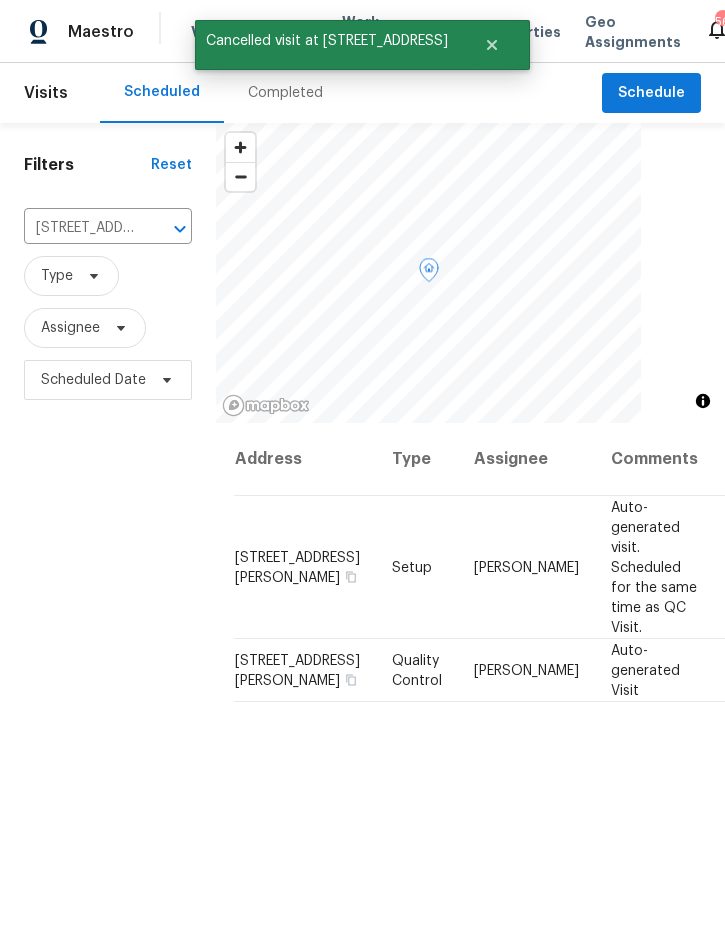 click 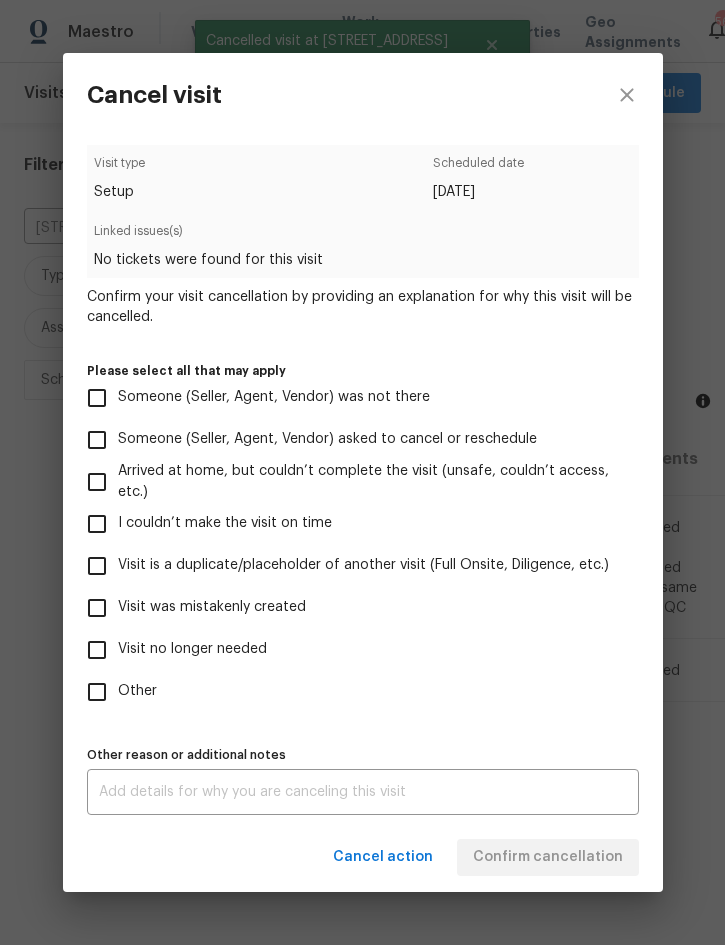 click on "Visit was mistakenly created" at bounding box center (97, 608) 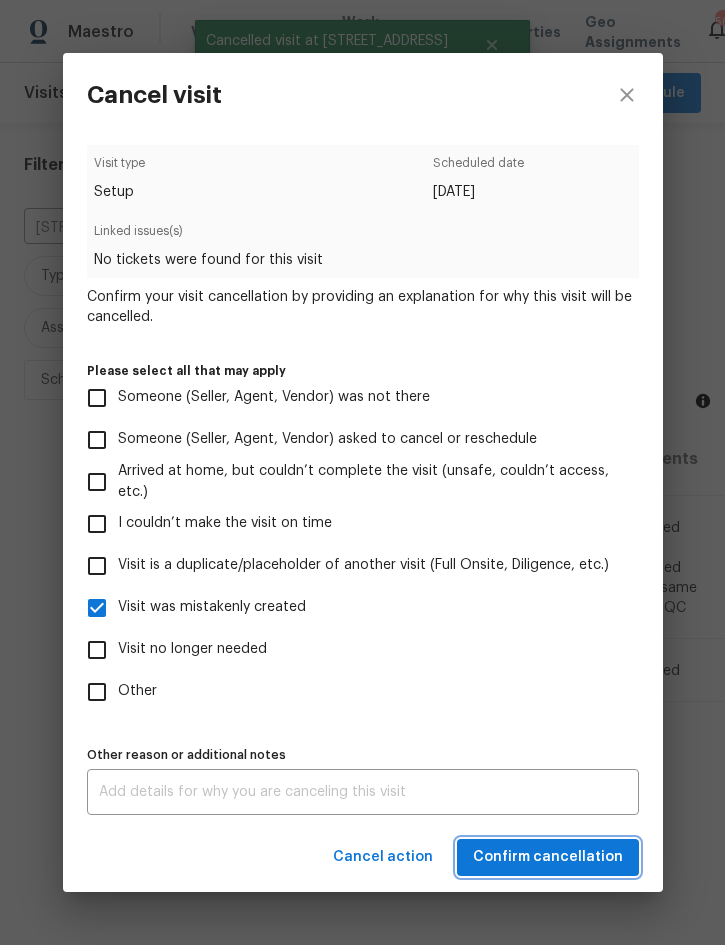 click on "Confirm cancellation" at bounding box center (548, 857) 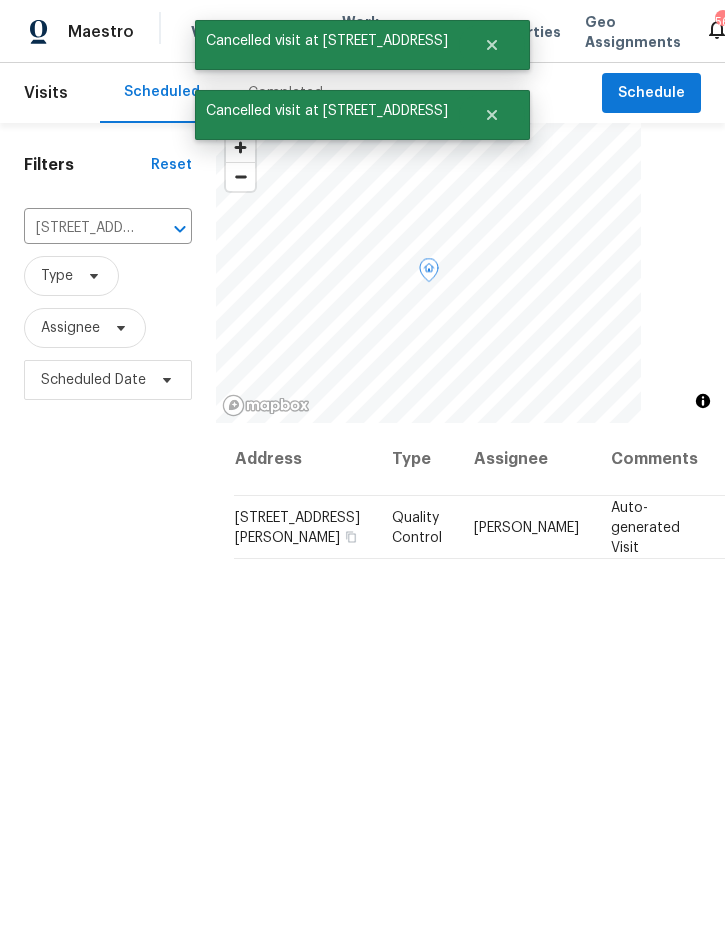 click 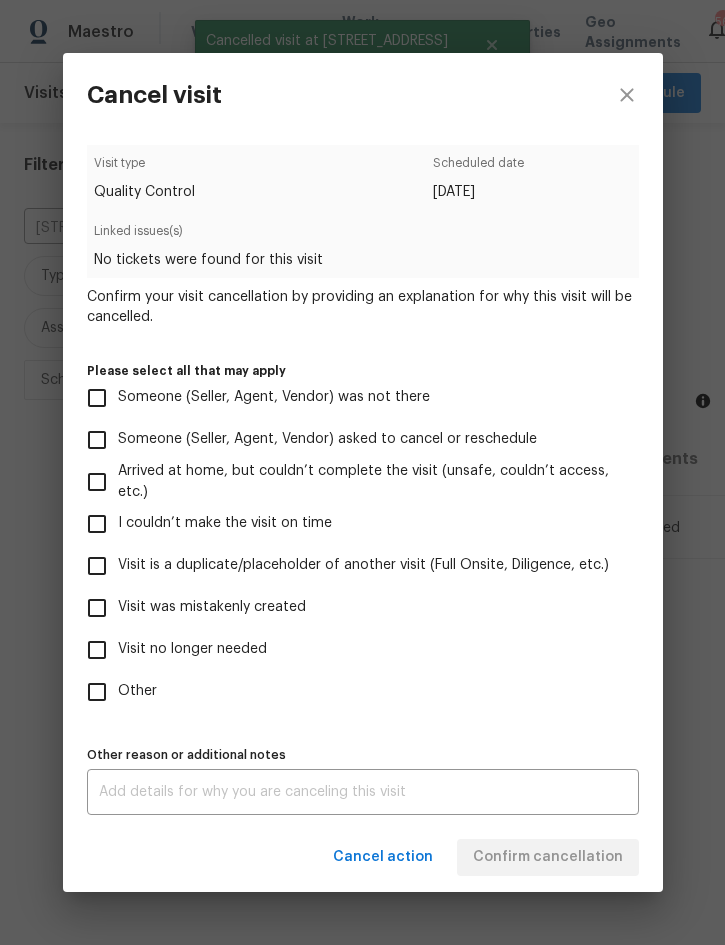 click on "Visit was mistakenly created" at bounding box center [97, 608] 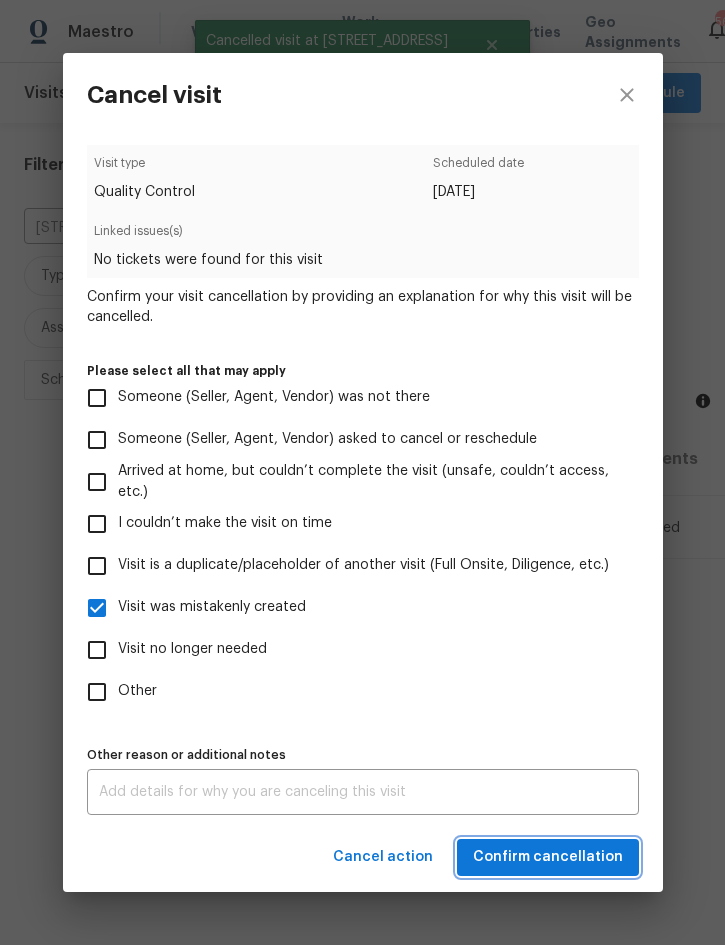 click on "Confirm cancellation" at bounding box center [548, 857] 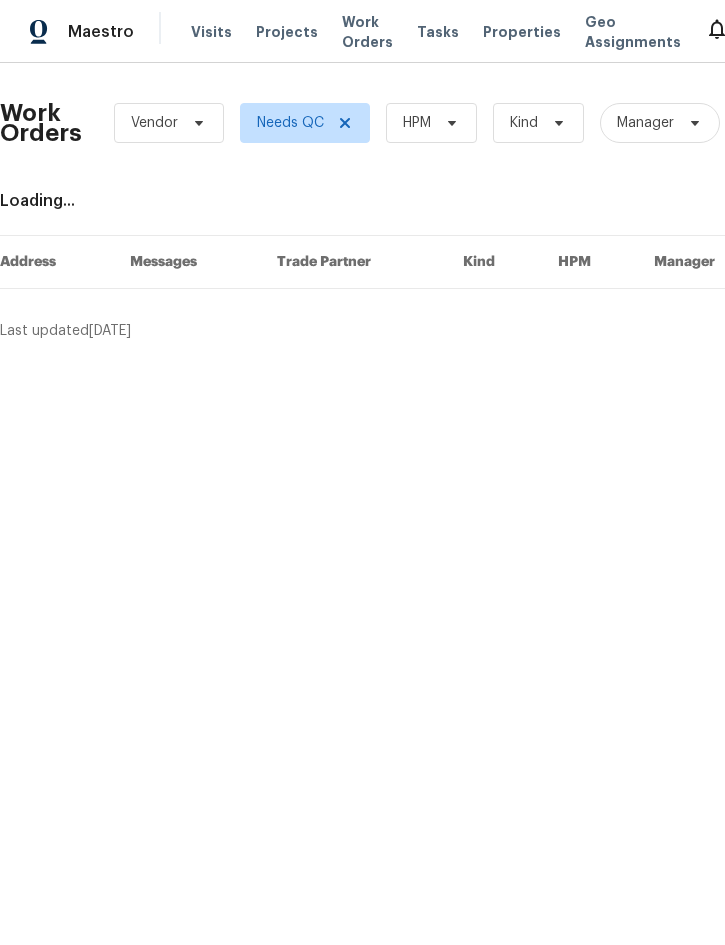 scroll, scrollTop: 0, scrollLeft: 0, axis: both 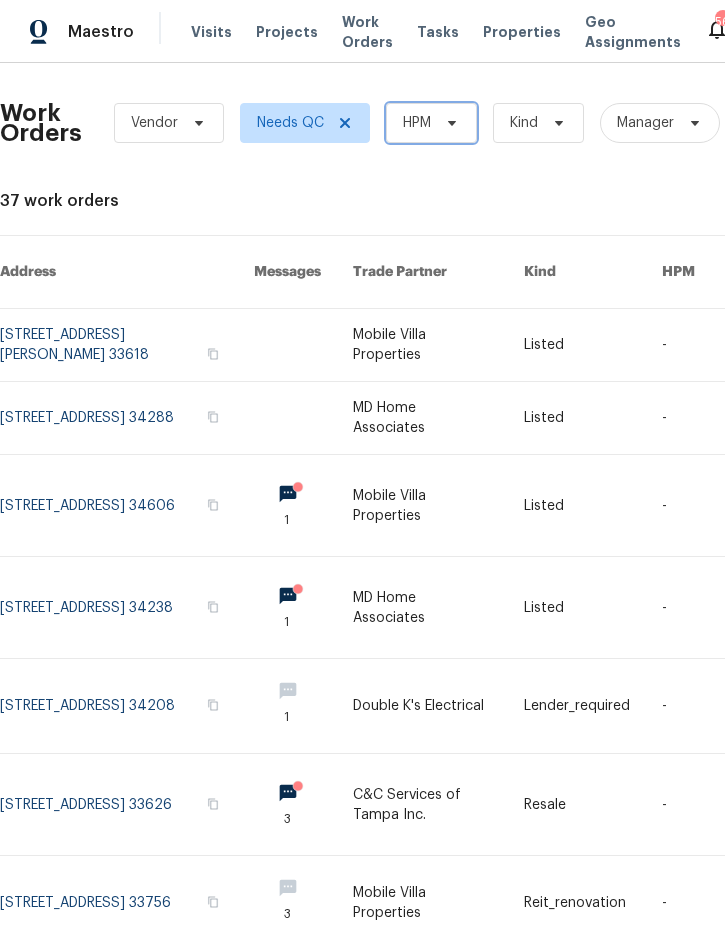 click at bounding box center (449, 123) 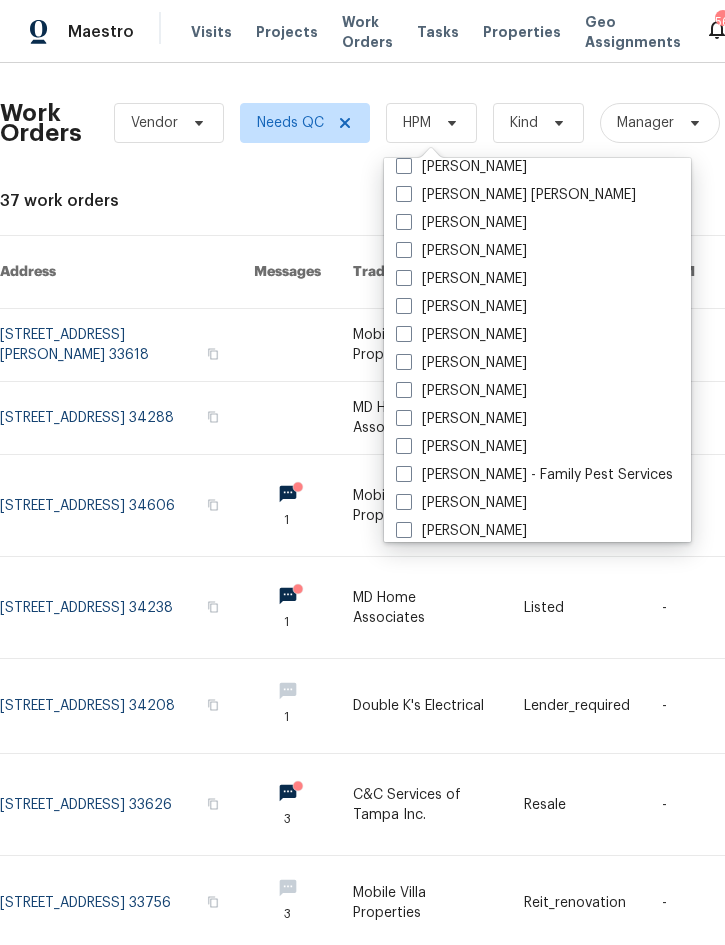 scroll, scrollTop: 175, scrollLeft: 0, axis: vertical 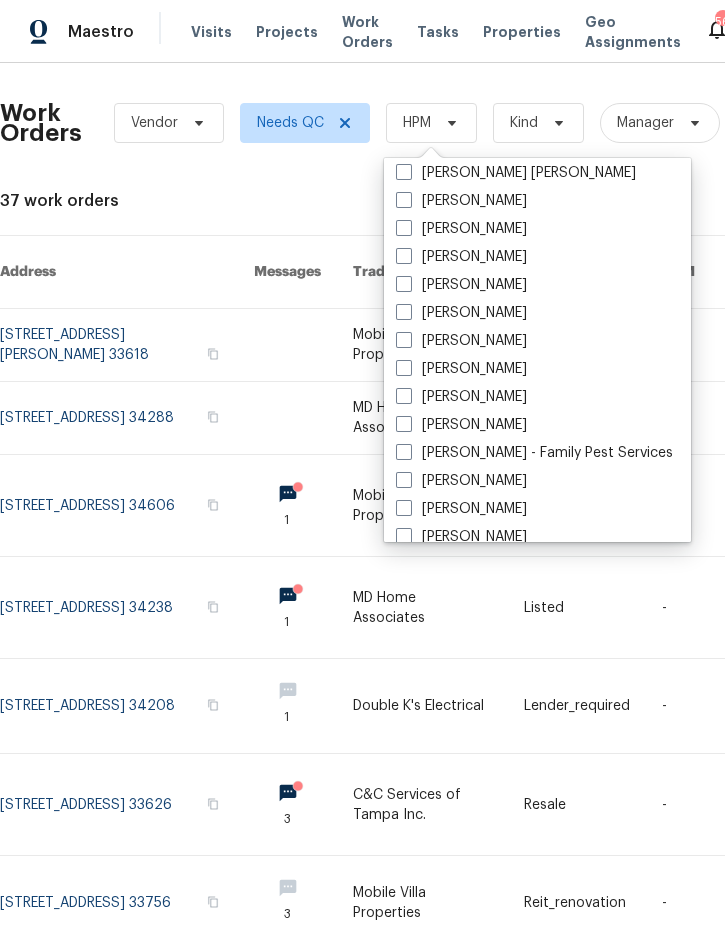 click on "[PERSON_NAME]" at bounding box center (461, 425) 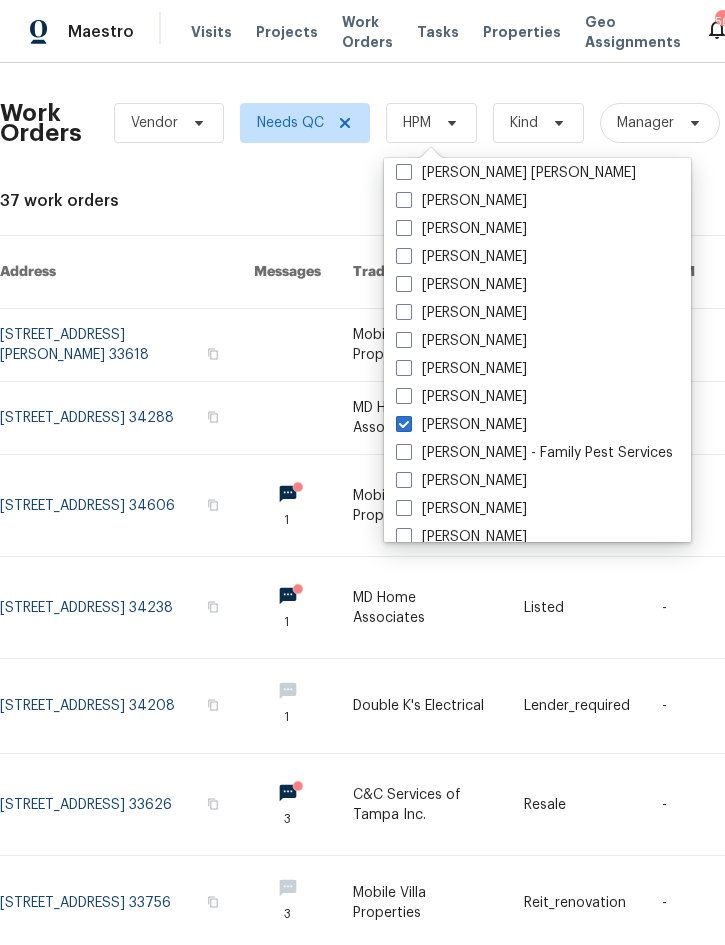 checkbox on "true" 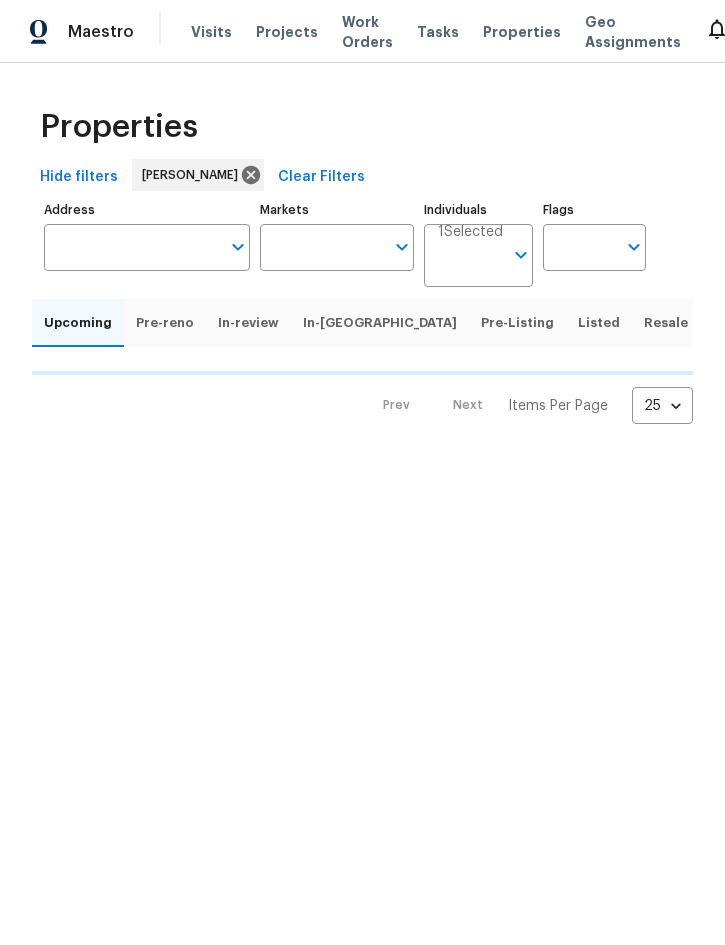 scroll, scrollTop: 0, scrollLeft: 0, axis: both 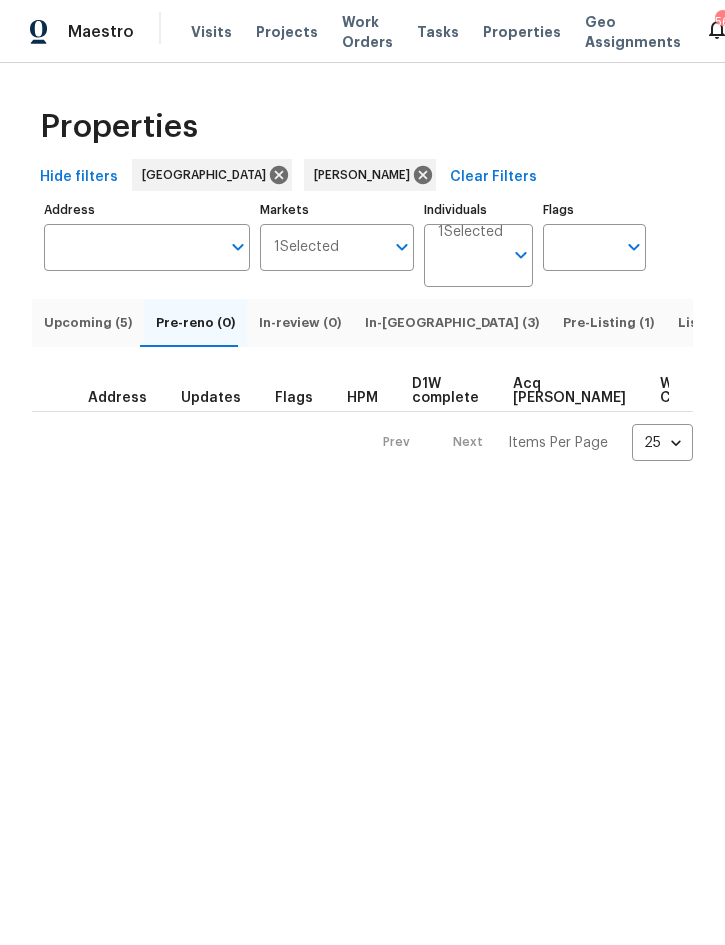 click on "Resale (21)" at bounding box center [805, 323] 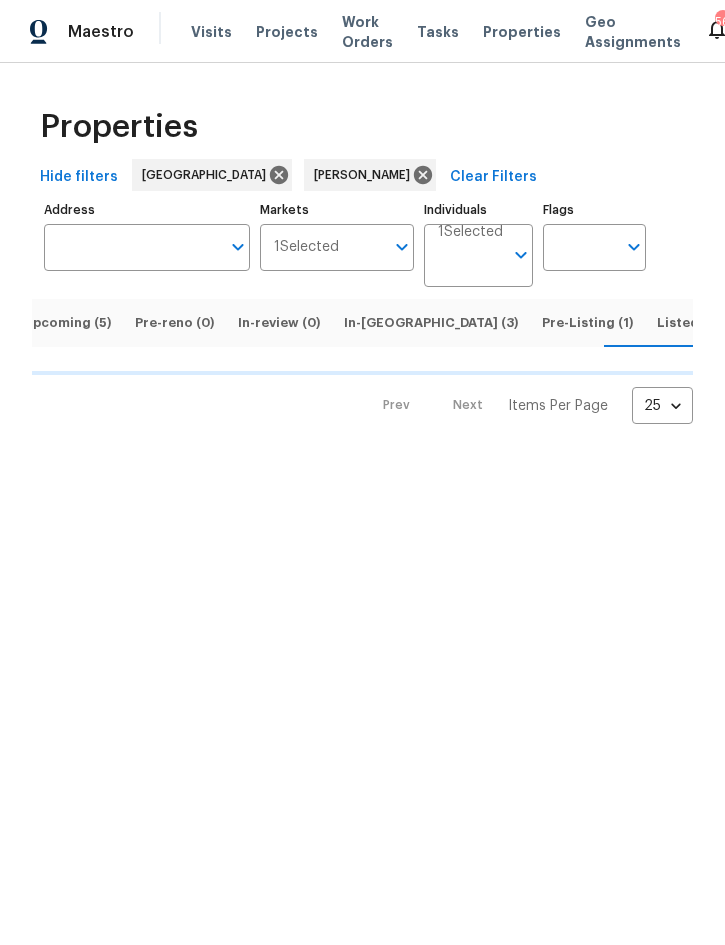 scroll, scrollTop: 0, scrollLeft: 21, axis: horizontal 